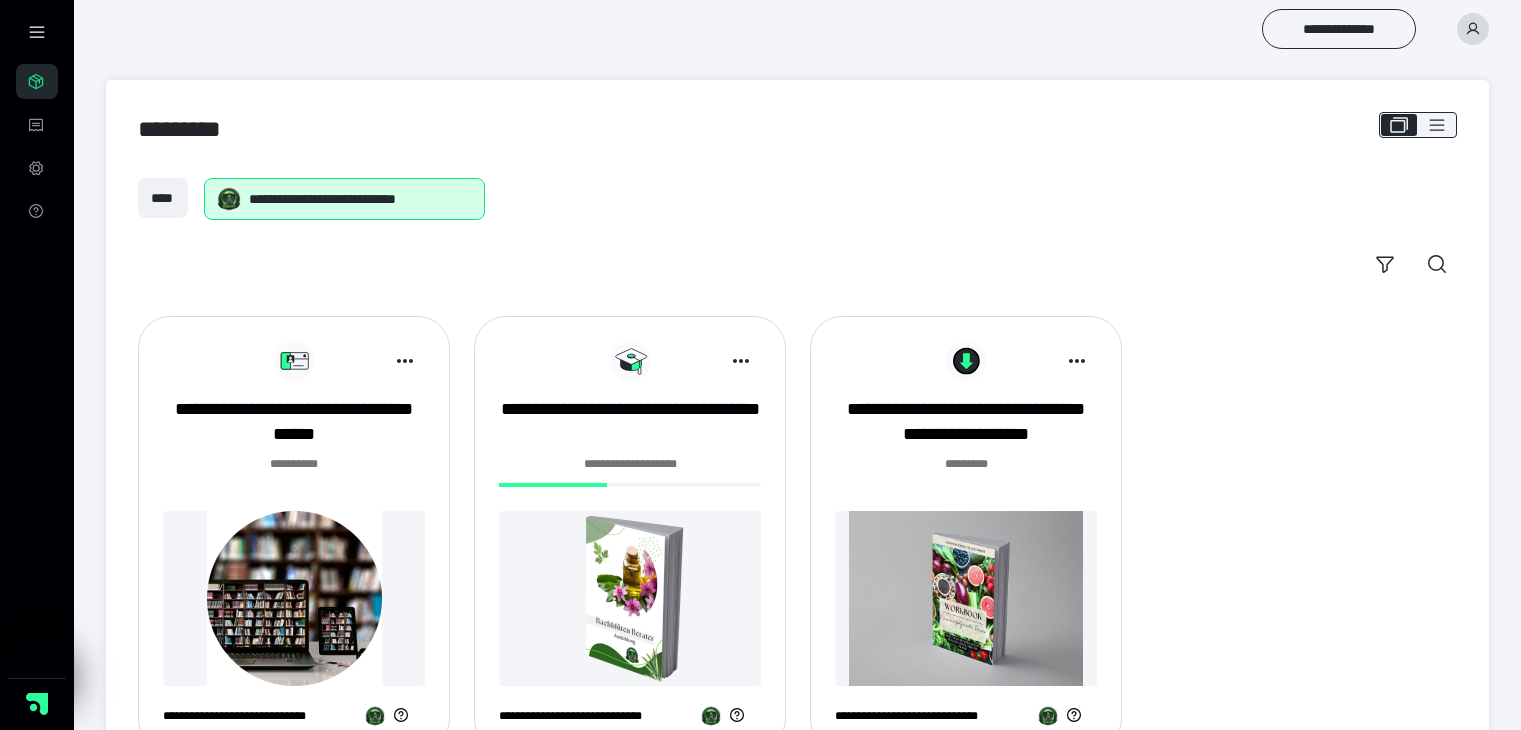 scroll, scrollTop: 0, scrollLeft: 0, axis: both 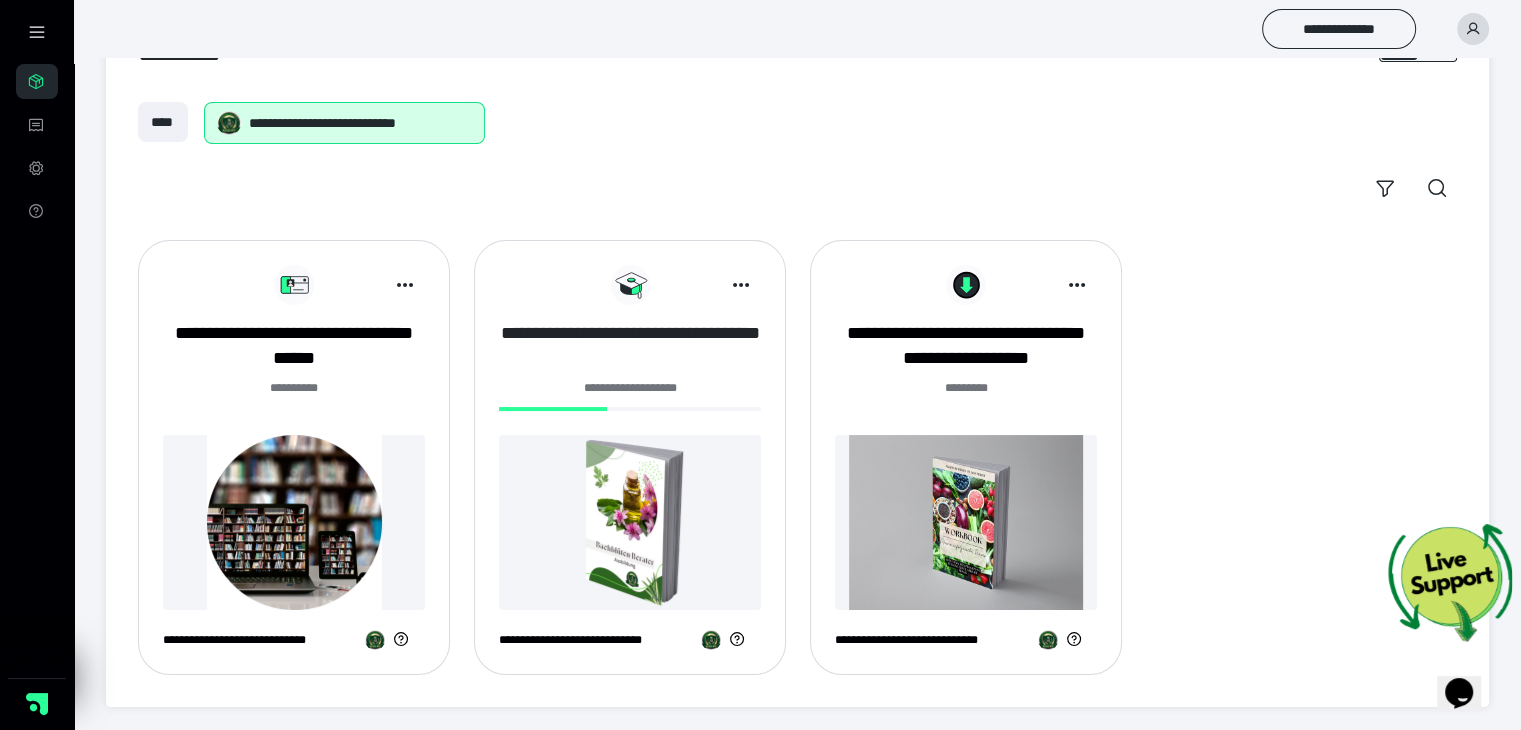 click on "**********" at bounding box center (630, 346) 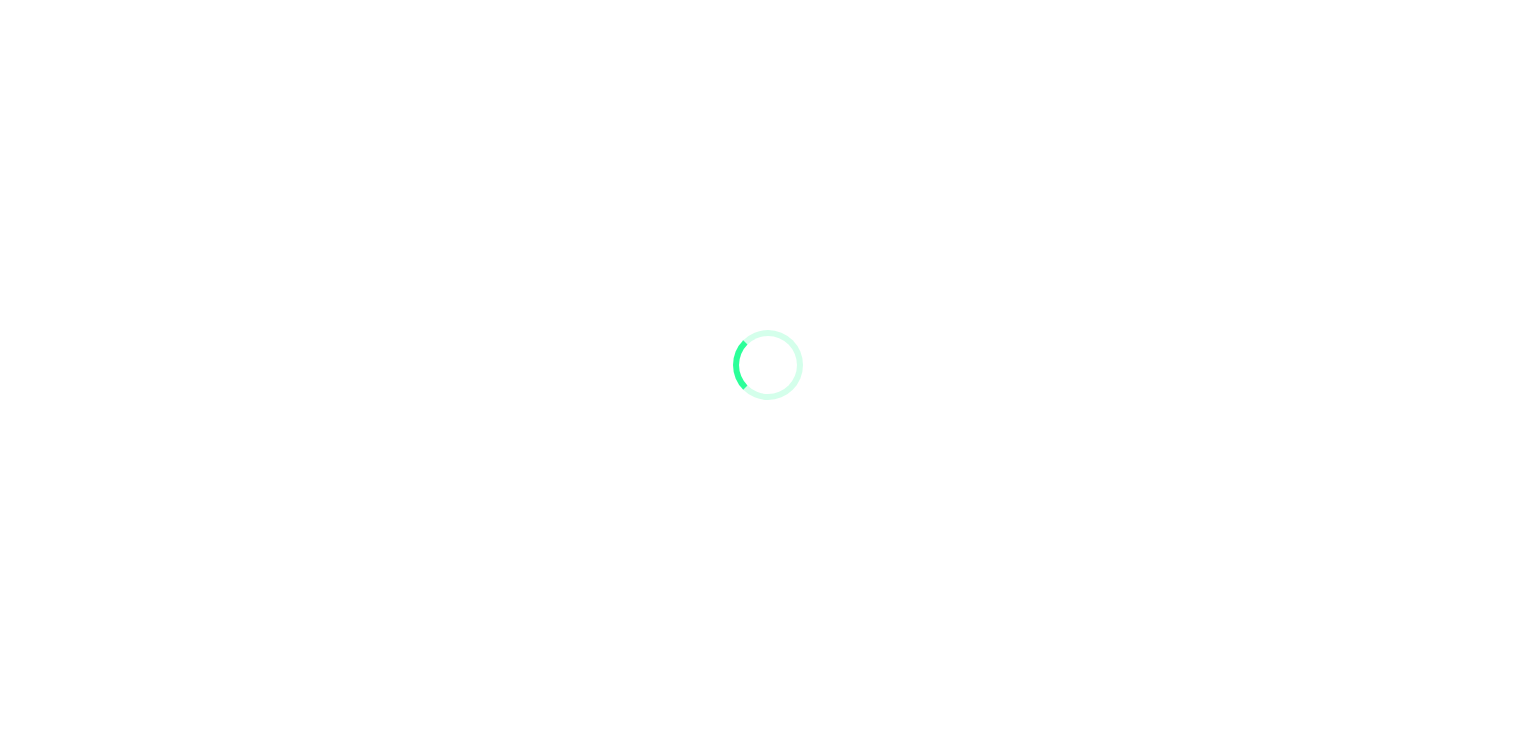 scroll, scrollTop: 0, scrollLeft: 0, axis: both 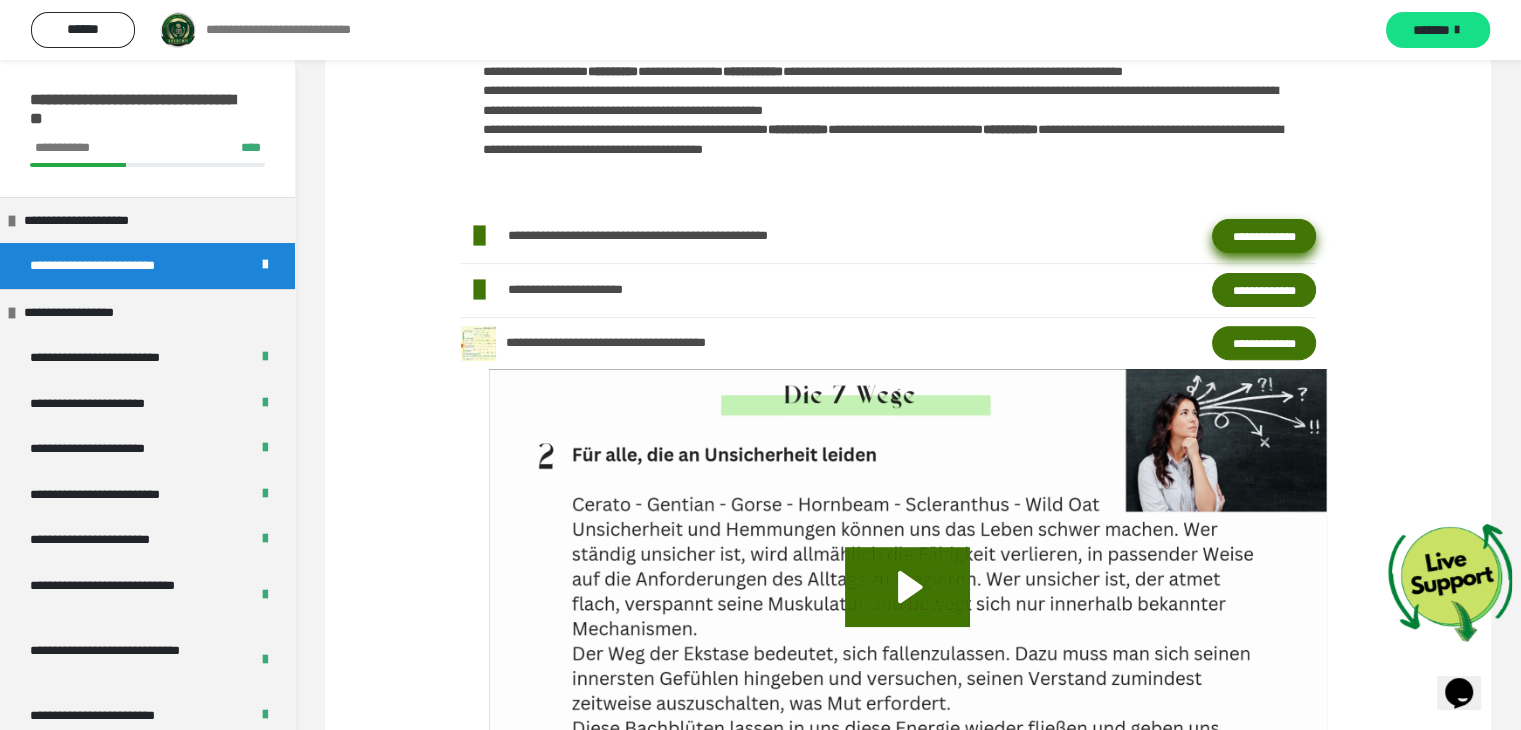 click on "**********" at bounding box center [1264, 236] 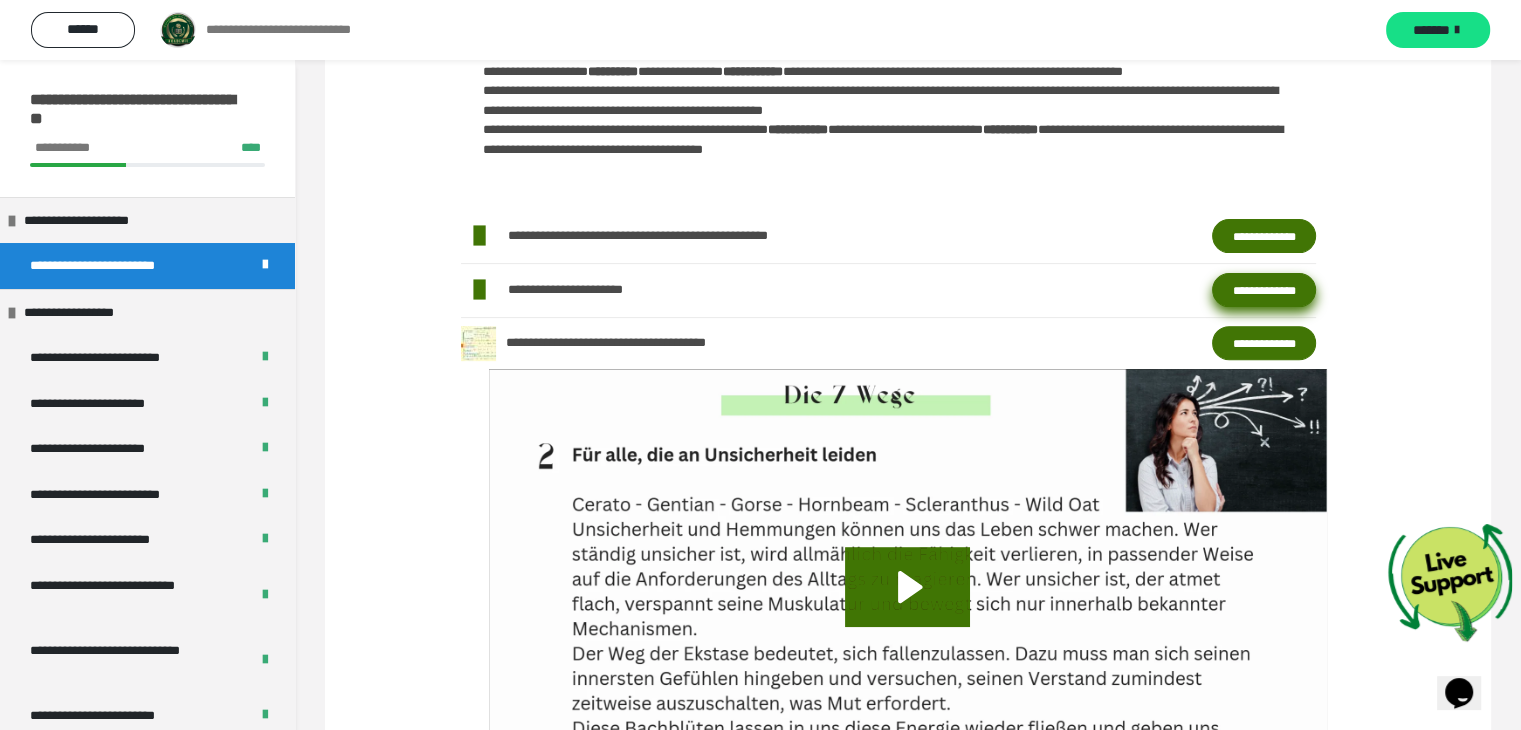 click on "**********" at bounding box center [1264, 290] 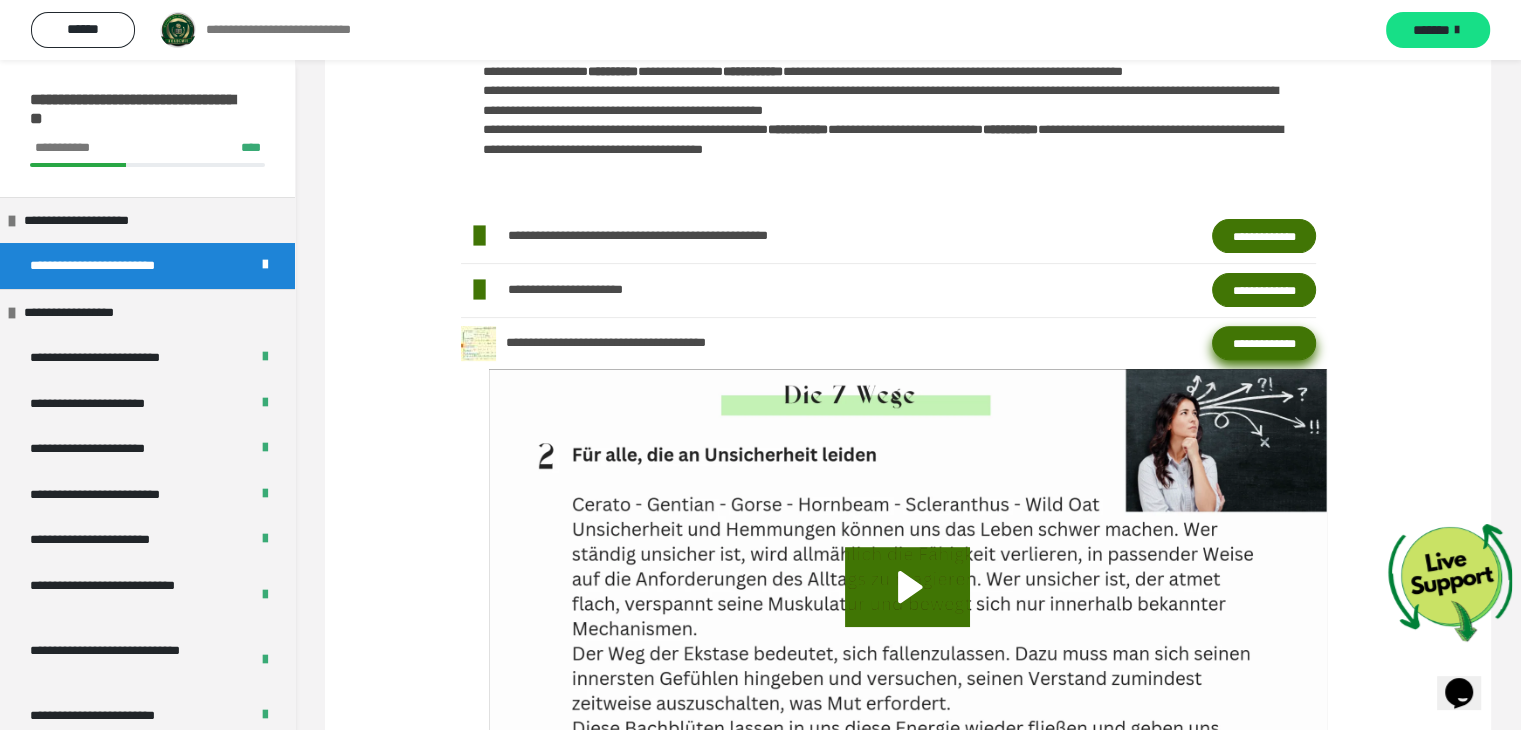click on "**********" at bounding box center (1264, 343) 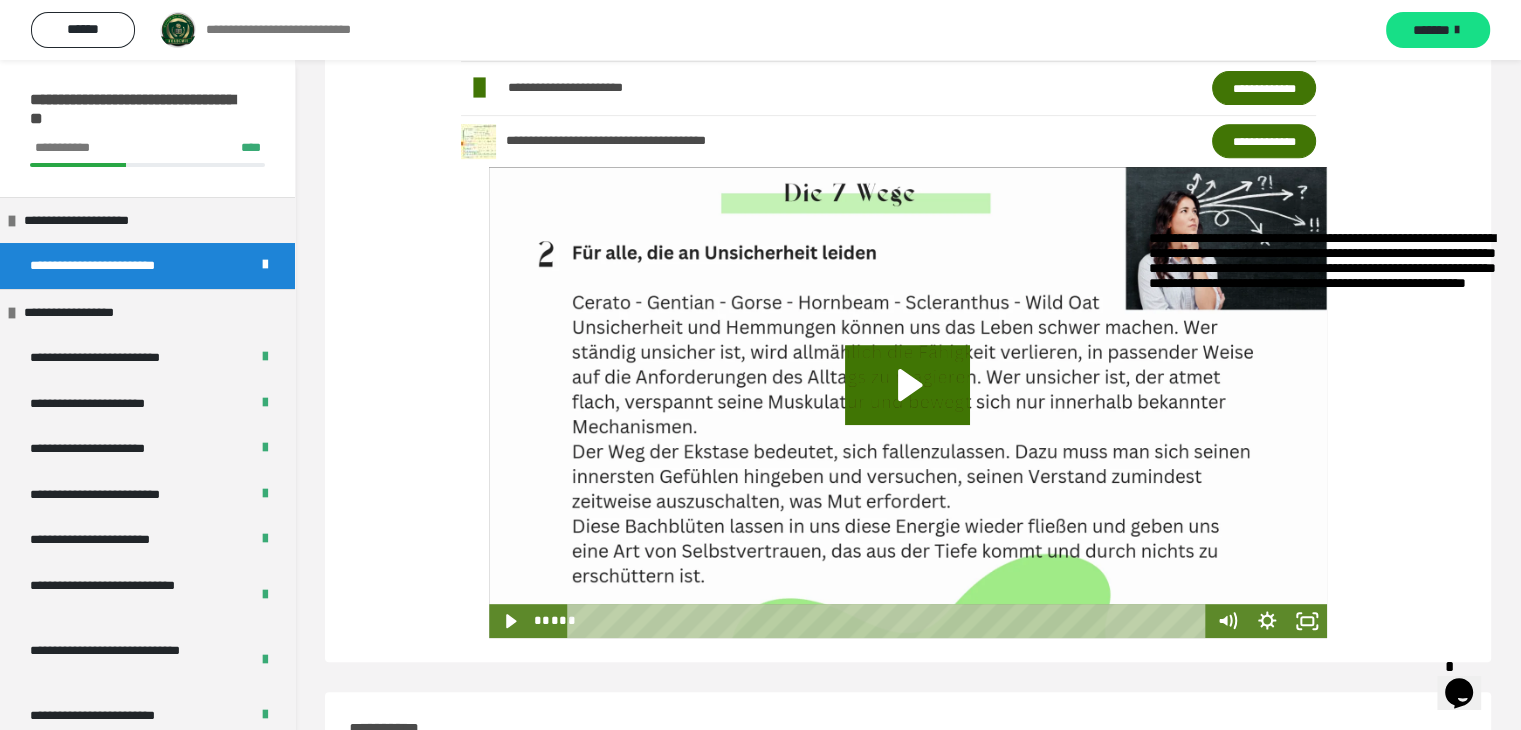 scroll, scrollTop: 0, scrollLeft: 0, axis: both 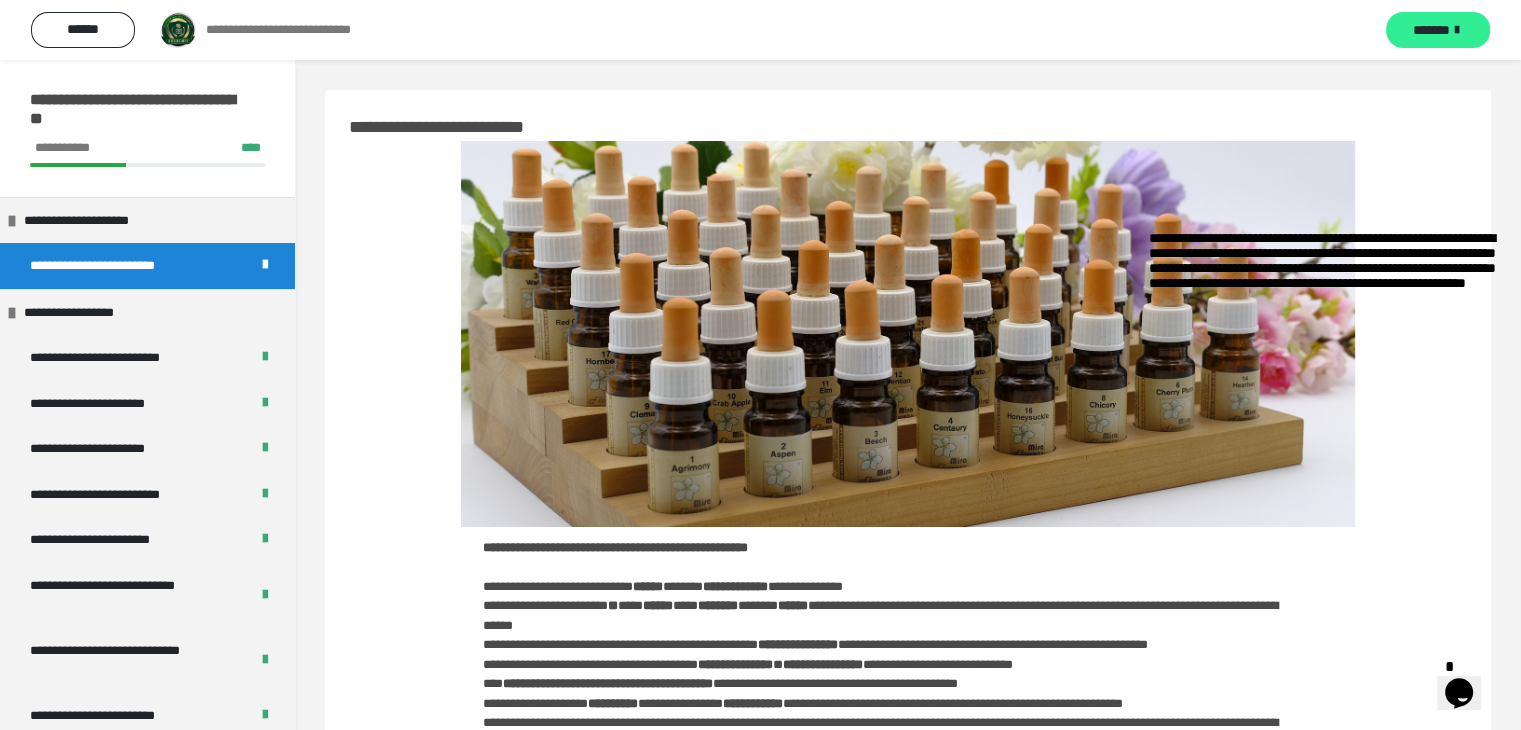 click on "*******" at bounding box center [1431, 30] 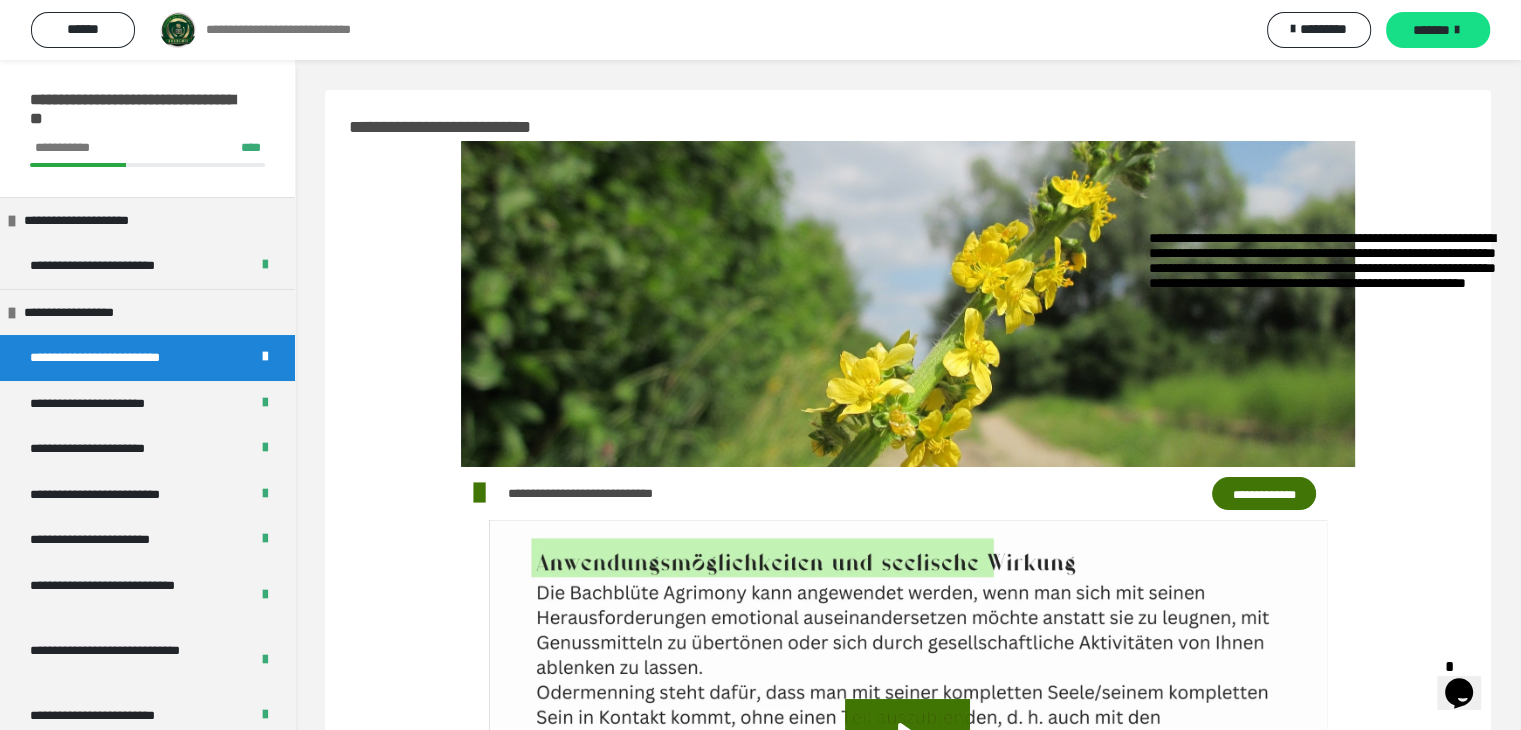 click on "**********" at bounding box center [1459, 693] 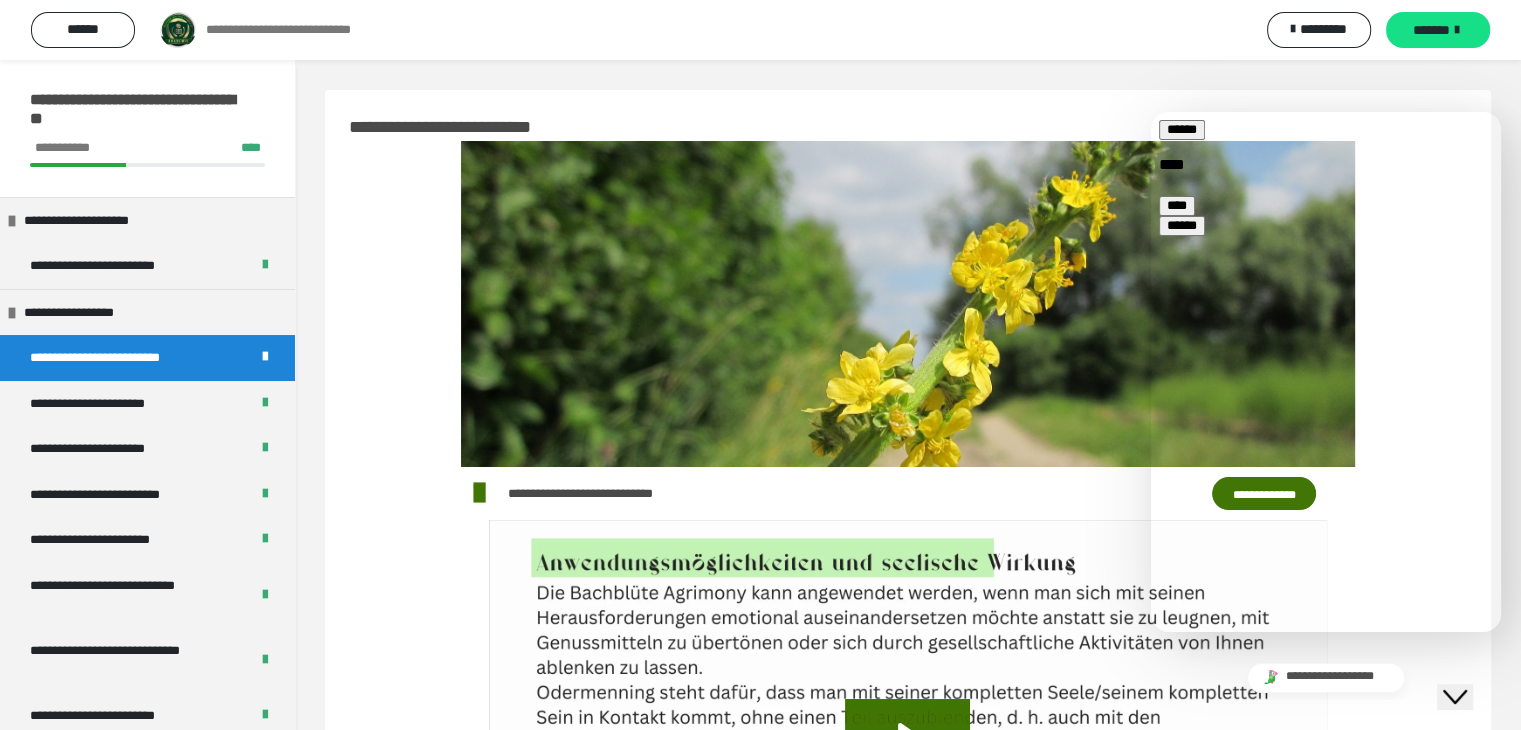 click on "******" at bounding box center [1182, 130] 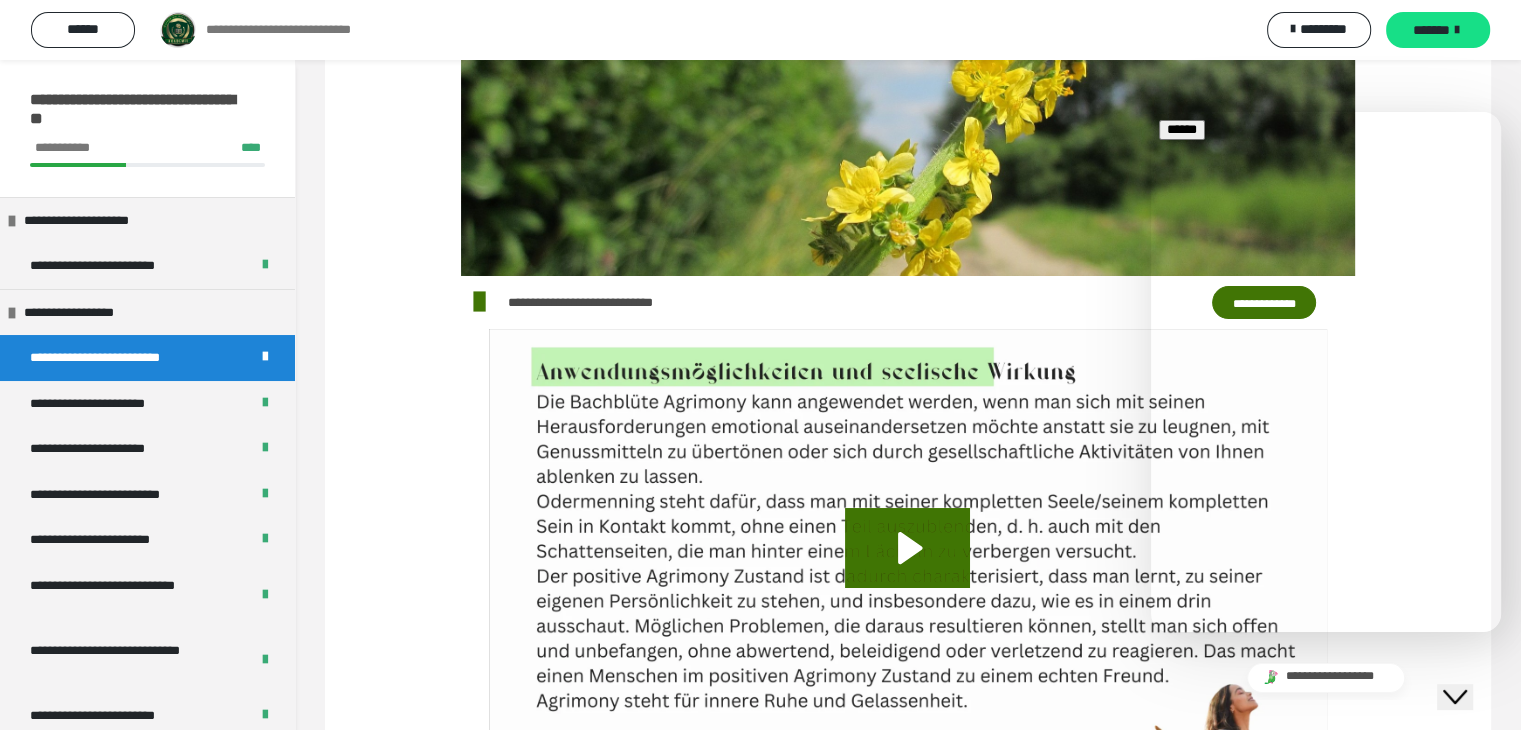 scroll, scrollTop: 196, scrollLeft: 0, axis: vertical 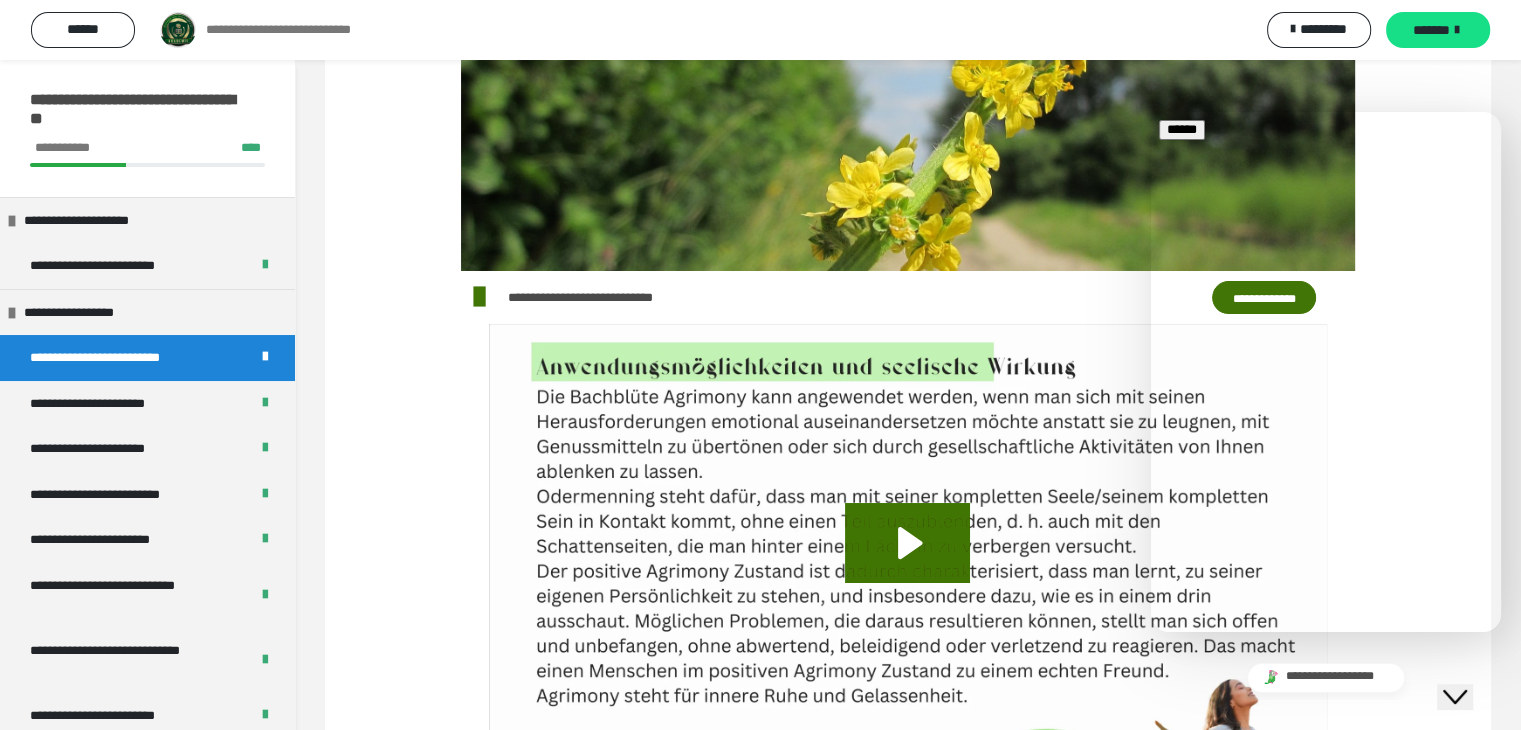 click 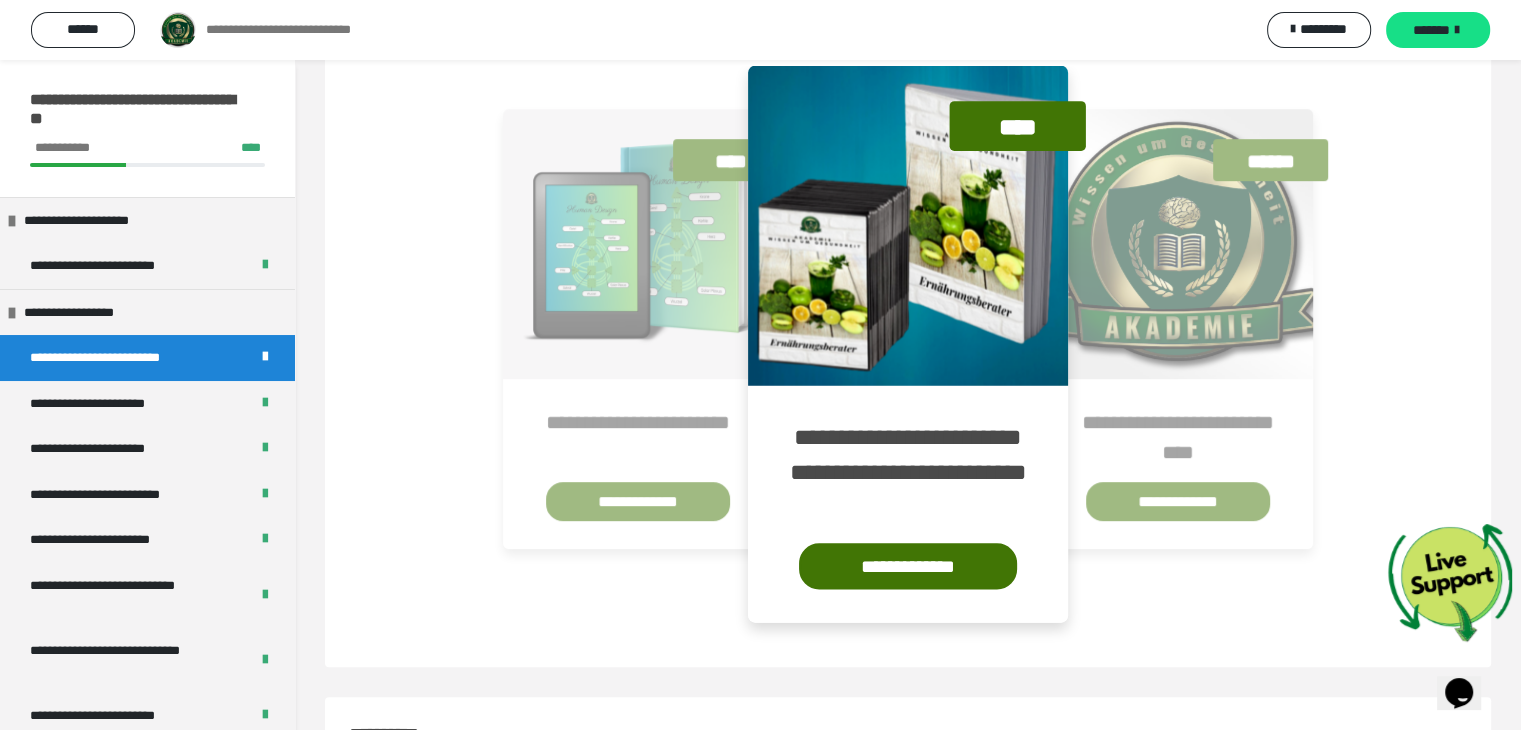 scroll, scrollTop: 940, scrollLeft: 0, axis: vertical 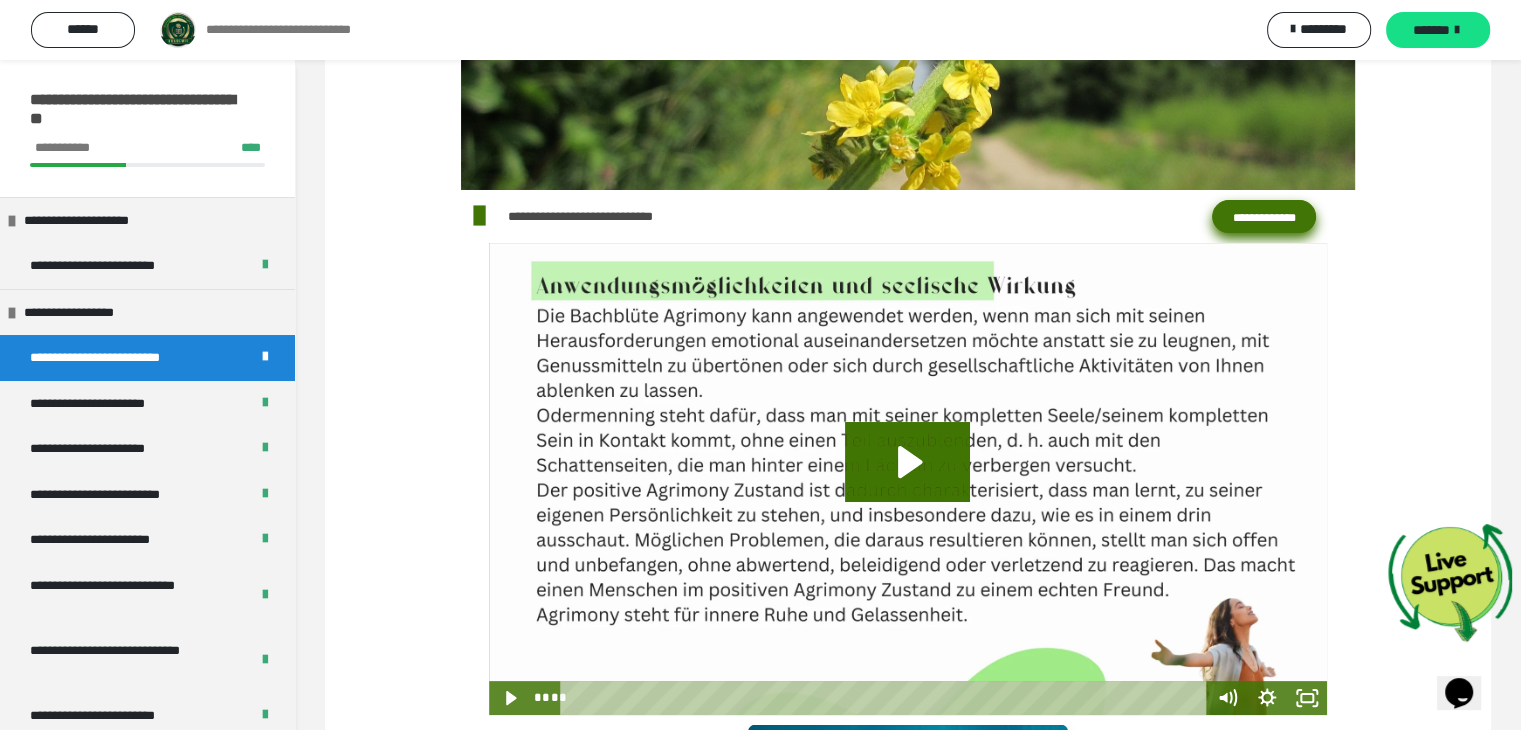 click on "**********" at bounding box center [1264, 217] 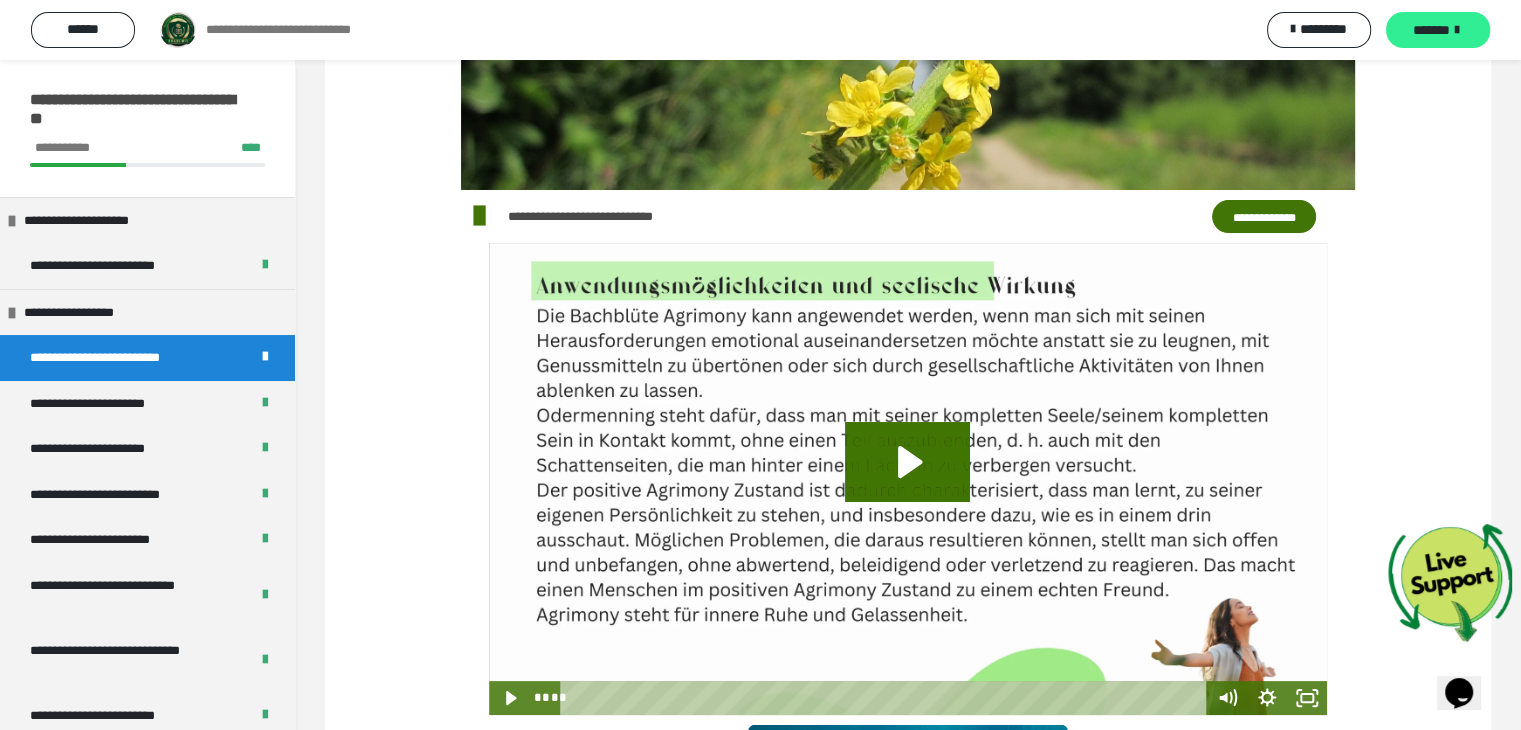 click on "*******" at bounding box center [1431, 30] 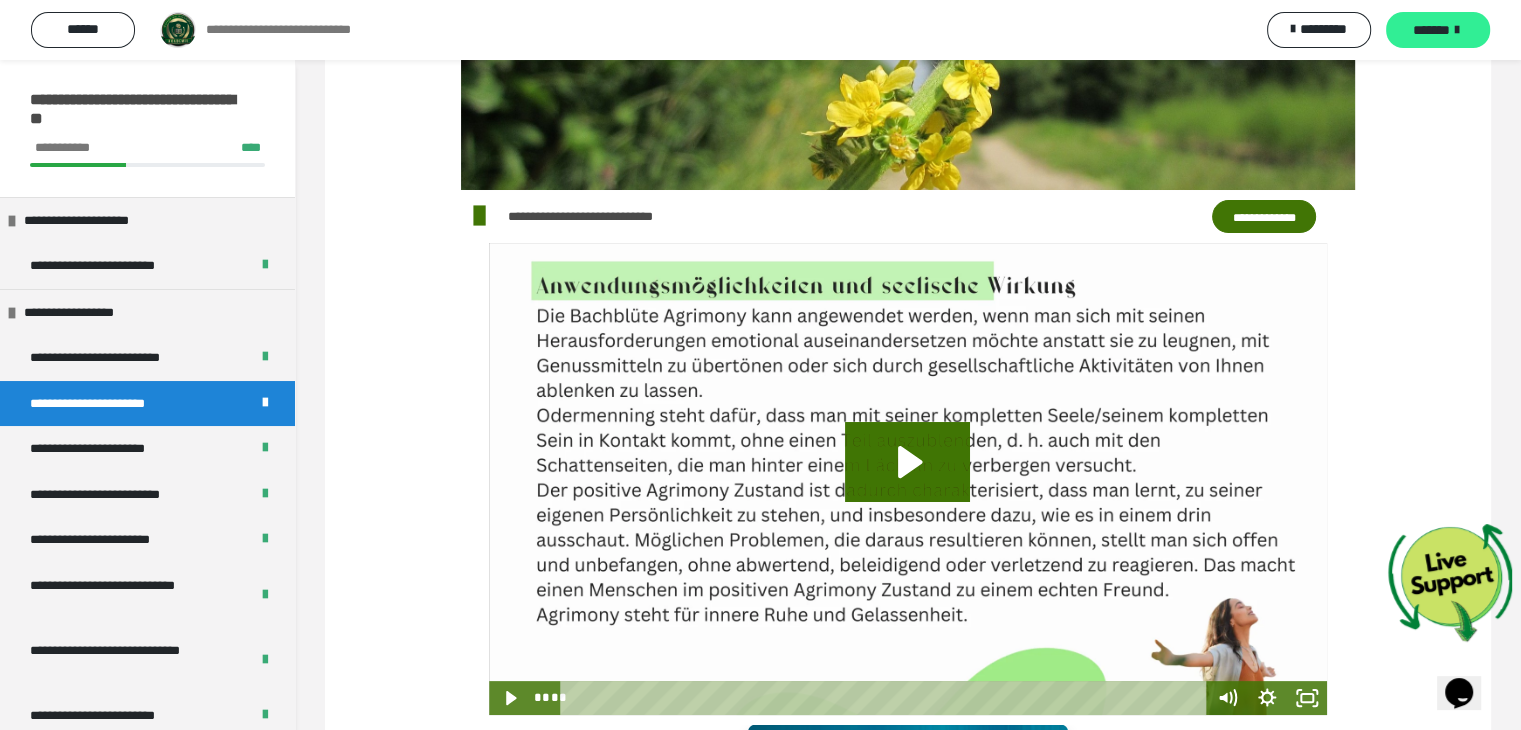 scroll, scrollTop: 100, scrollLeft: 0, axis: vertical 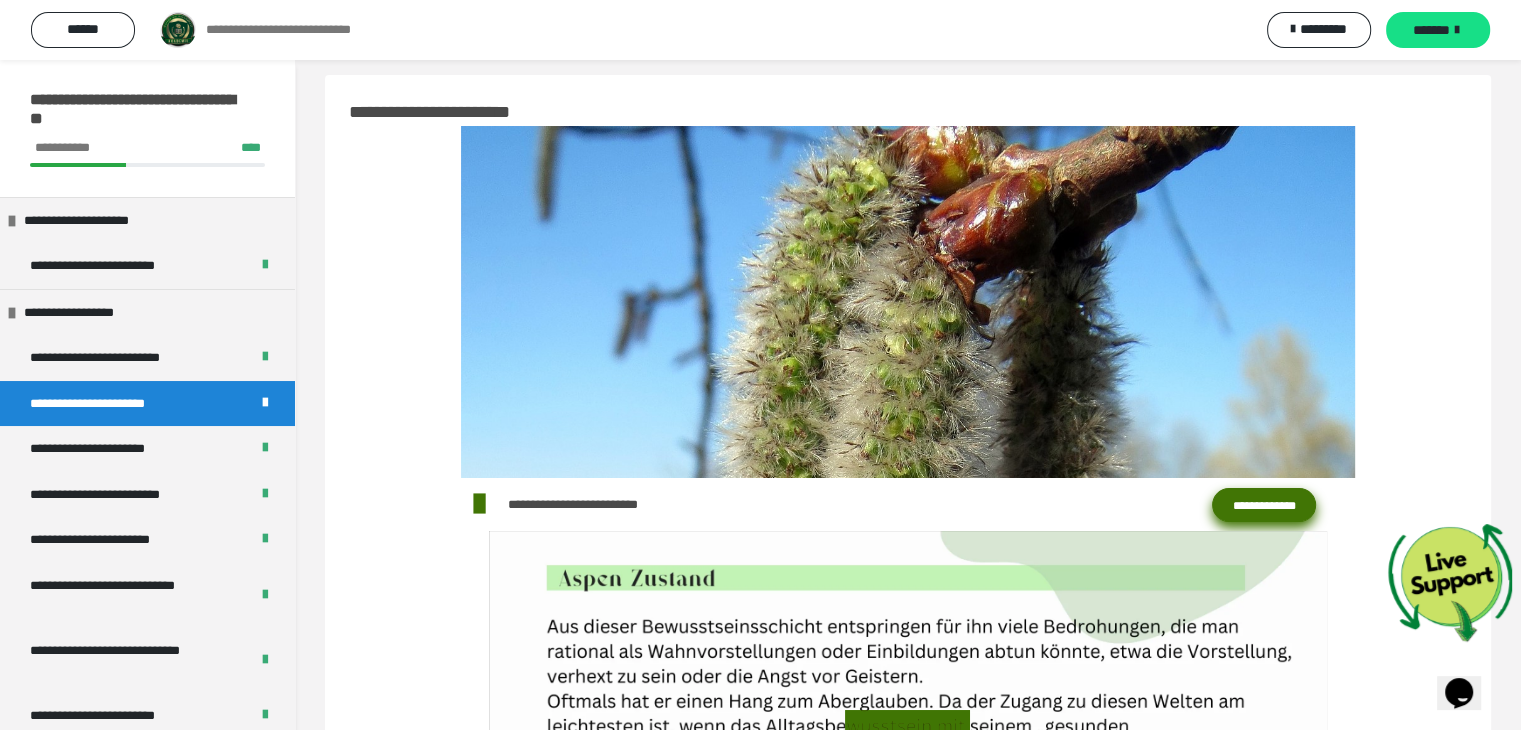 click on "**********" at bounding box center (1264, 505) 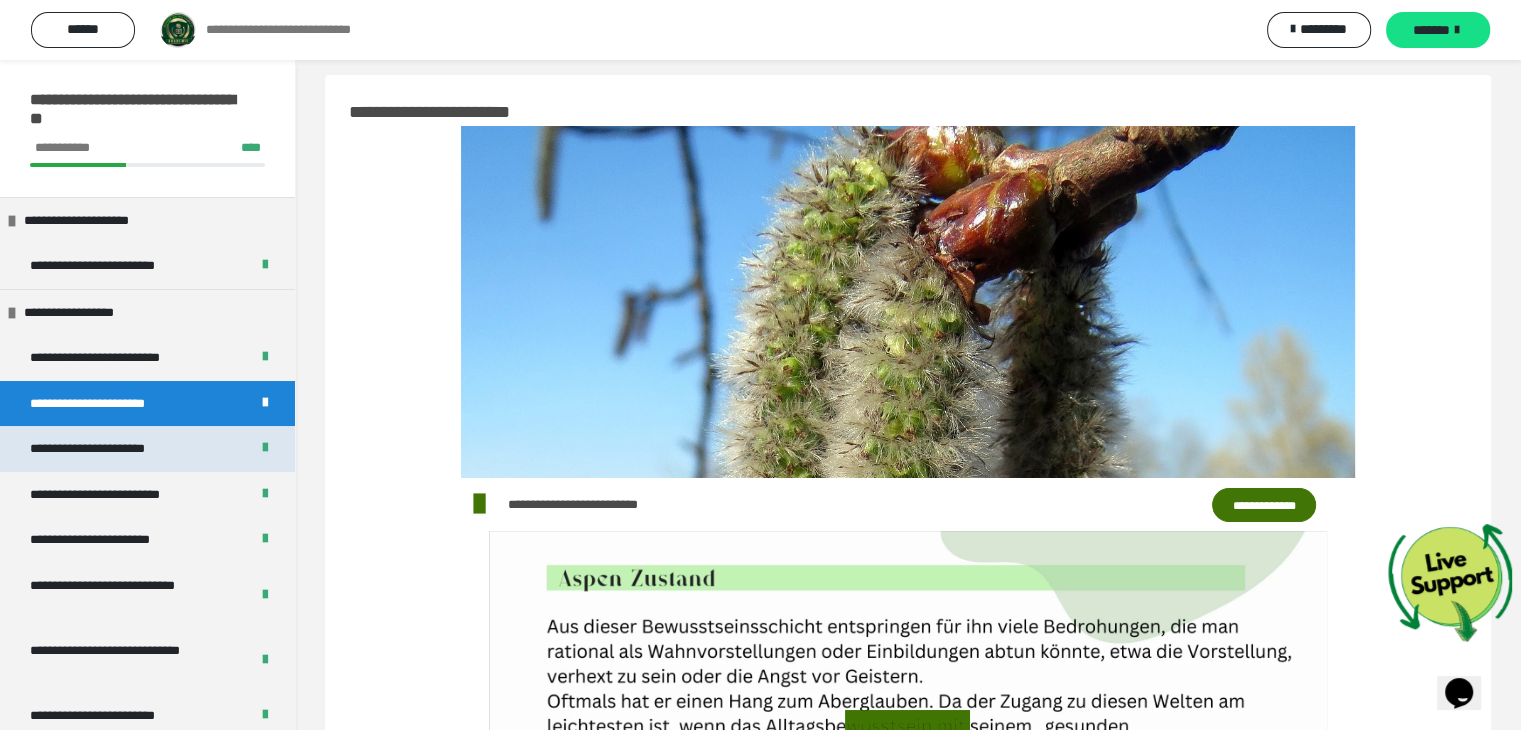 click on "**********" at bounding box center [106, 449] 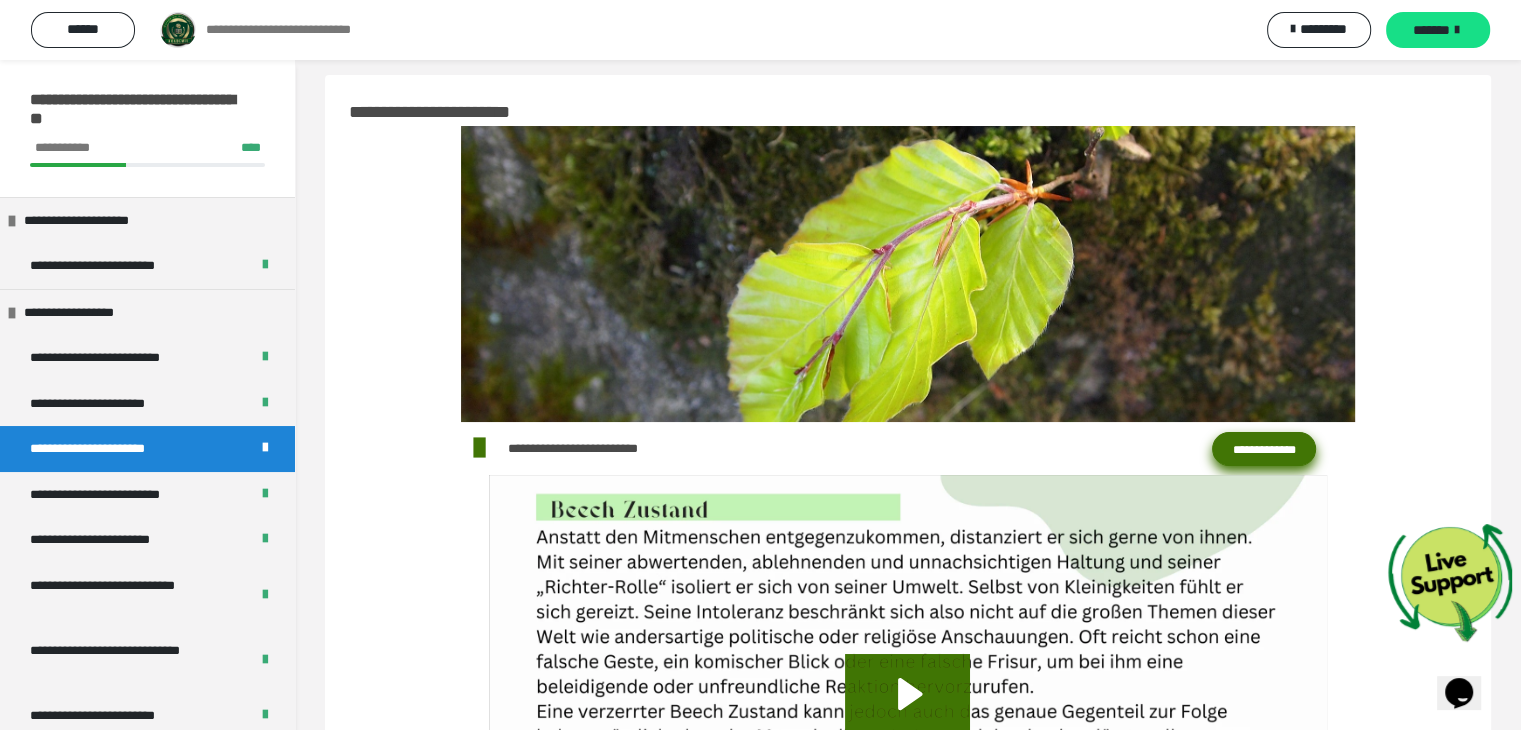 click on "**********" at bounding box center (1264, 449) 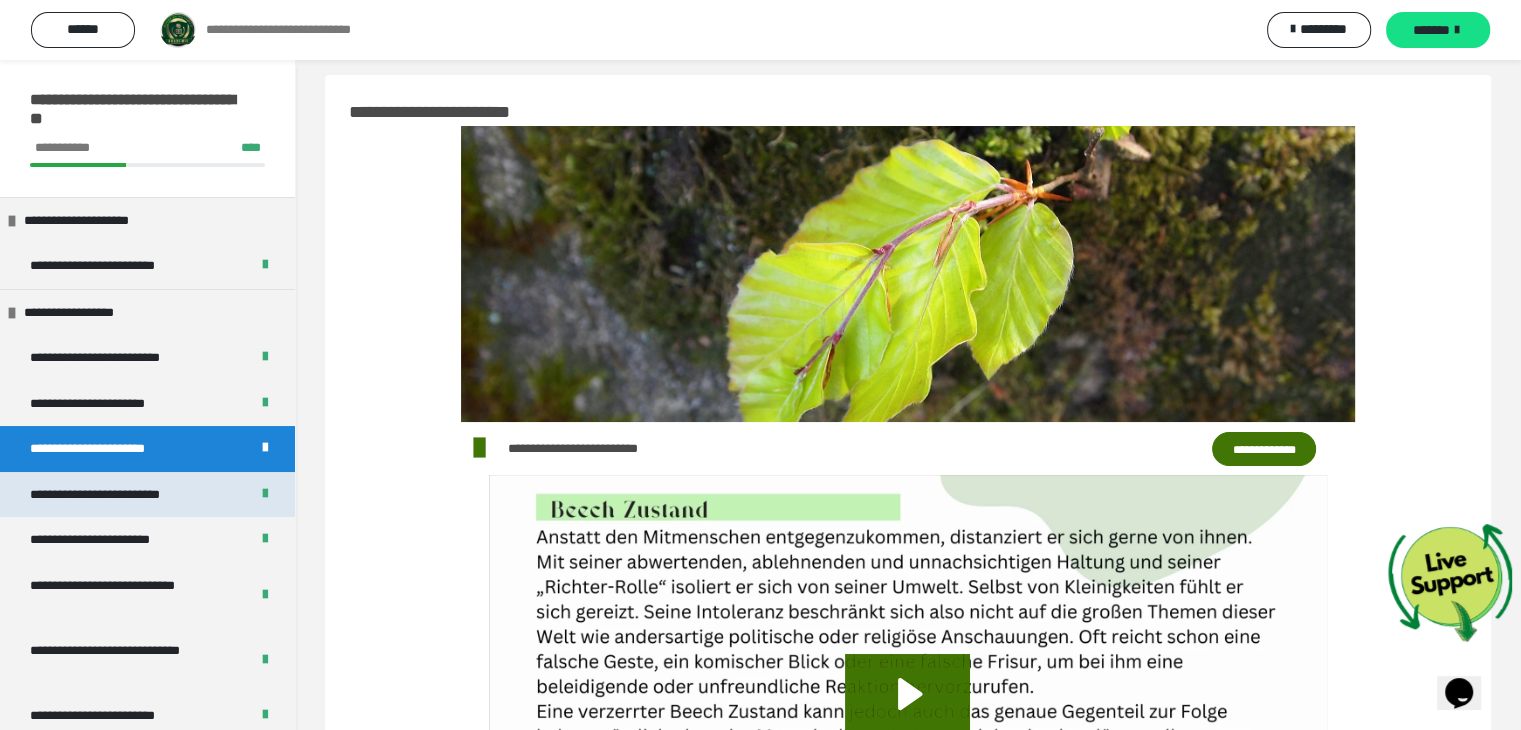 click on "**********" at bounding box center [116, 495] 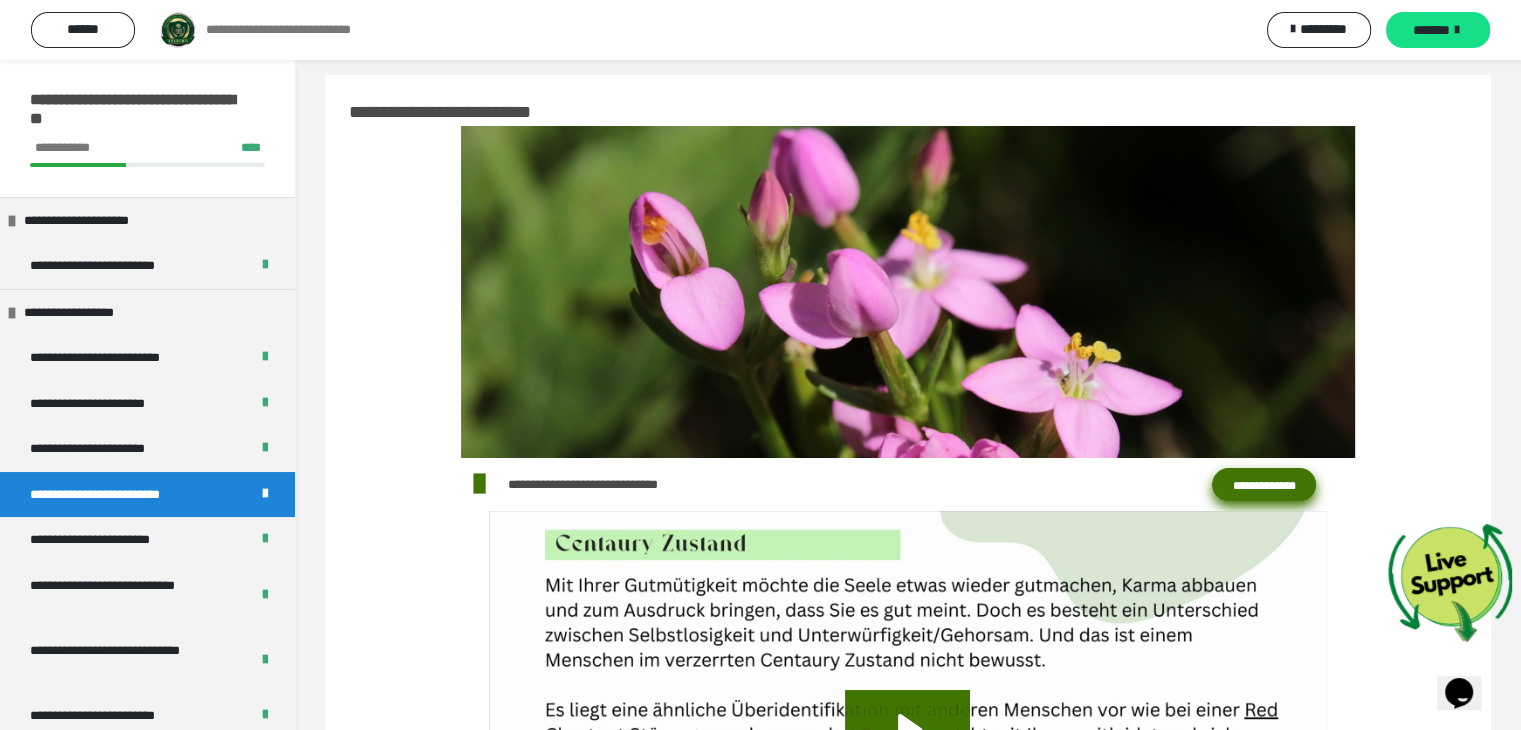 click on "**********" at bounding box center (1264, 485) 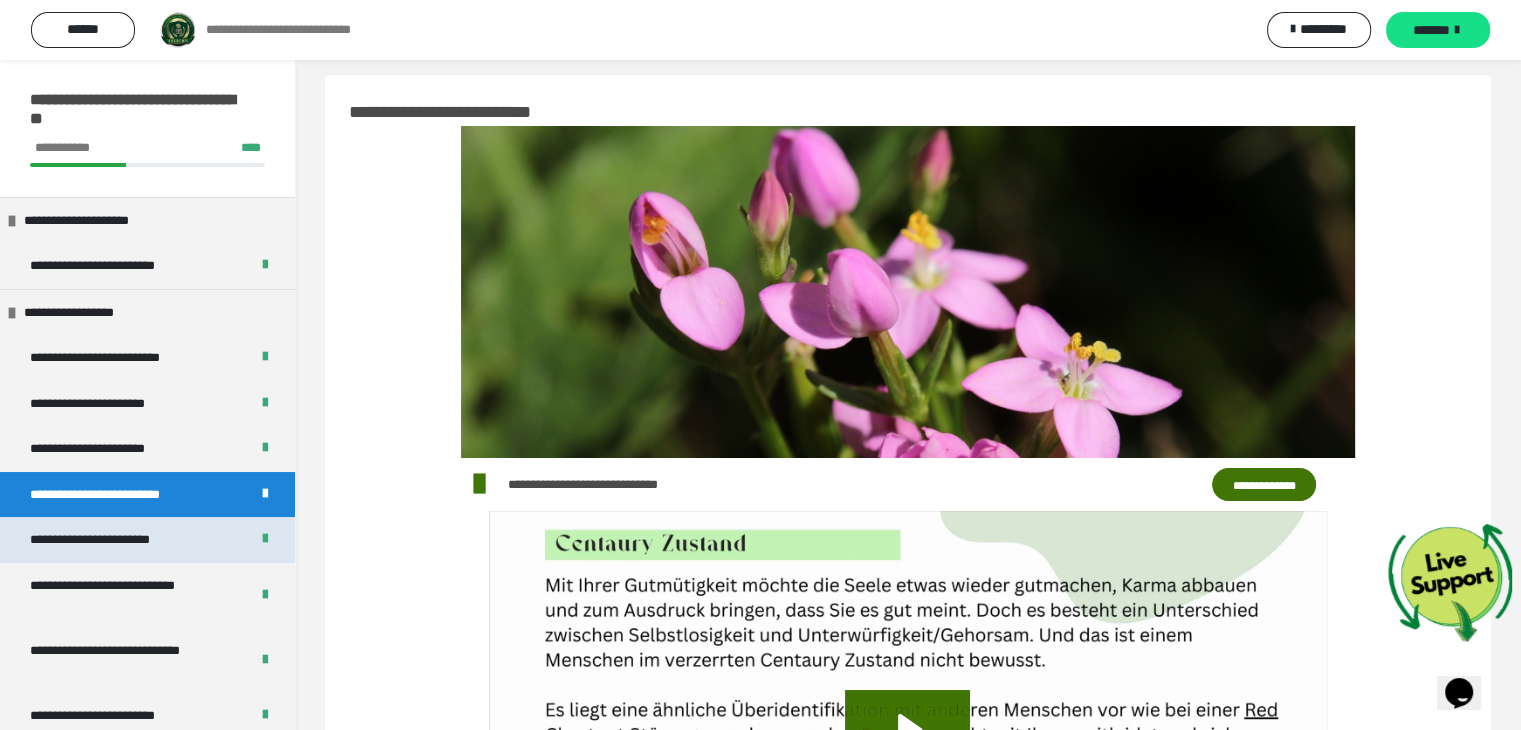 click on "**********" at bounding box center (107, 540) 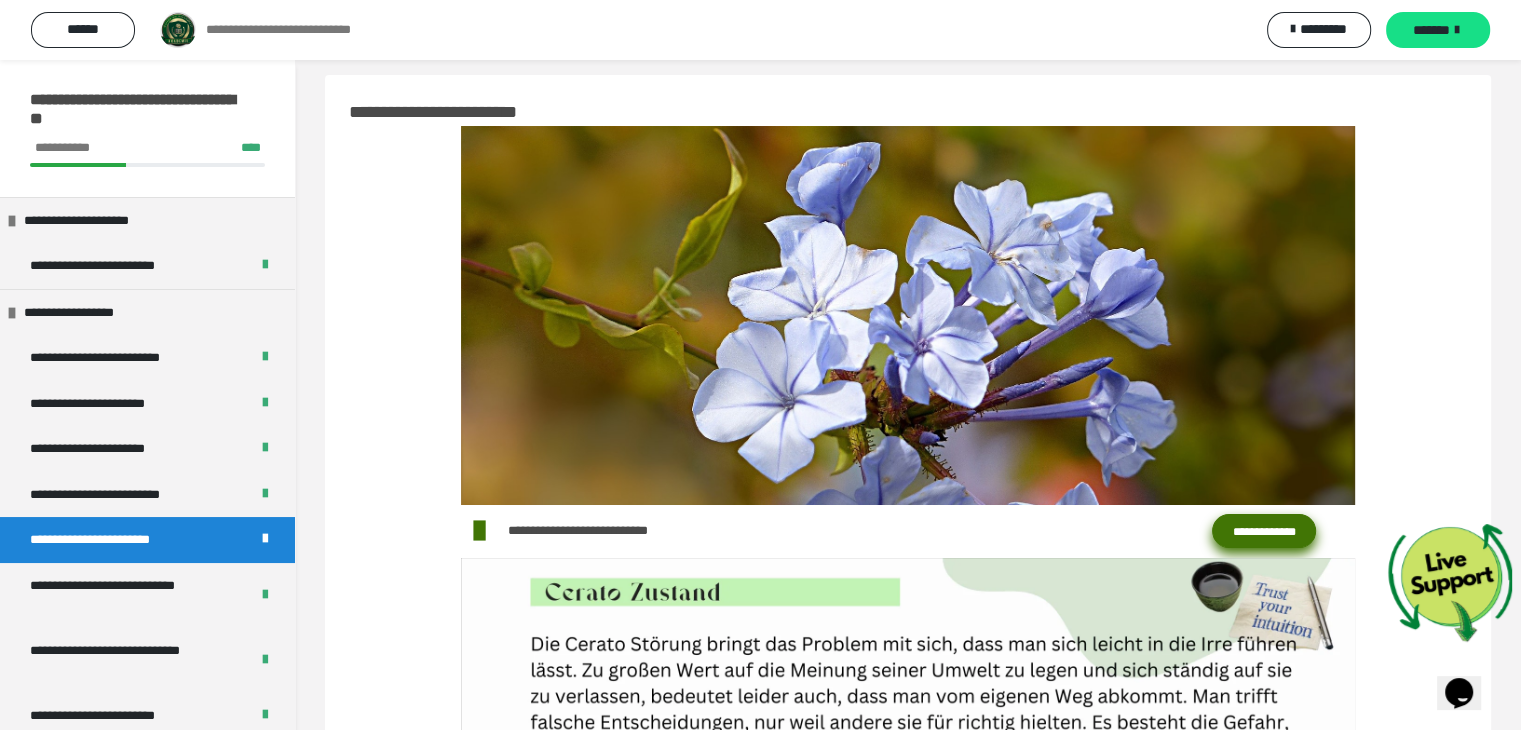click on "**********" at bounding box center [1264, 531] 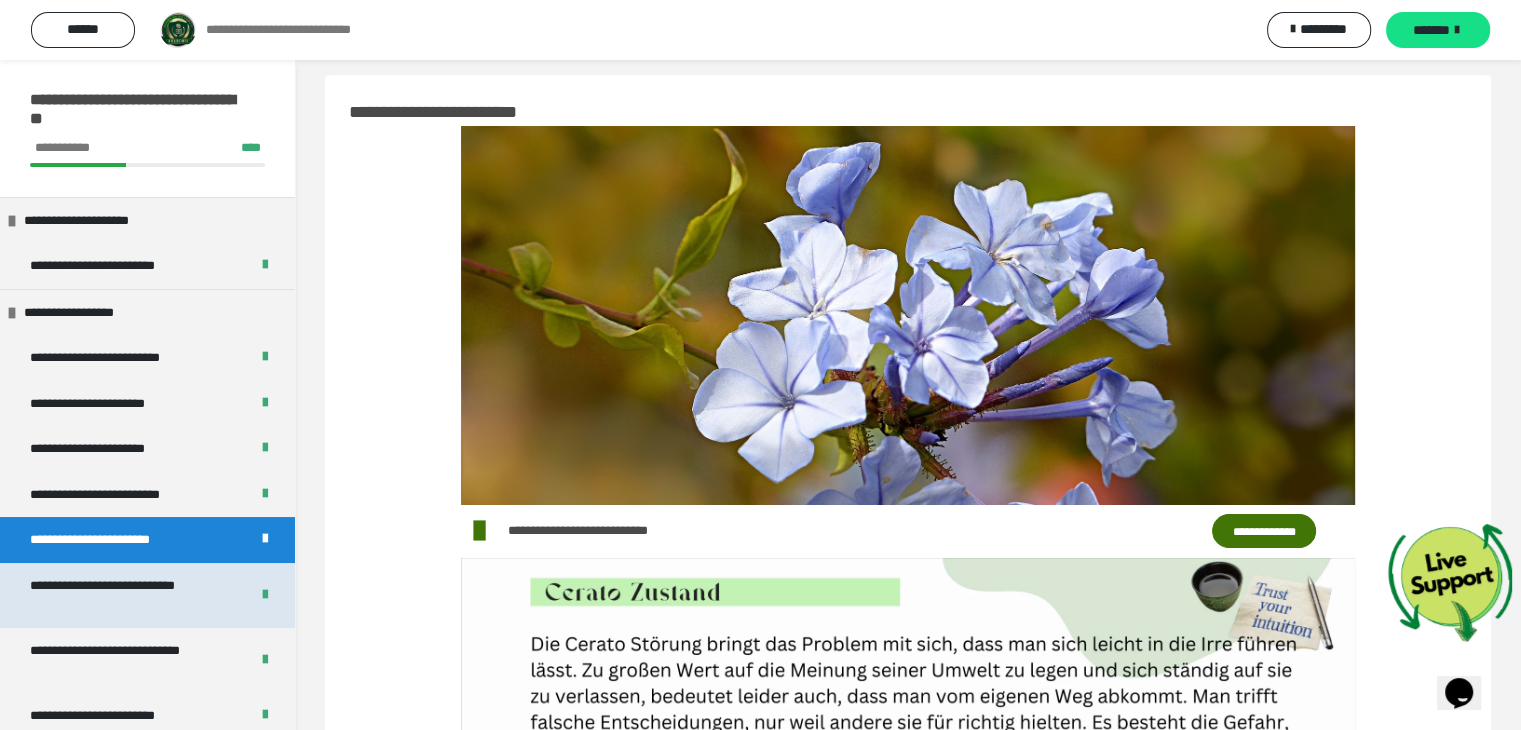 click on "**********" at bounding box center (124, 595) 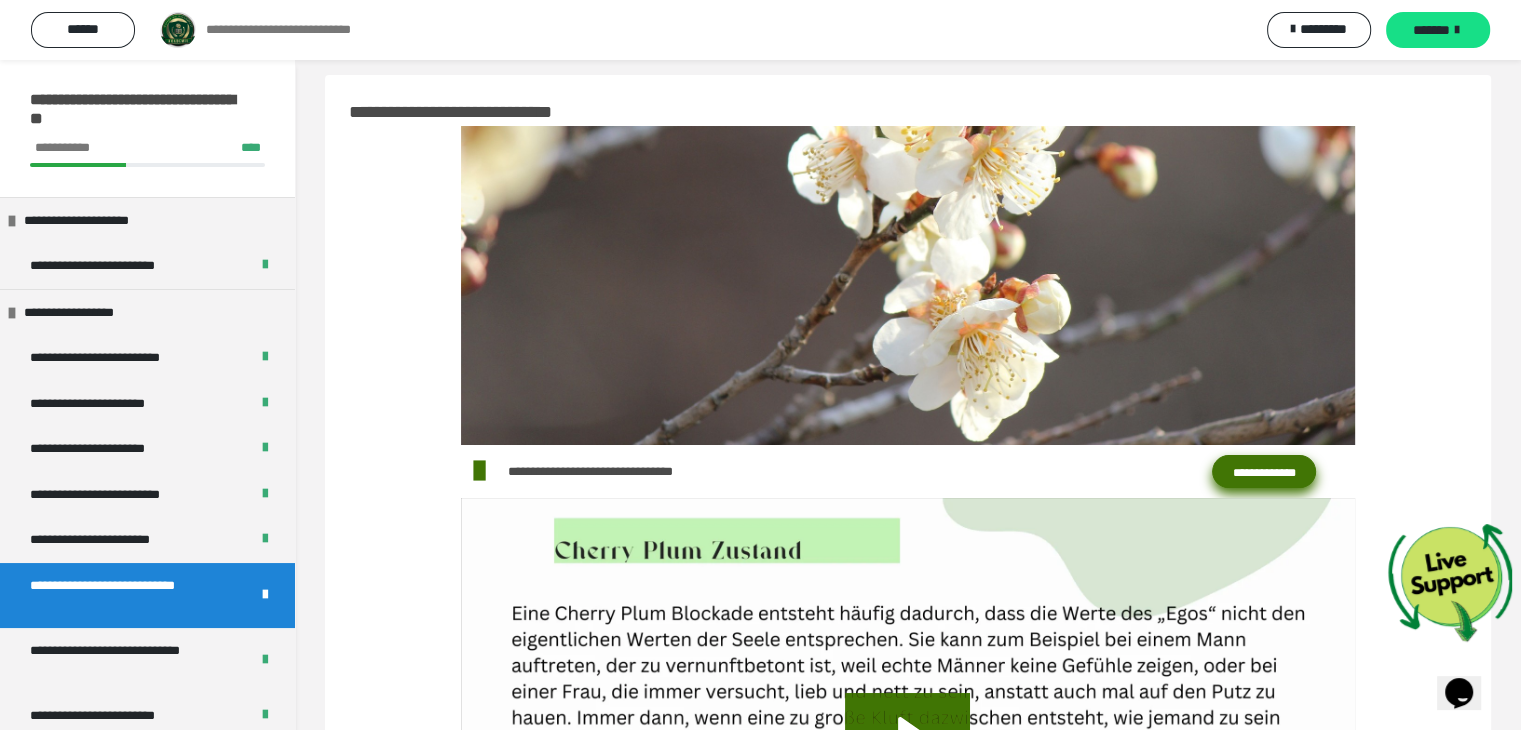click on "**********" at bounding box center (1264, 472) 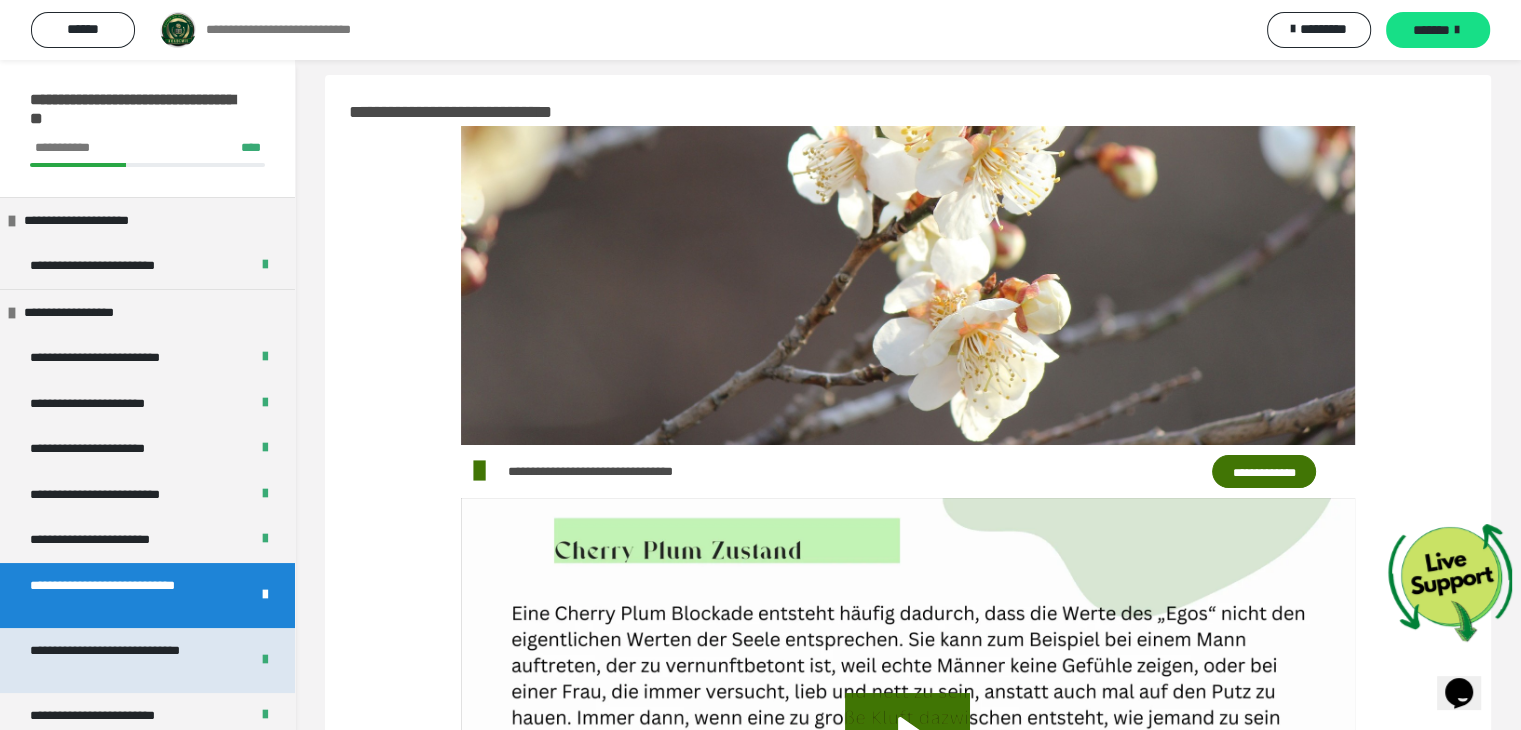 click on "**********" at bounding box center [124, 660] 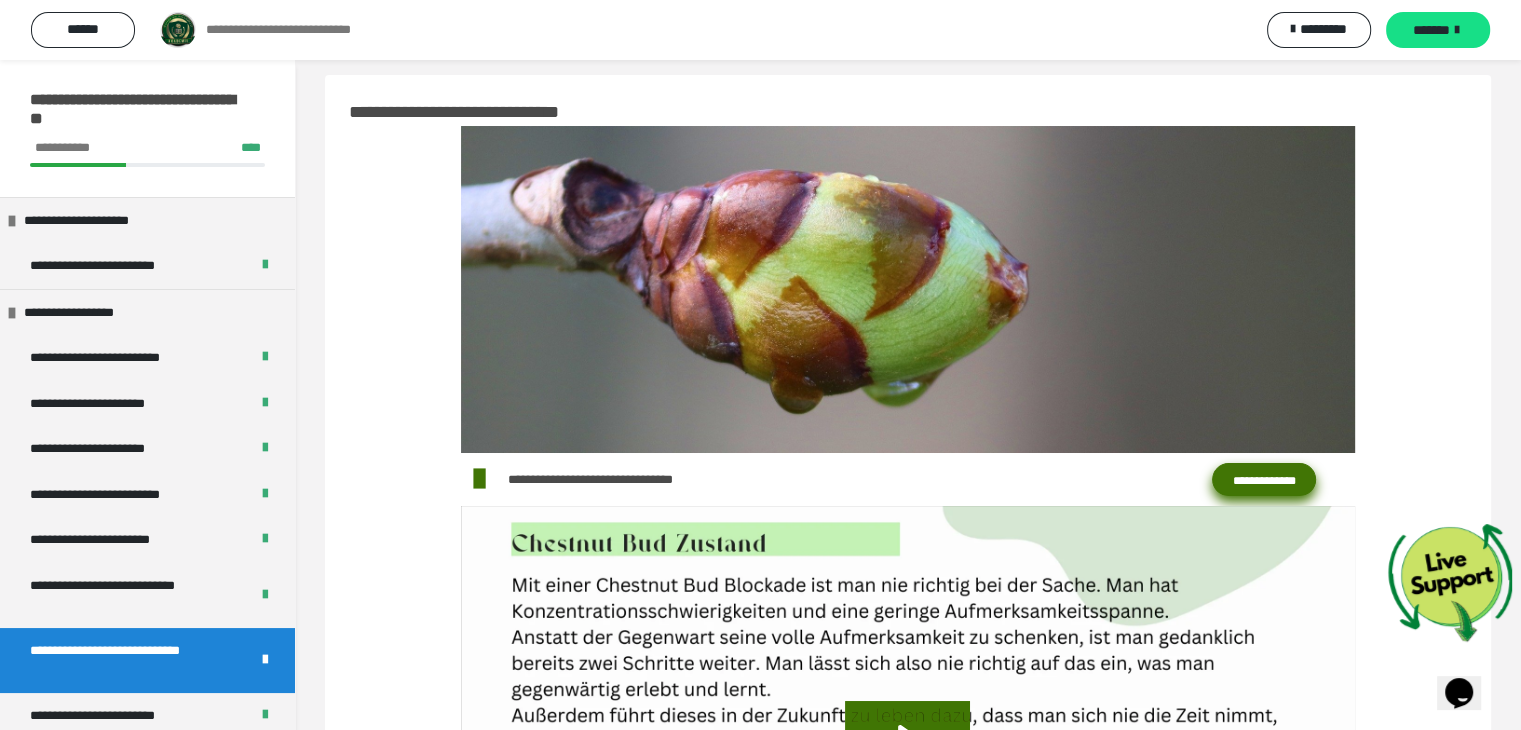 click on "**********" at bounding box center [1264, 480] 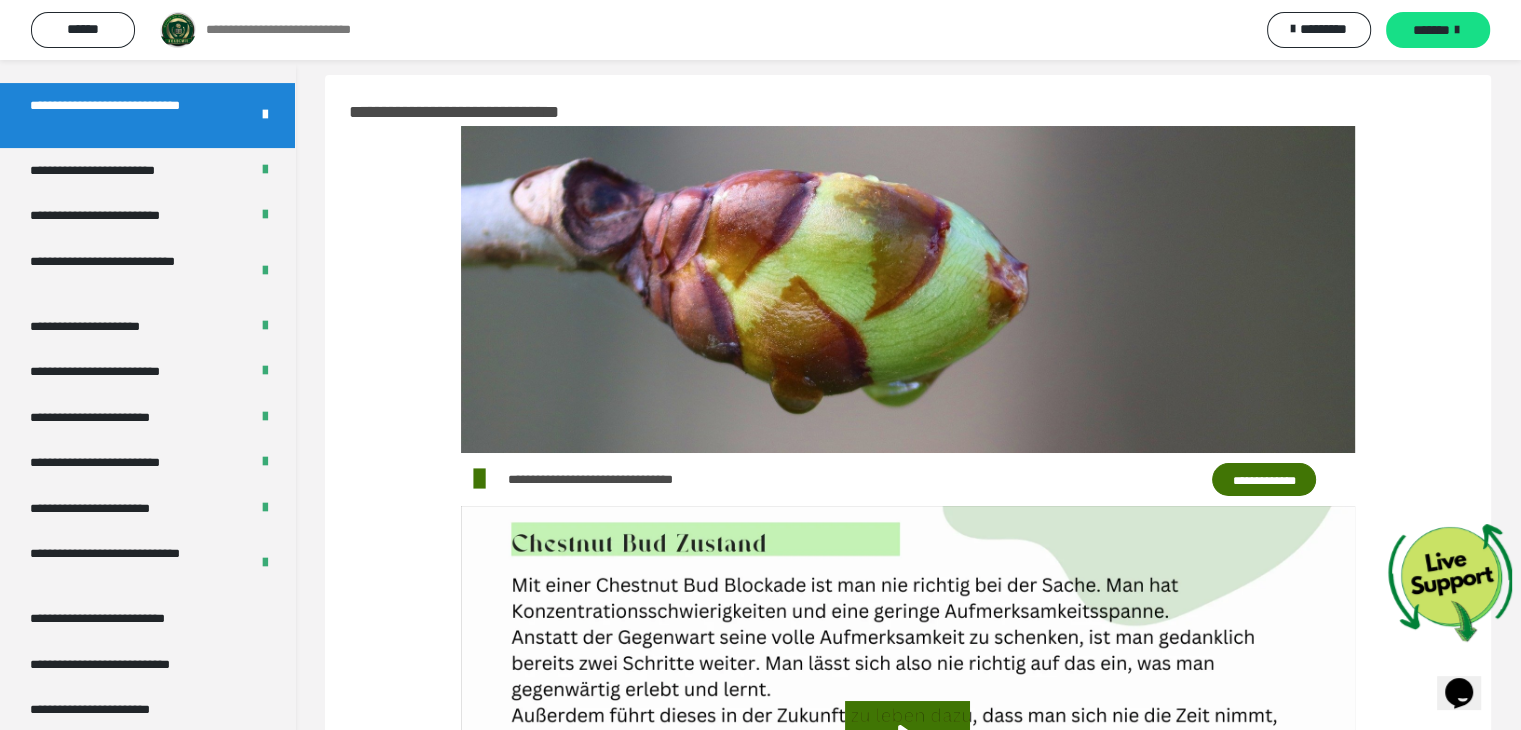 scroll, scrollTop: 556, scrollLeft: 0, axis: vertical 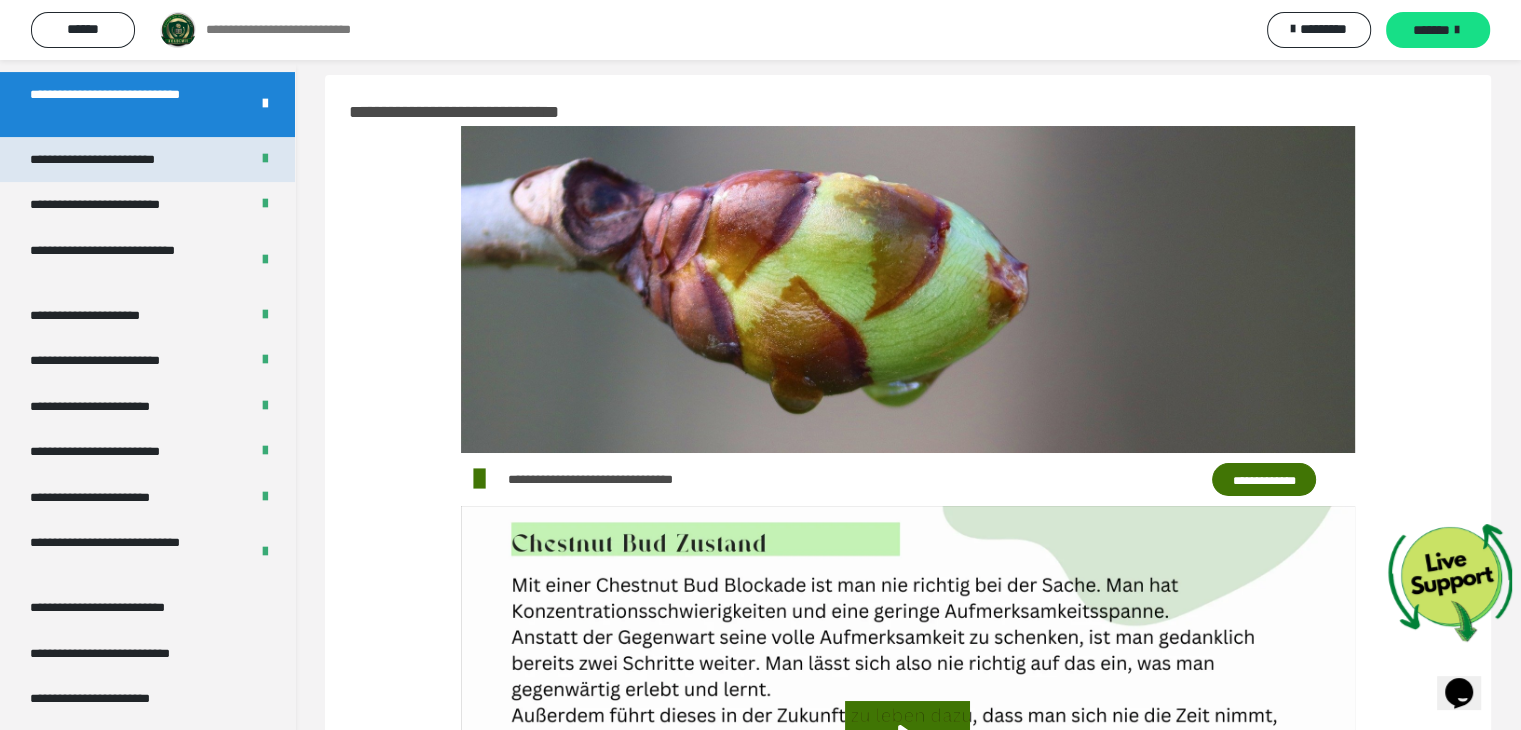 click on "**********" at bounding box center [111, 160] 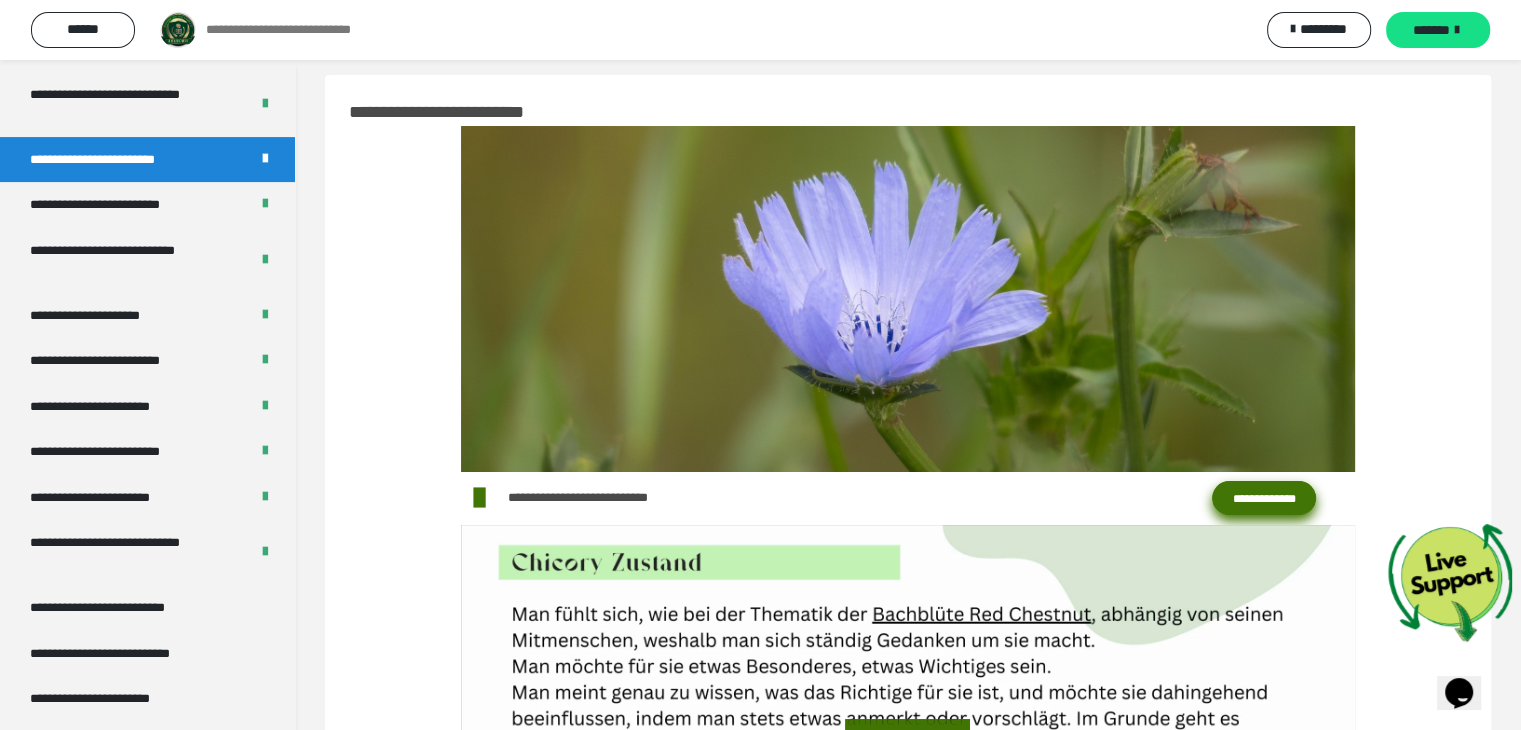 click on "**********" at bounding box center [1264, 498] 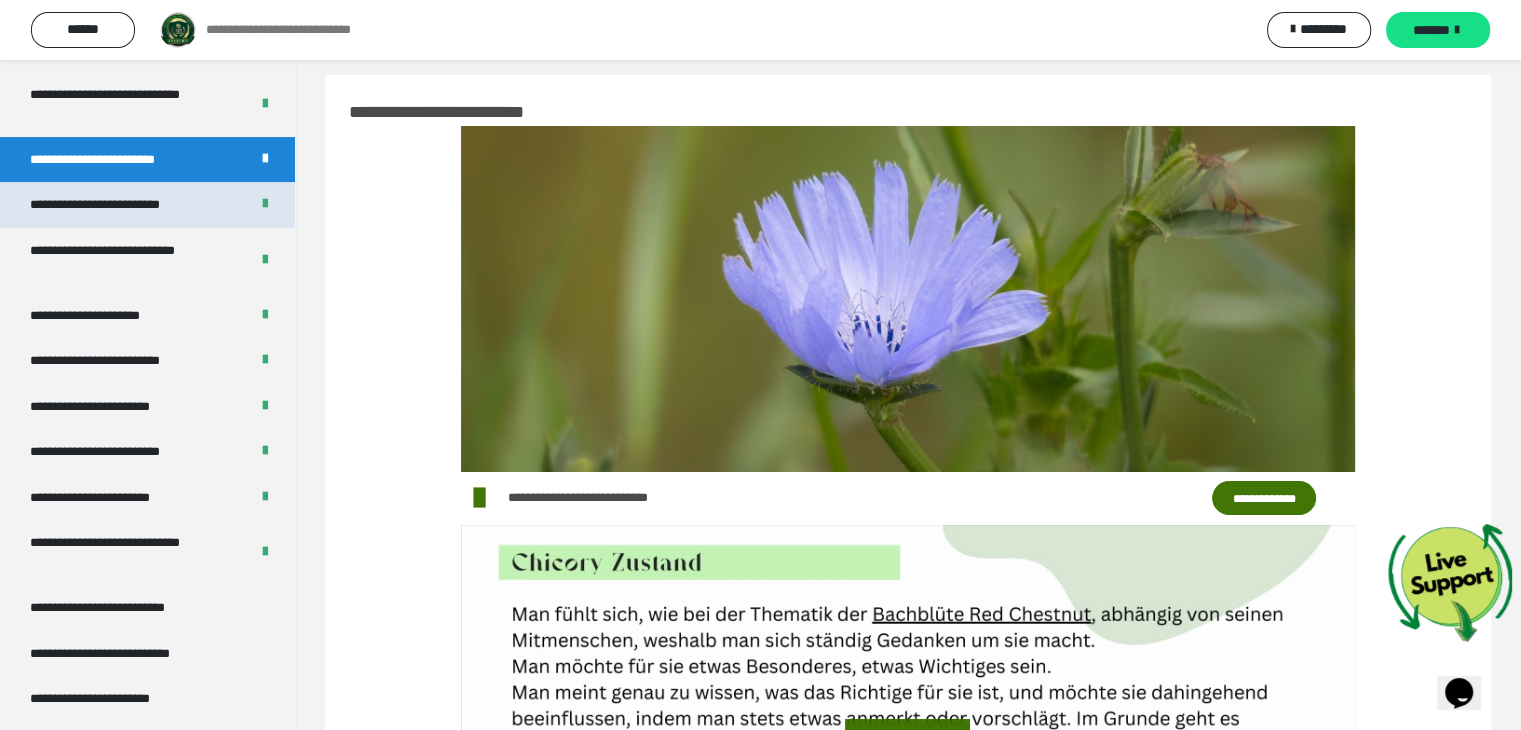 click on "**********" at bounding box center (115, 205) 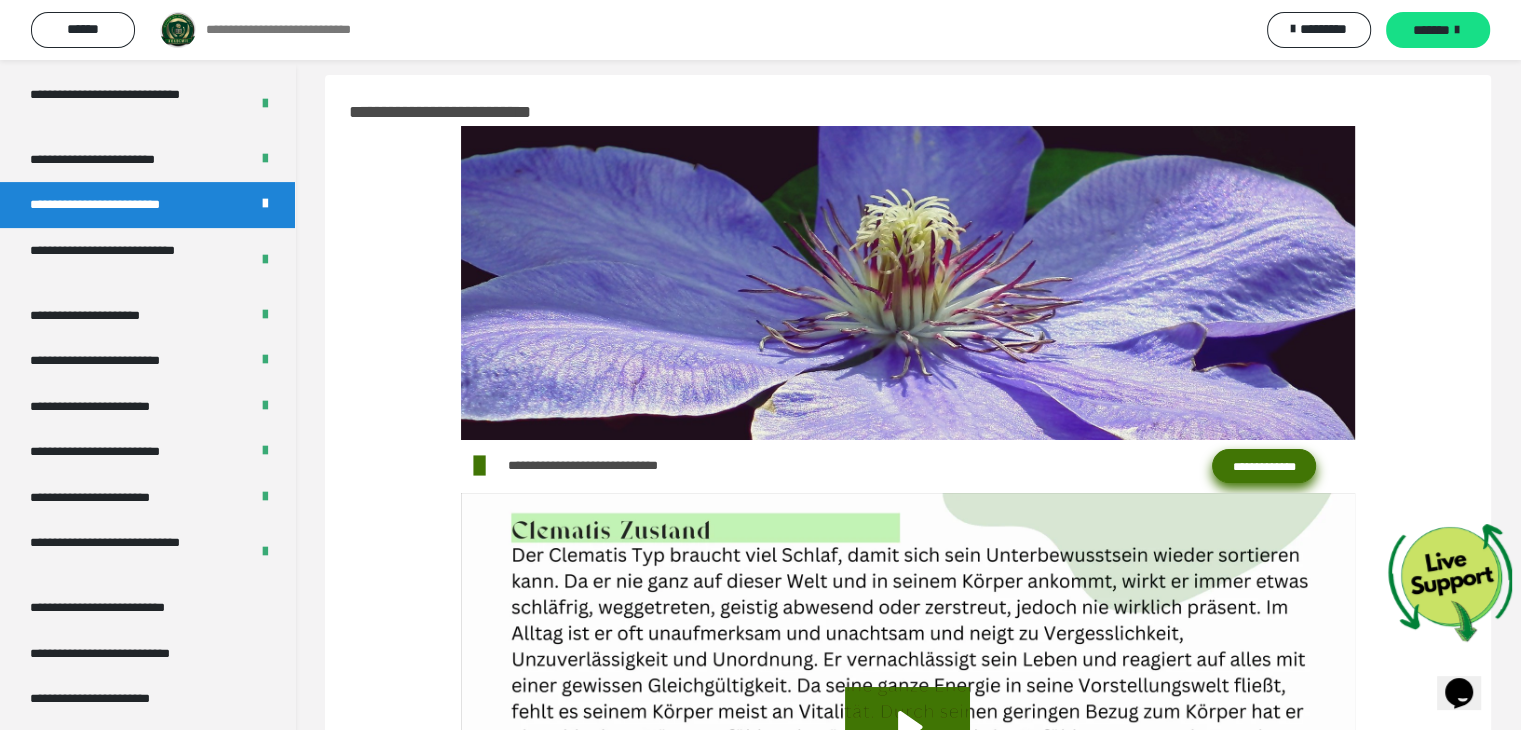 drag, startPoint x: 1259, startPoint y: 455, endPoint x: 1240, endPoint y: 465, distance: 21.470911 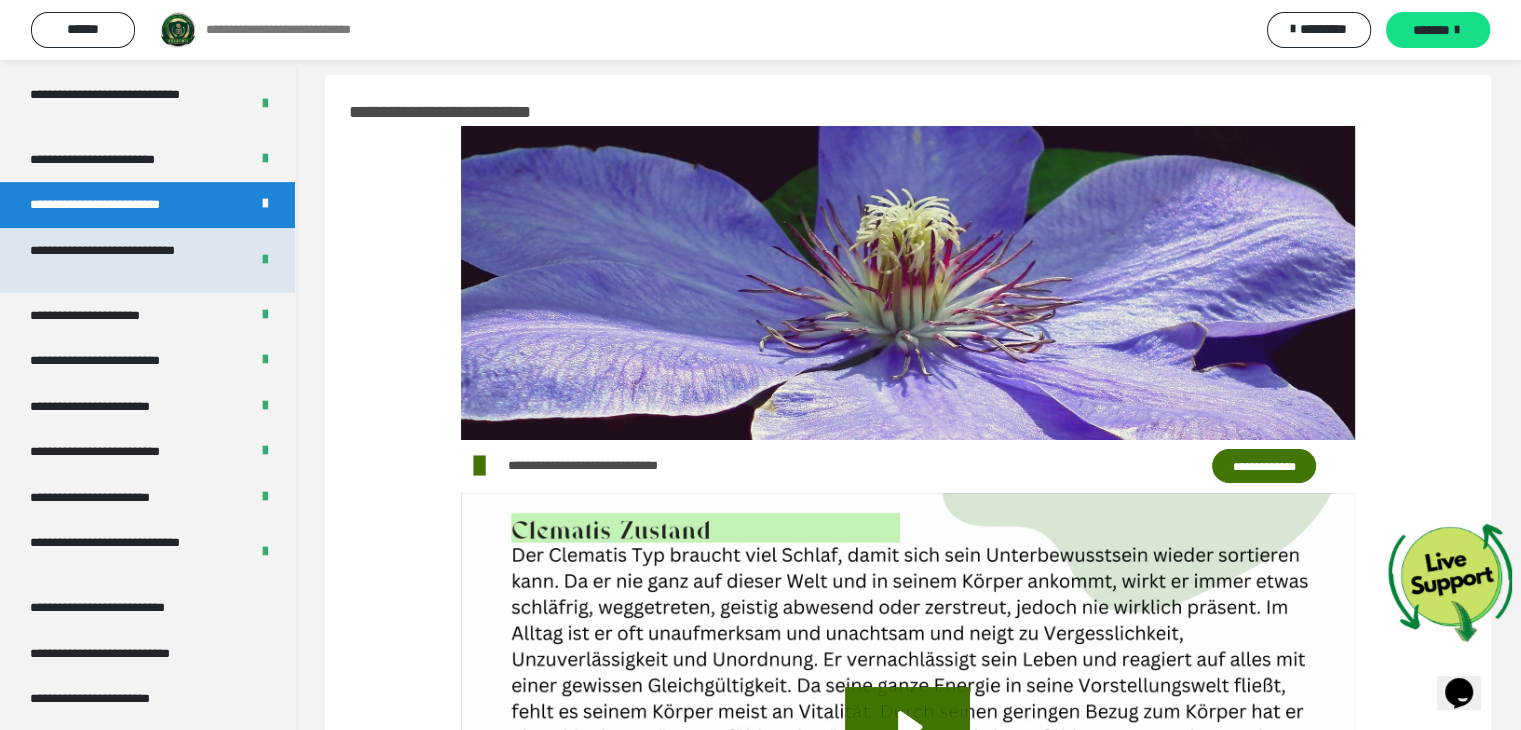 click on "**********" at bounding box center (124, 260) 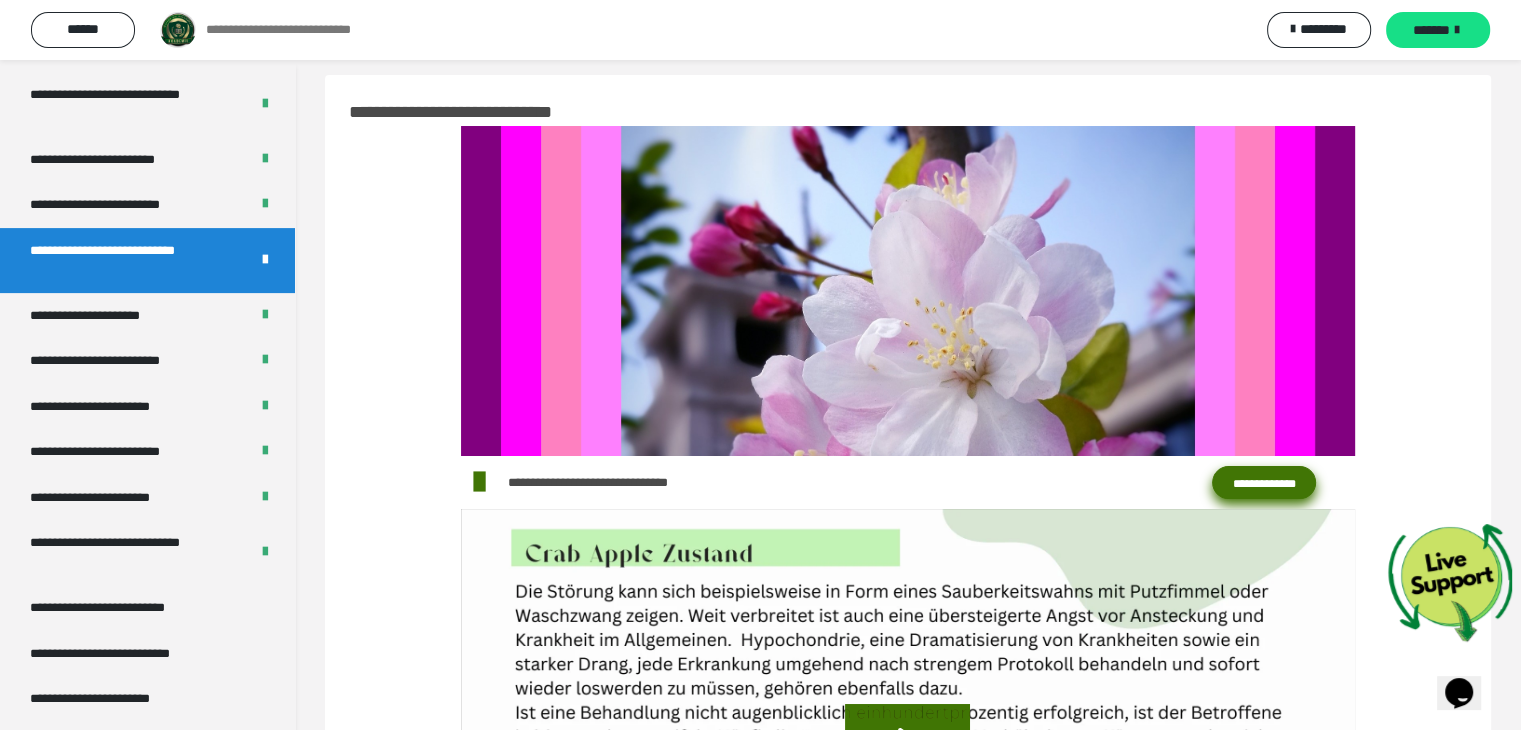 click on "**********" at bounding box center [1264, 483] 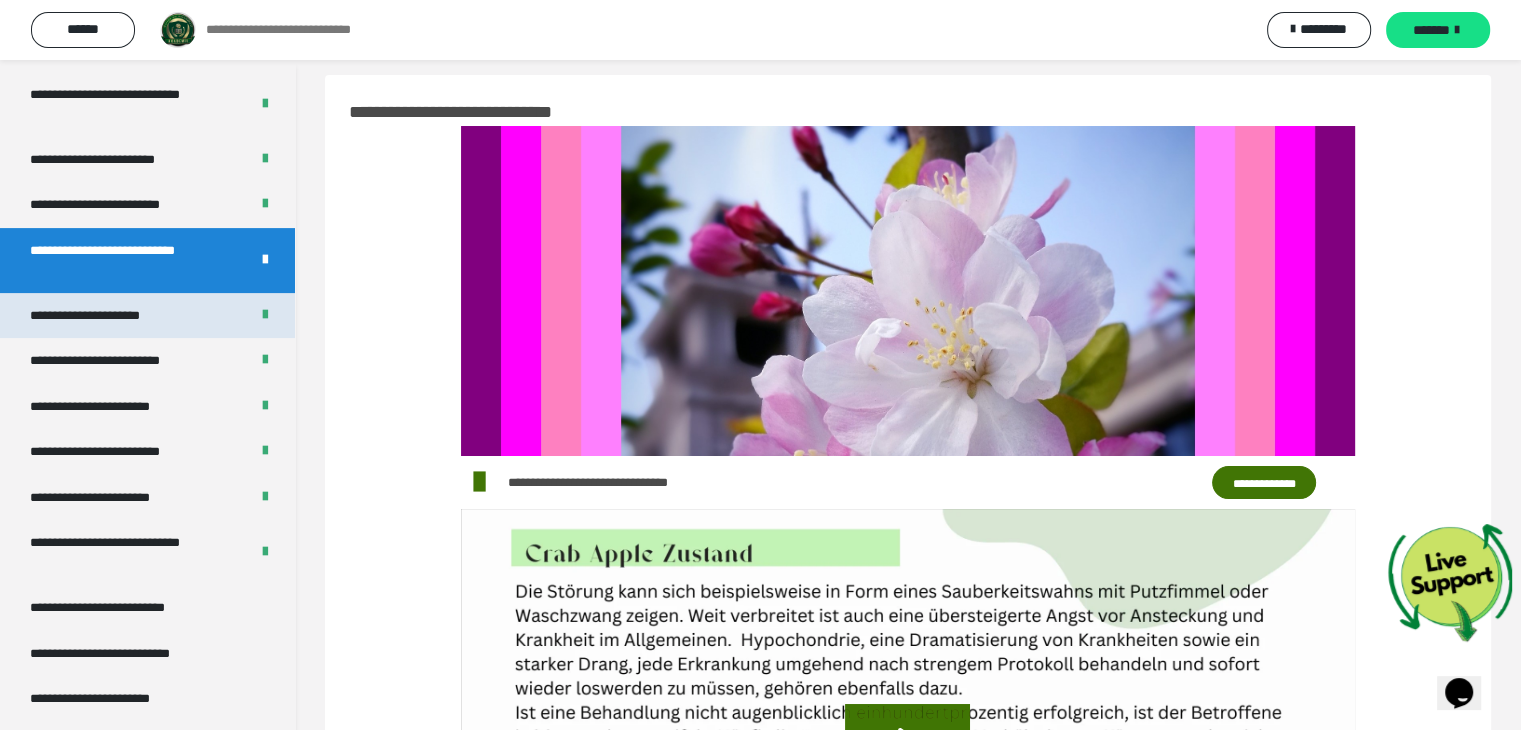 click on "**********" at bounding box center (100, 316) 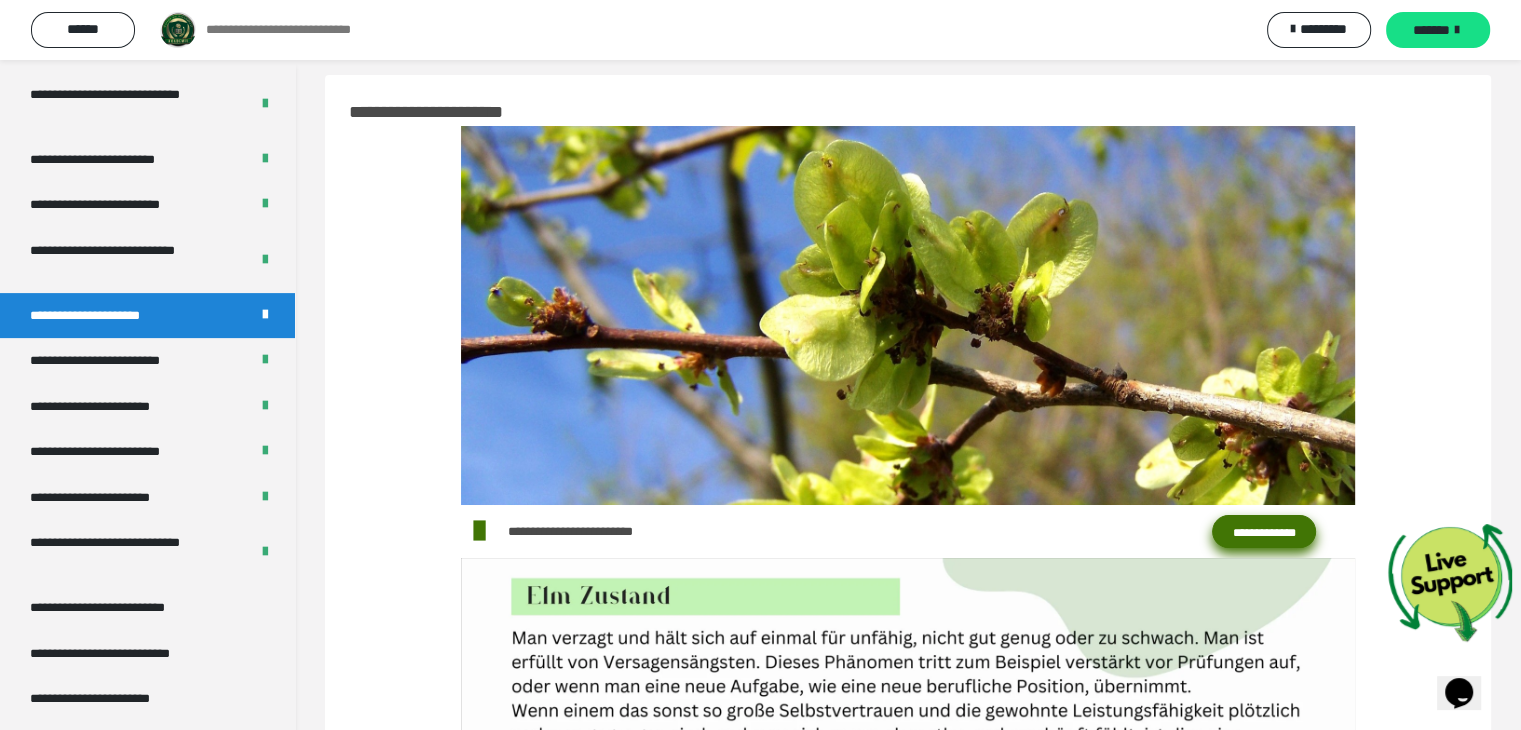 click on "**********" at bounding box center [1264, 532] 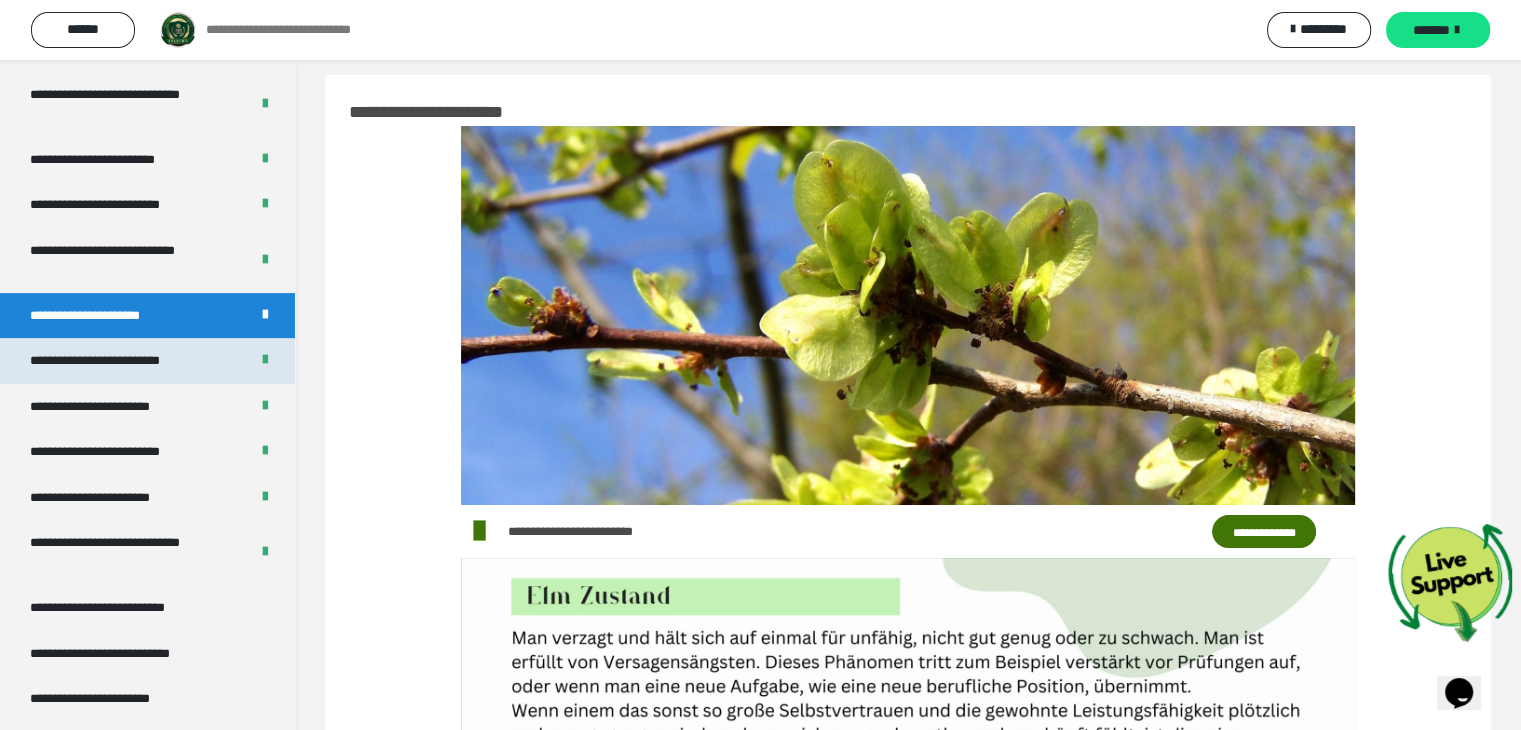 click on "**********" at bounding box center [114, 361] 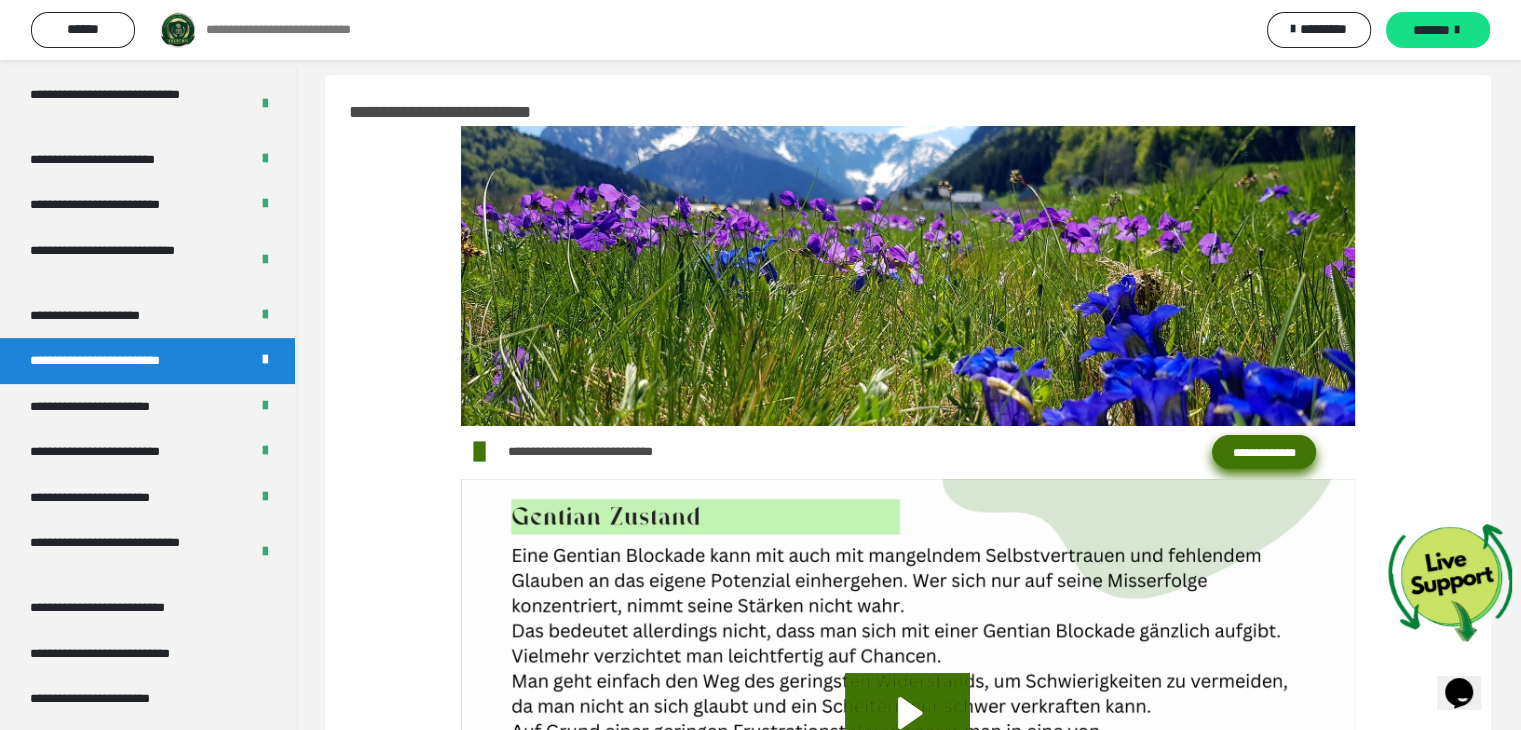 click on "**********" at bounding box center [1264, 452] 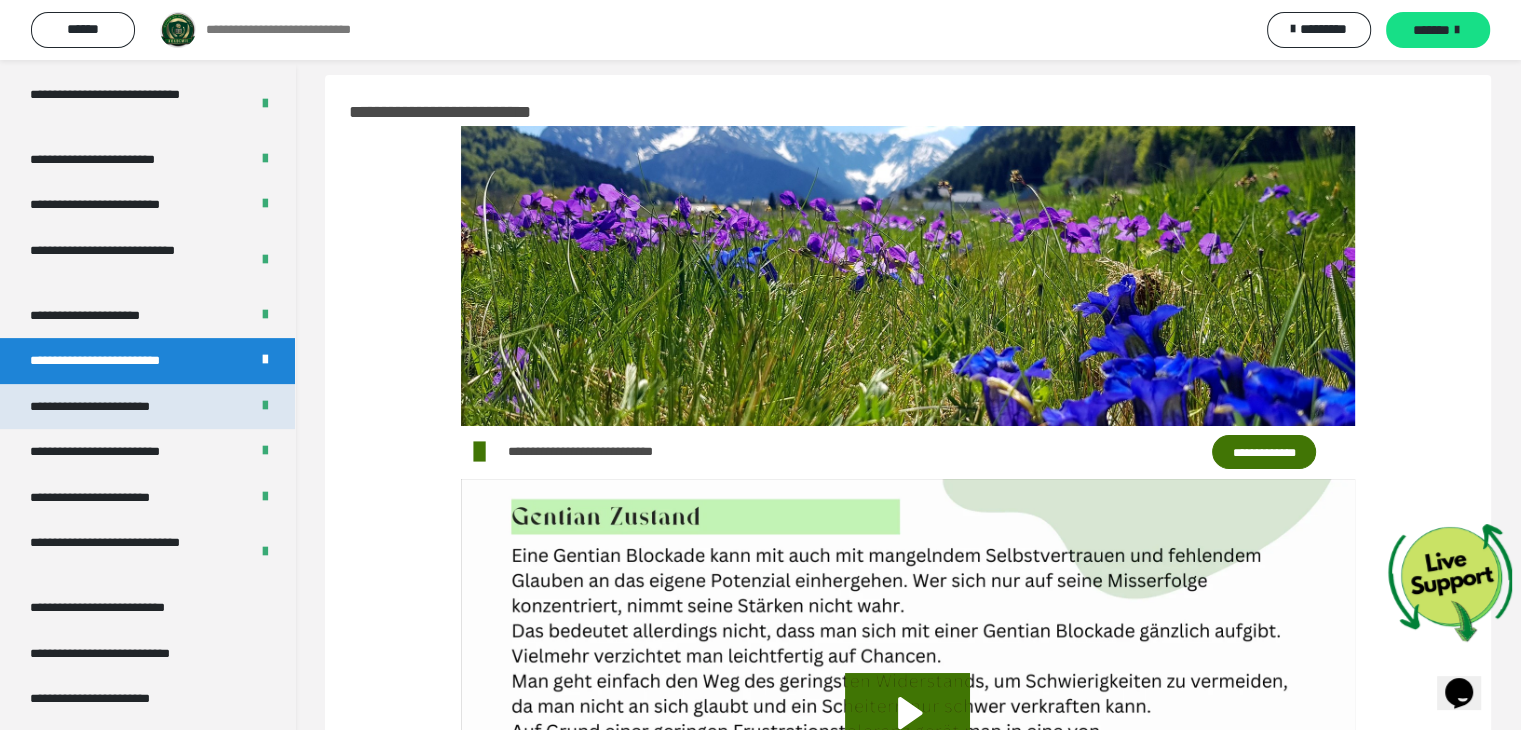 click on "**********" at bounding box center (107, 407) 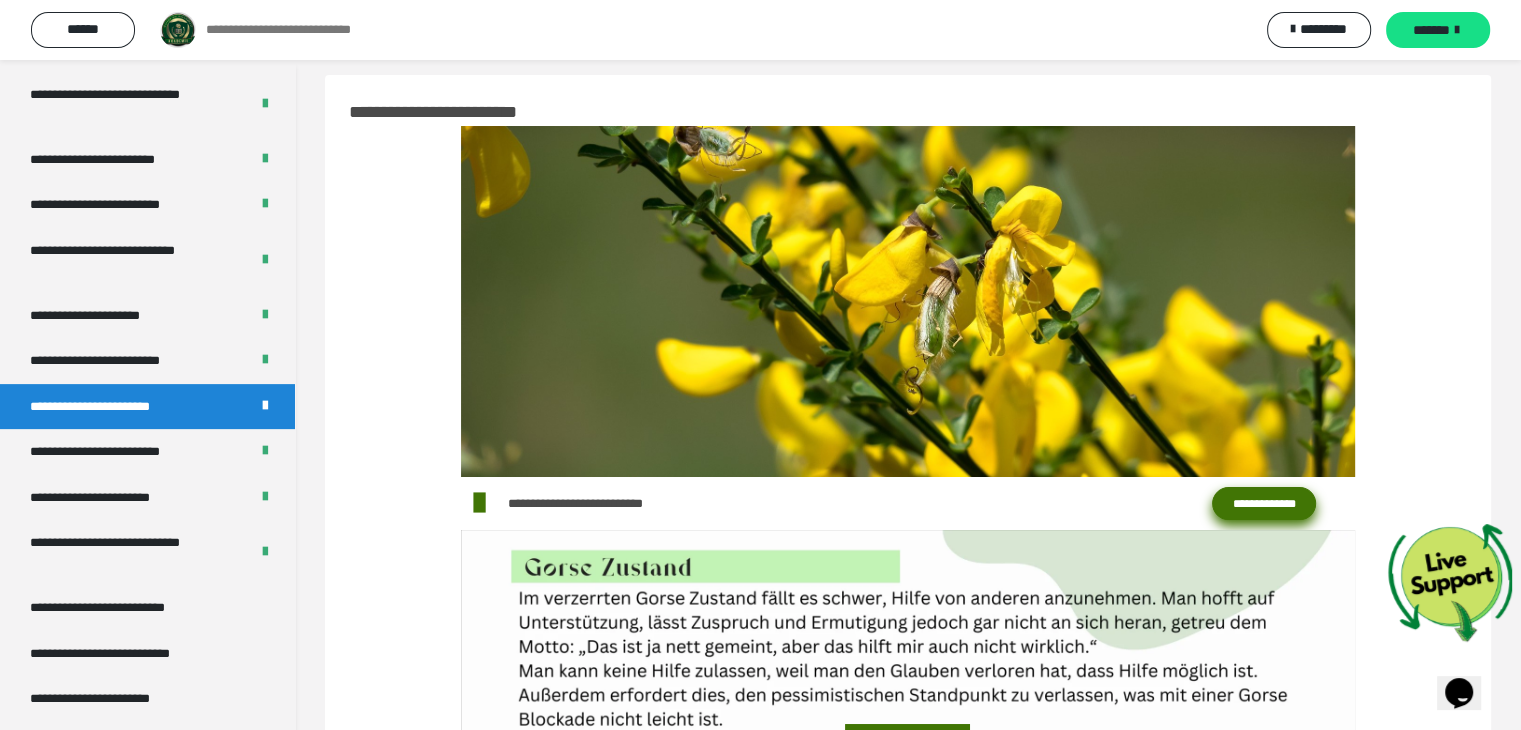 click on "**********" at bounding box center [1264, 504] 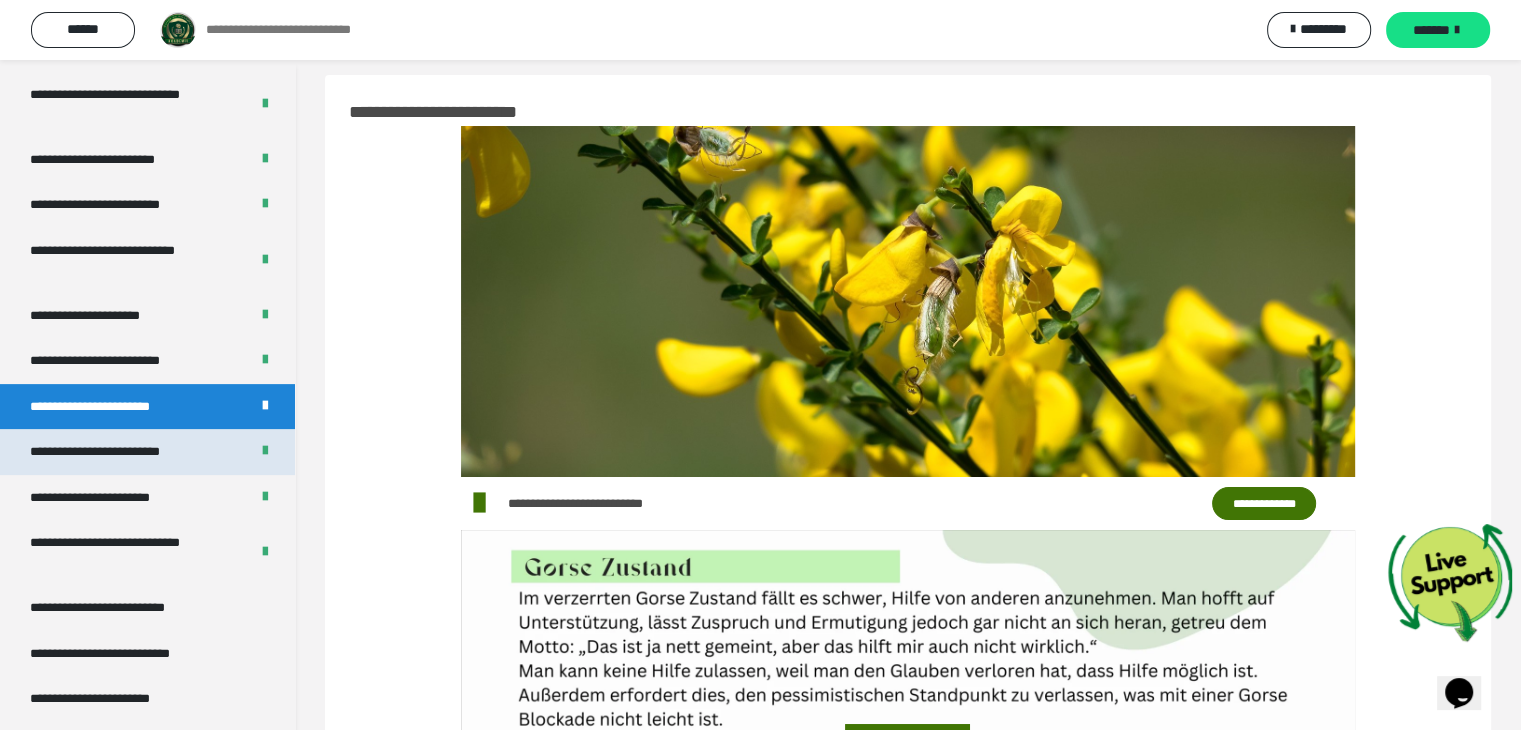click on "**********" at bounding box center (115, 452) 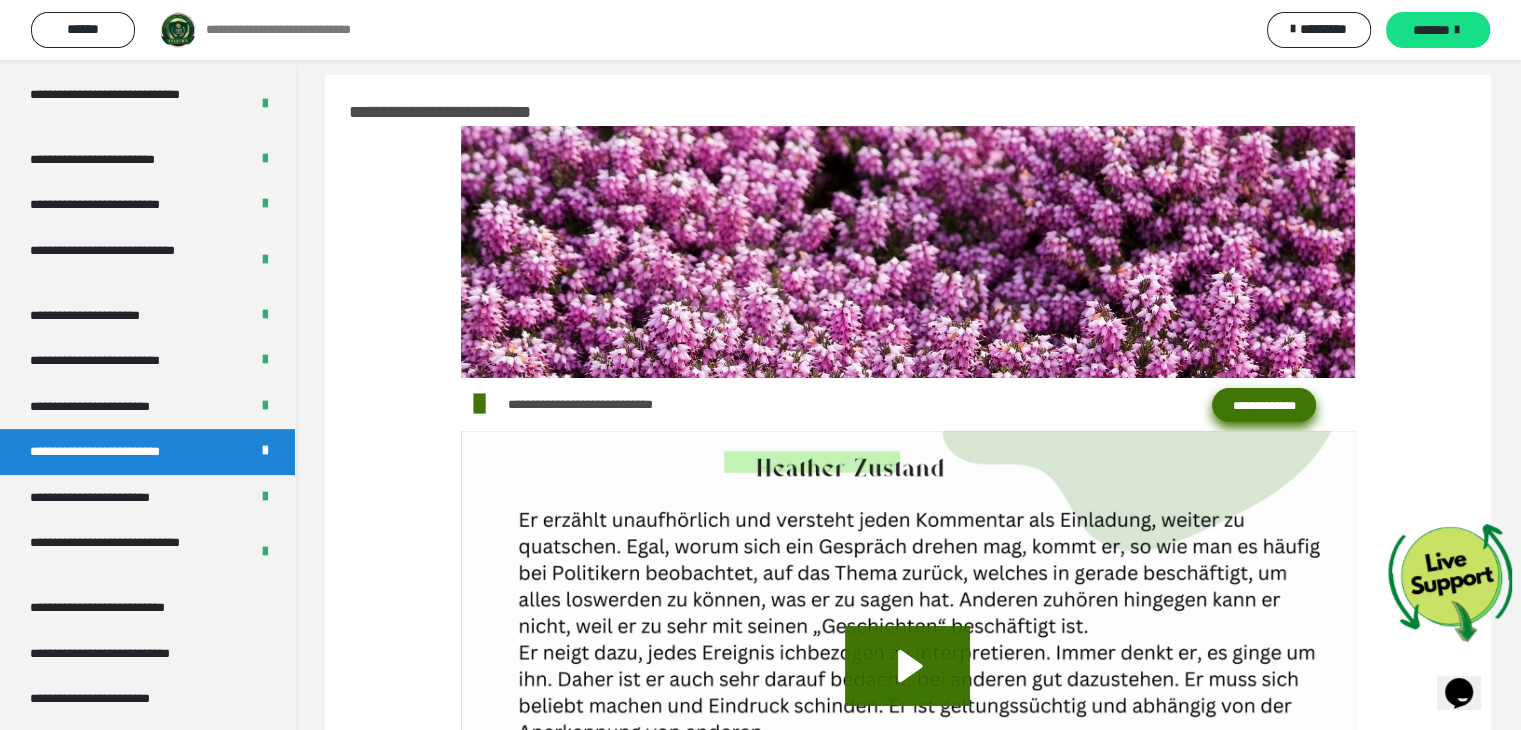 click on "**********" at bounding box center (1264, 405) 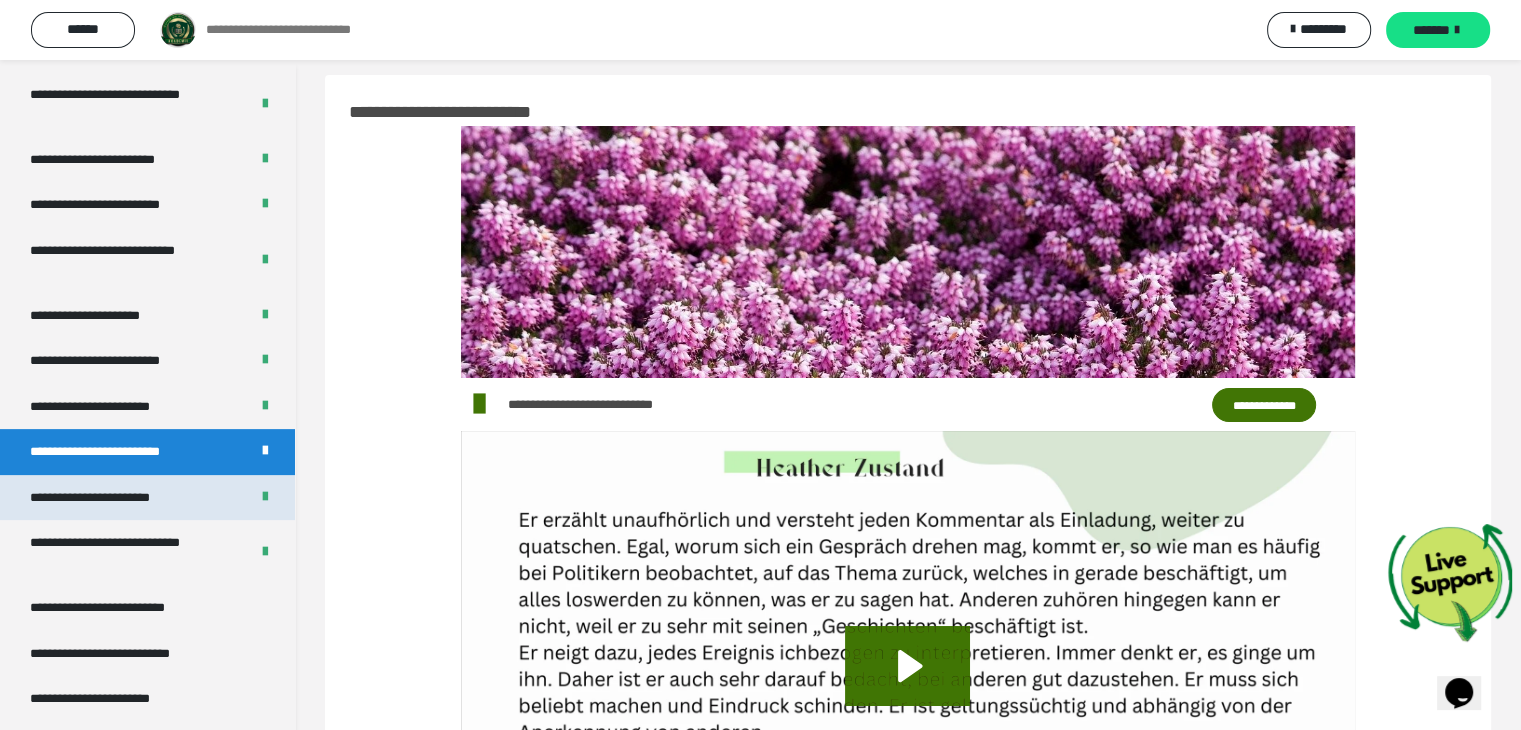 click on "**********" at bounding box center [104, 498] 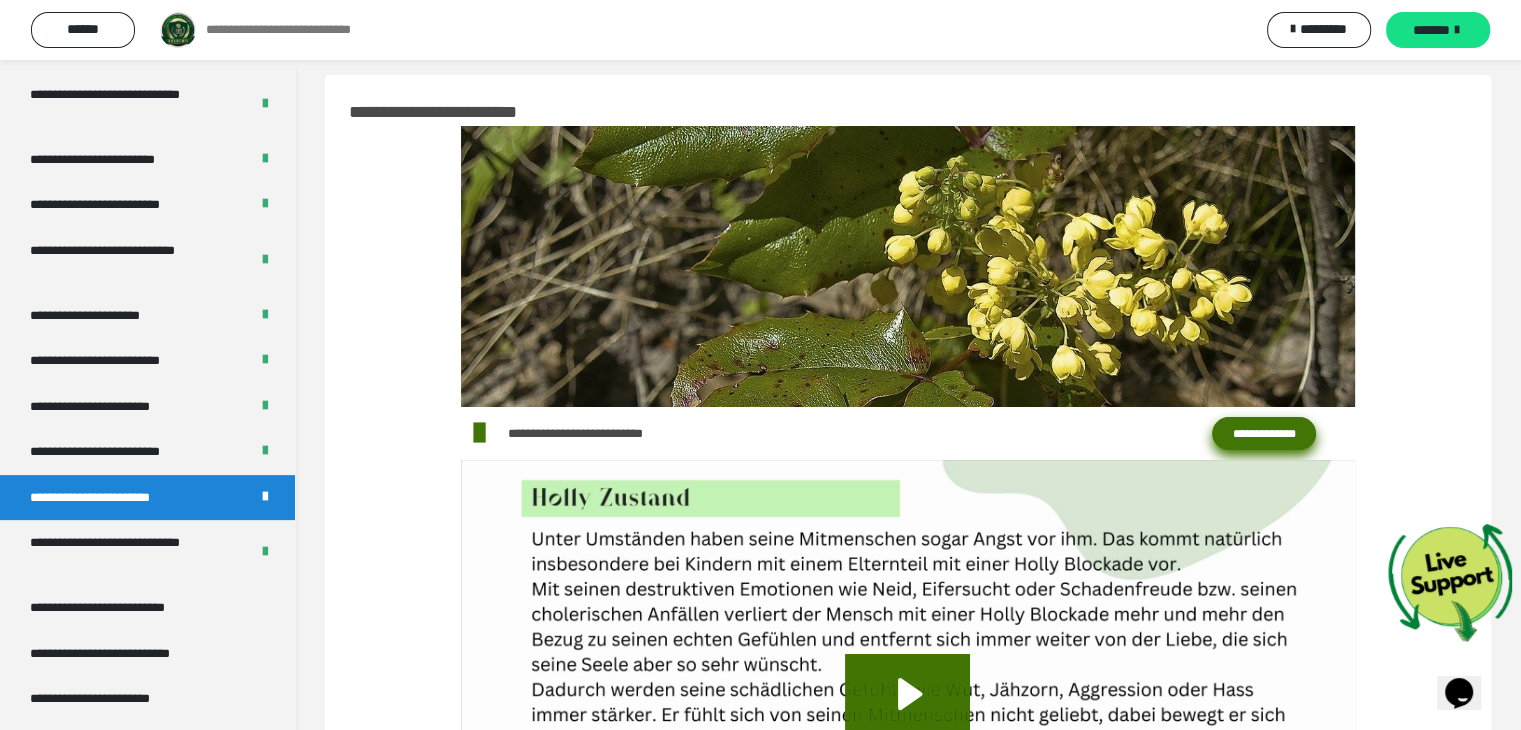 click on "**********" at bounding box center [1264, 434] 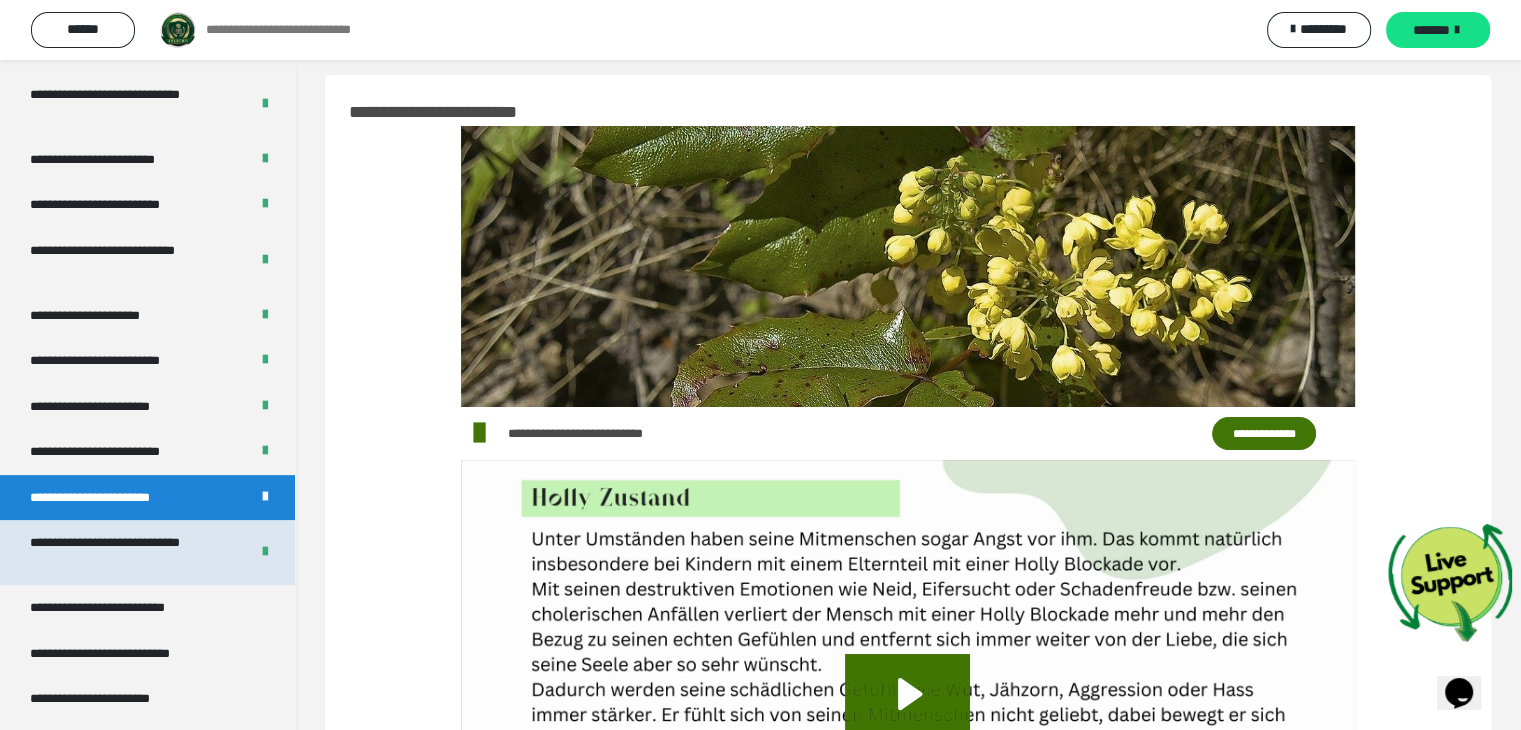 click on "**********" at bounding box center (124, 552) 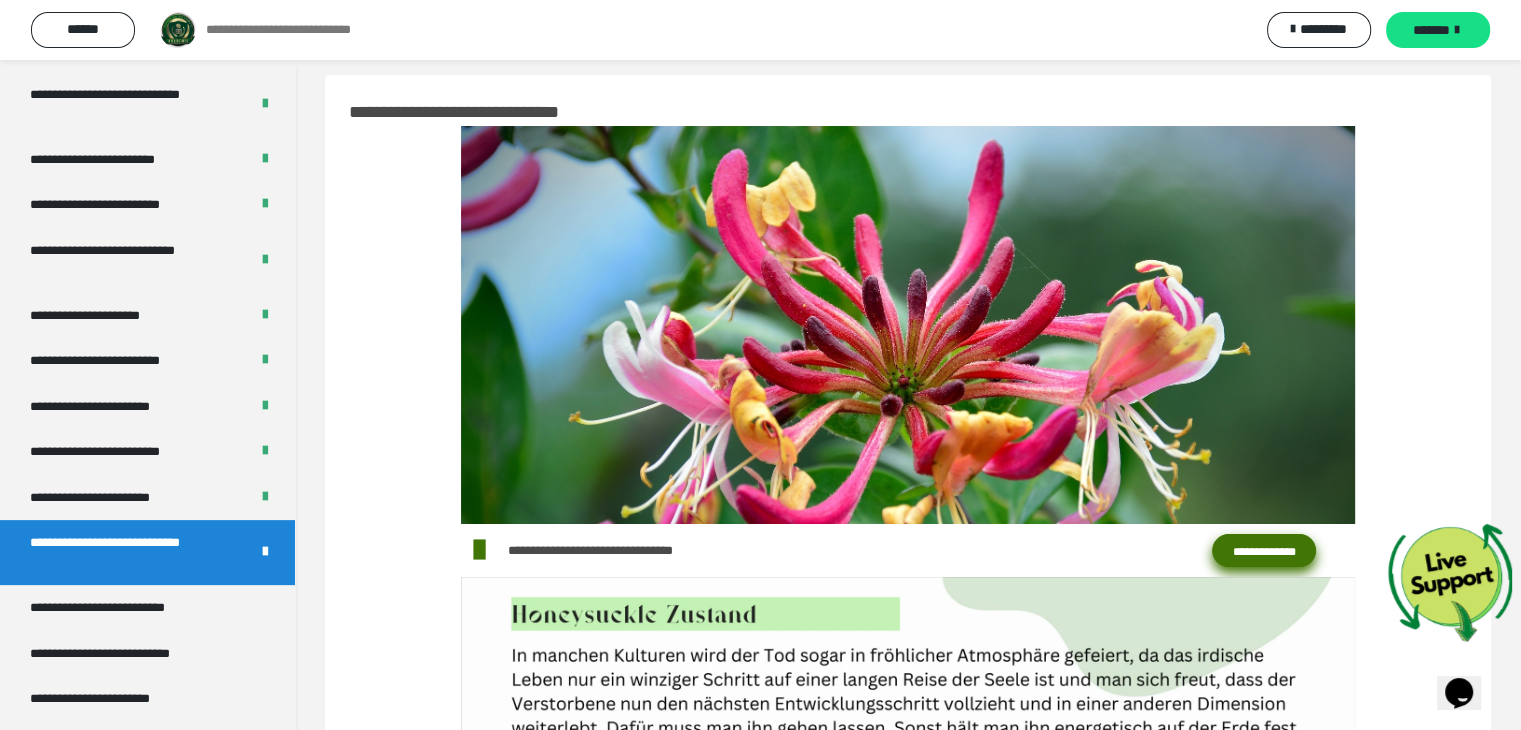 click on "**********" at bounding box center [1264, 551] 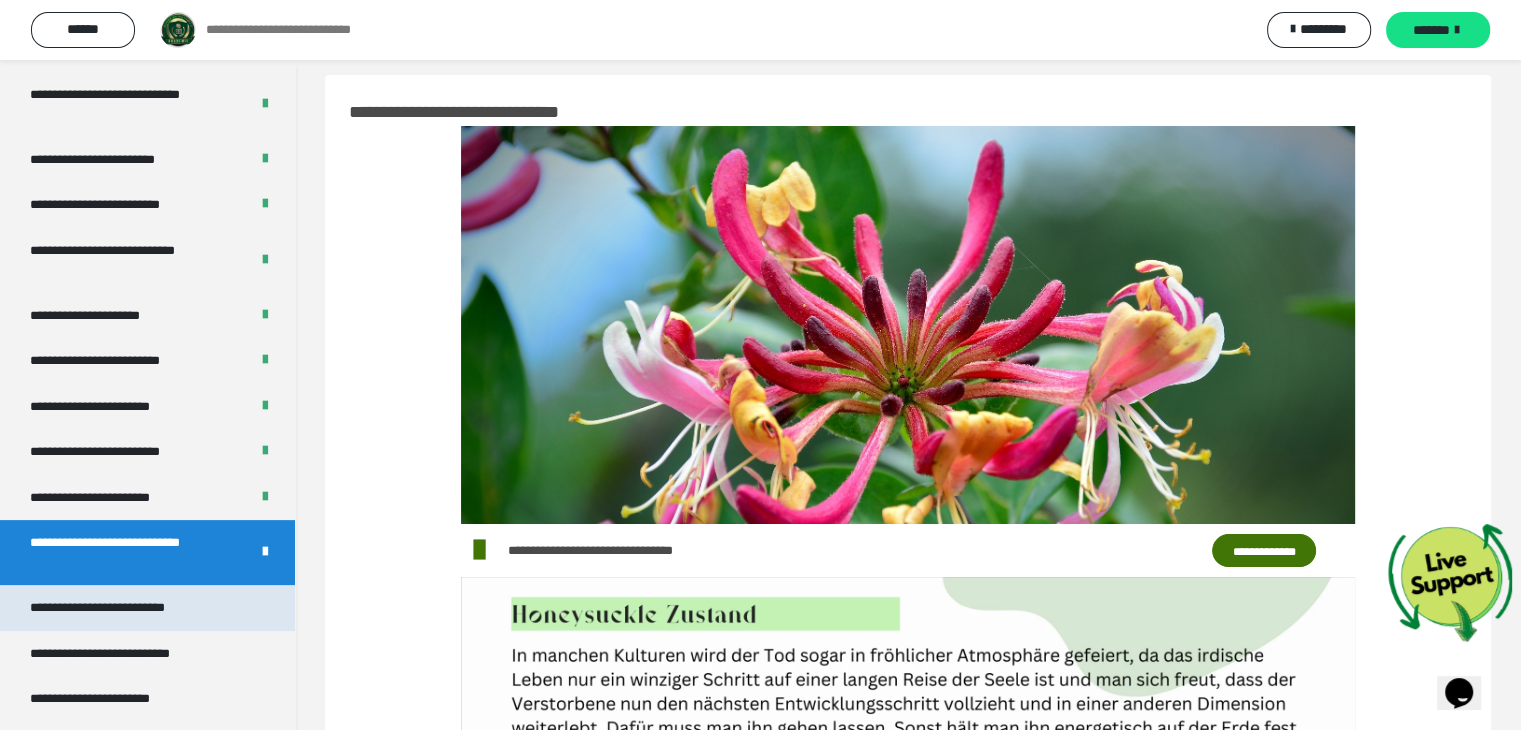 click on "**********" at bounding box center (123, 608) 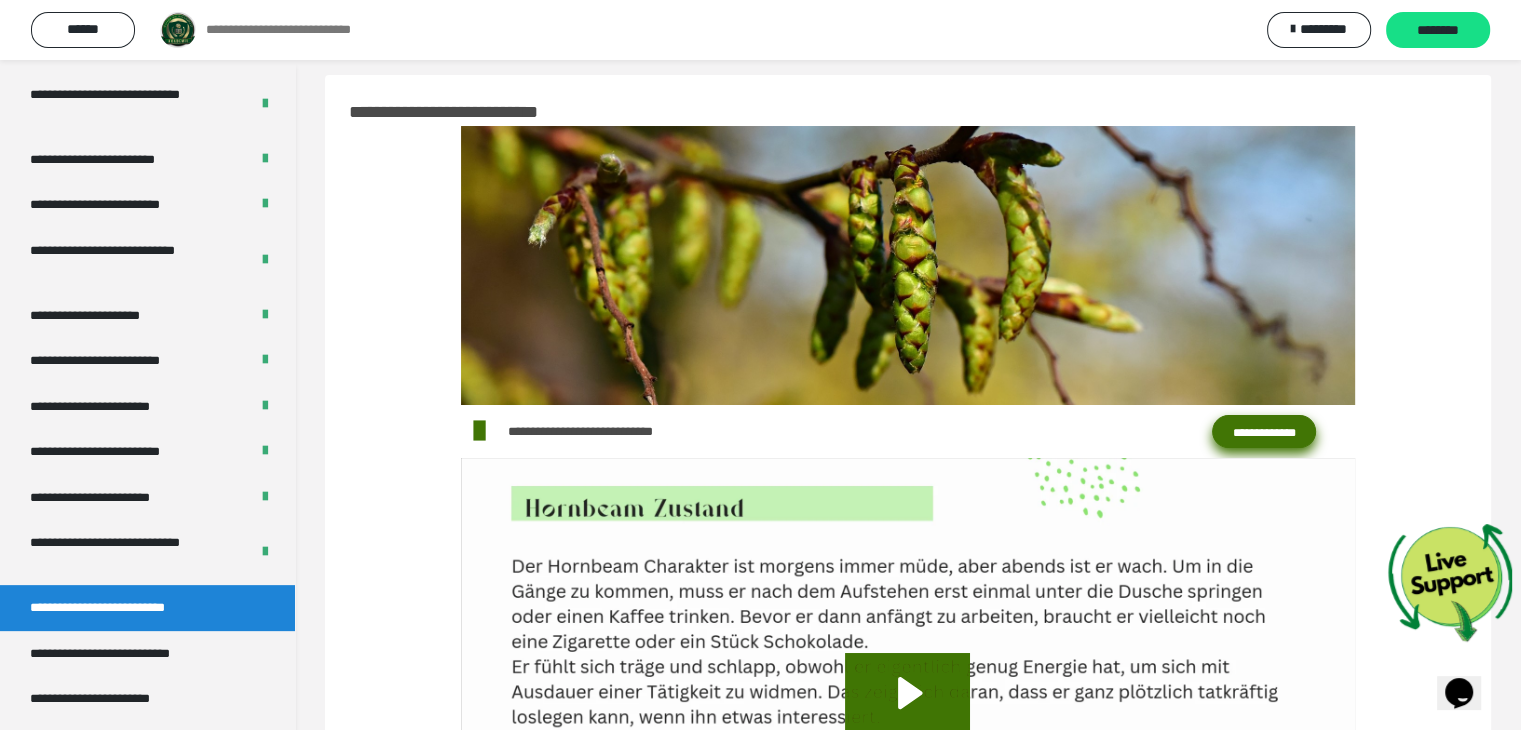 click on "**********" at bounding box center [1264, 432] 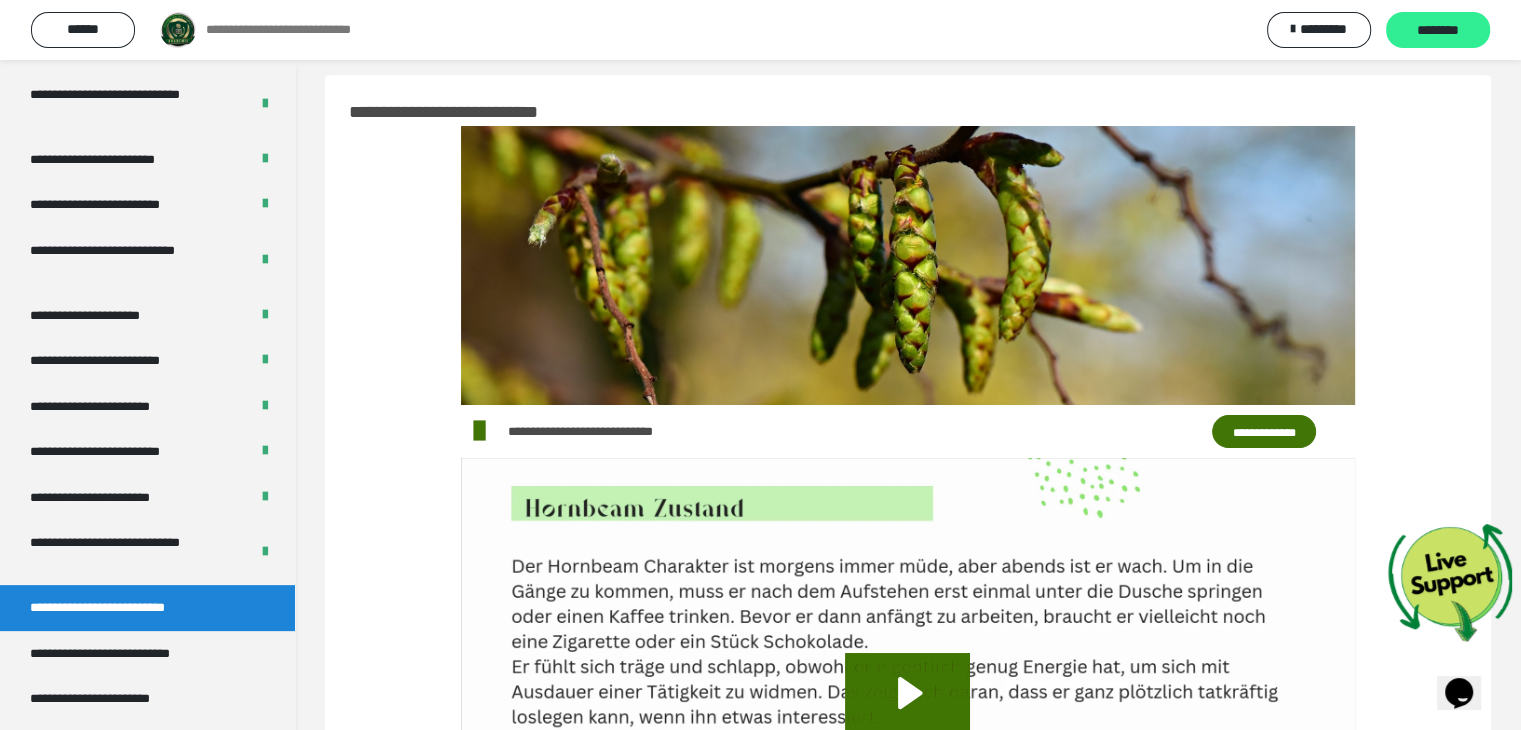 click on "********" at bounding box center [1438, 30] 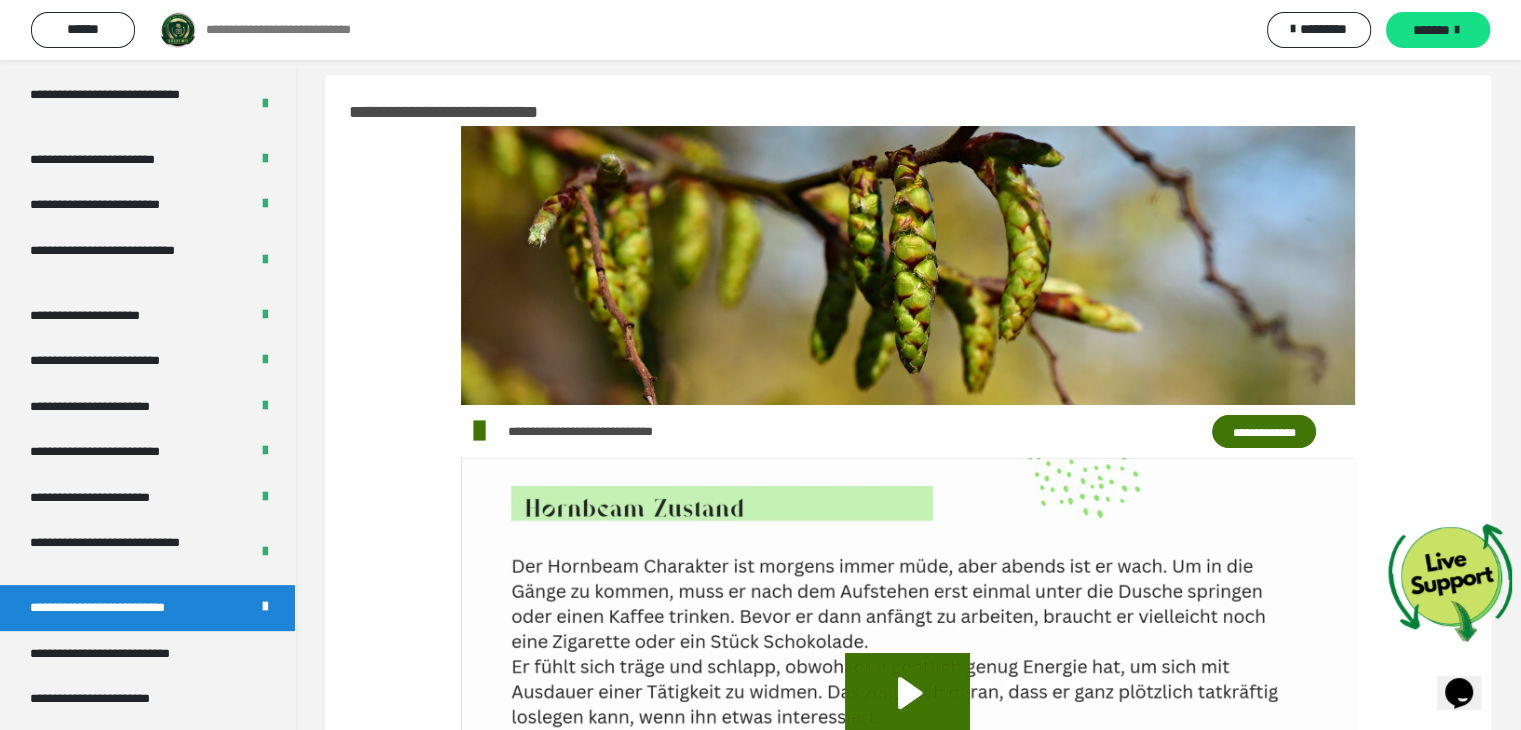 click on "*******" at bounding box center [1438, 30] 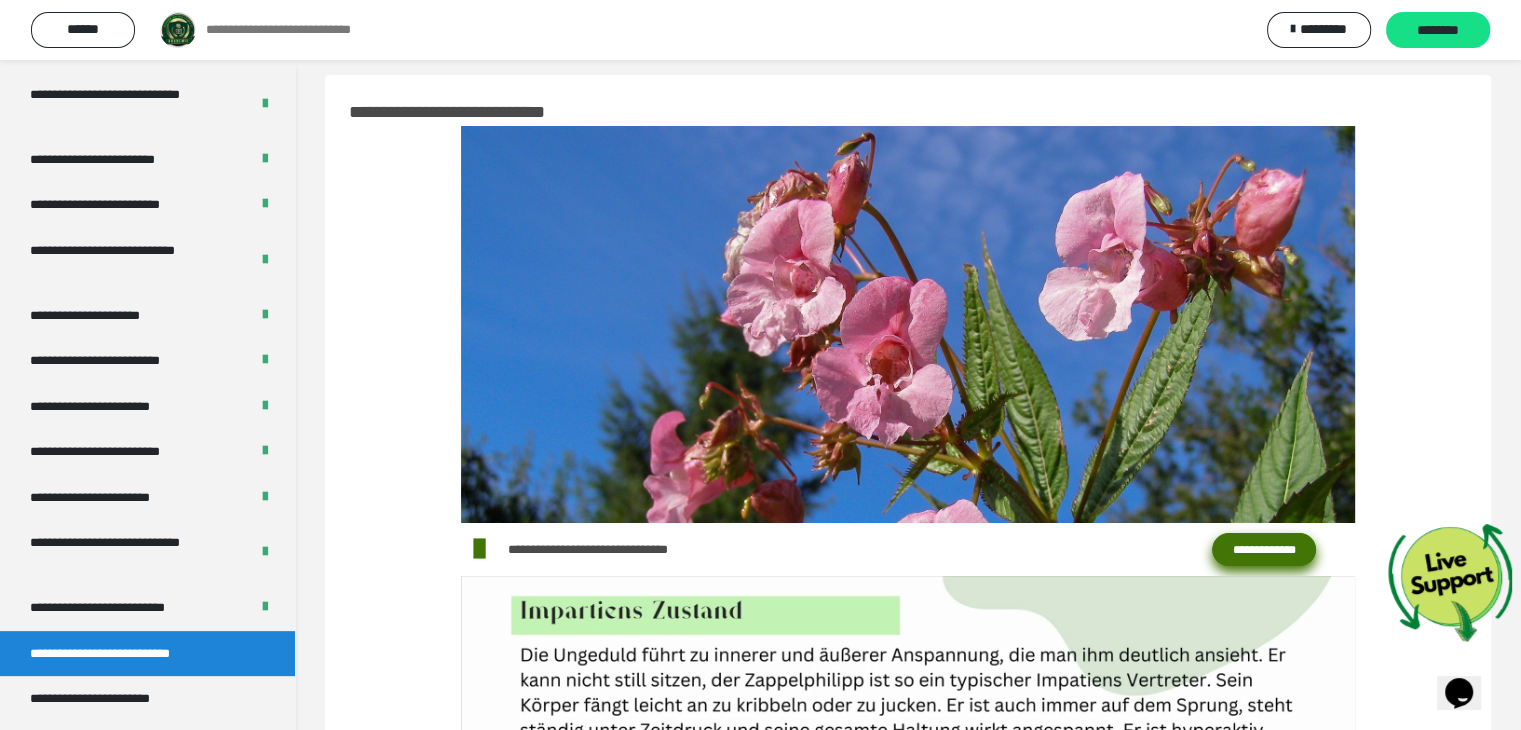 click on "**********" at bounding box center (1264, 550) 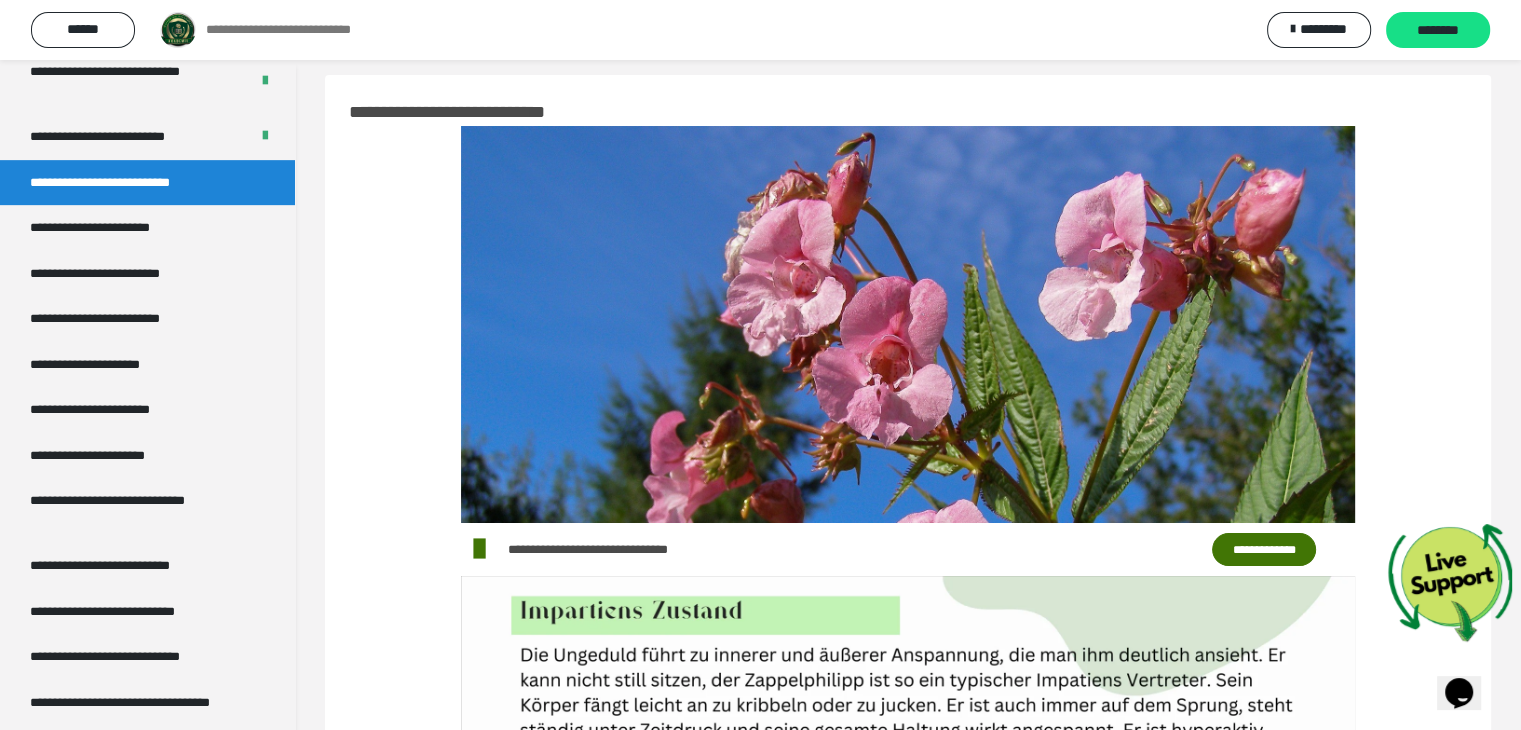 scroll, scrollTop: 1010, scrollLeft: 0, axis: vertical 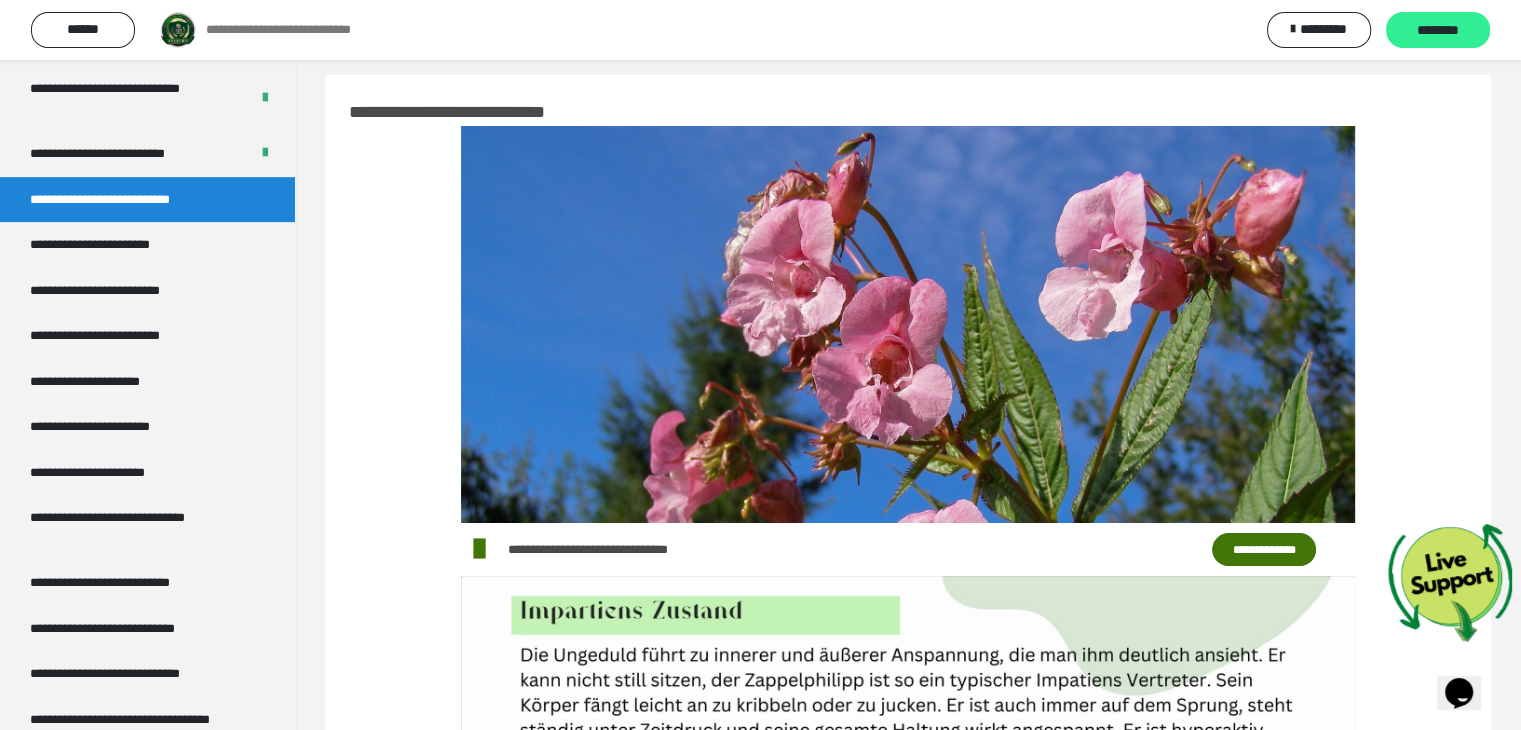 click on "********" at bounding box center (1438, 31) 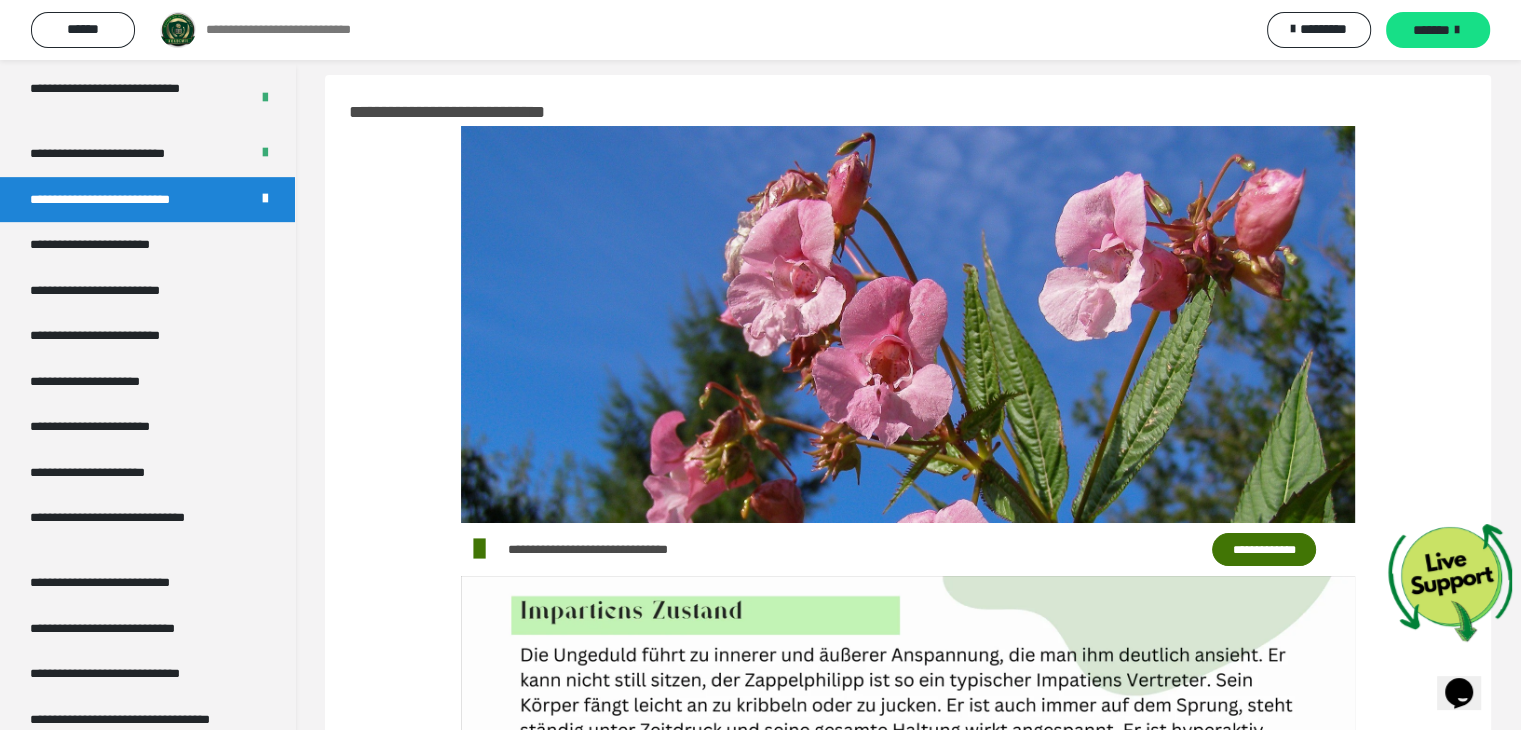 click on "*******" at bounding box center (1431, 30) 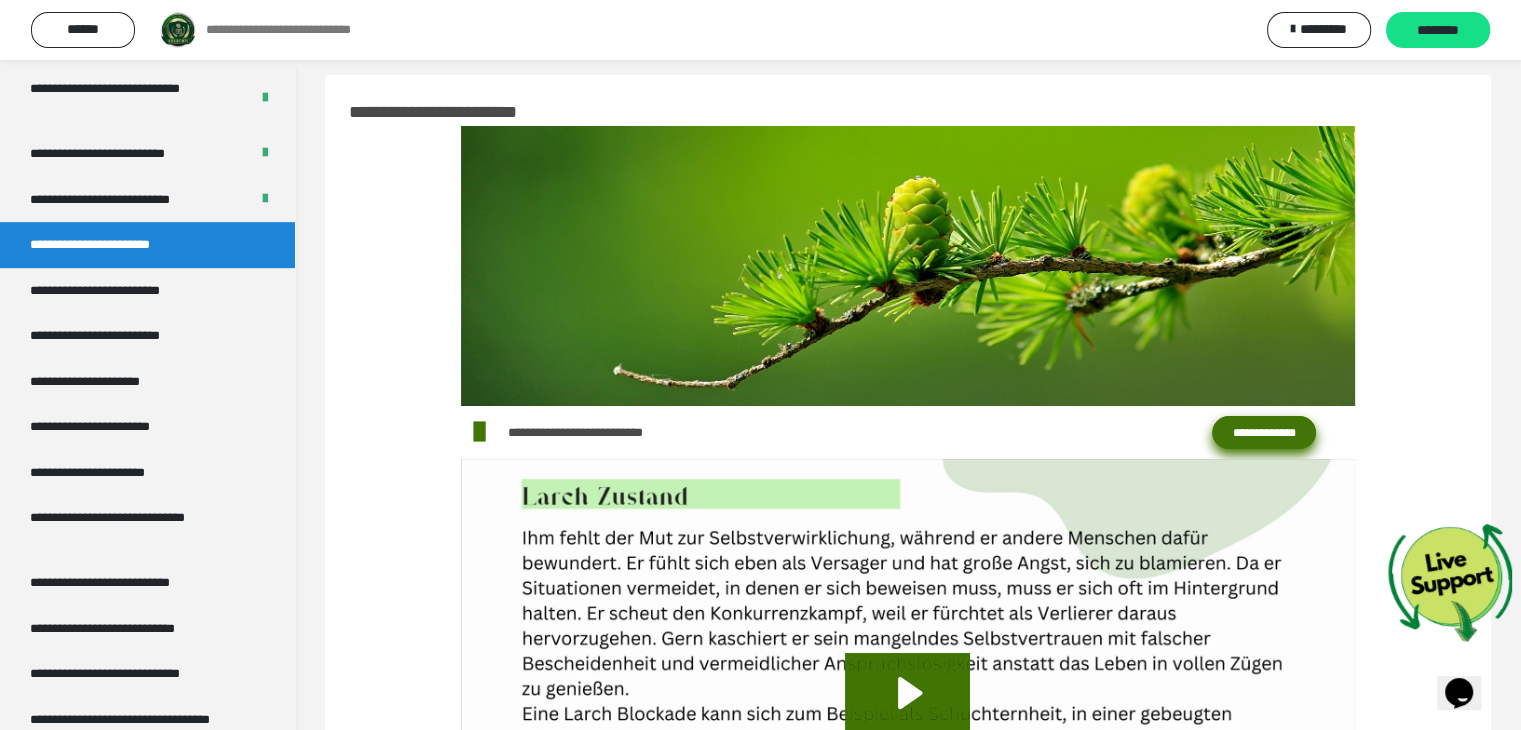click on "**********" at bounding box center [1264, 433] 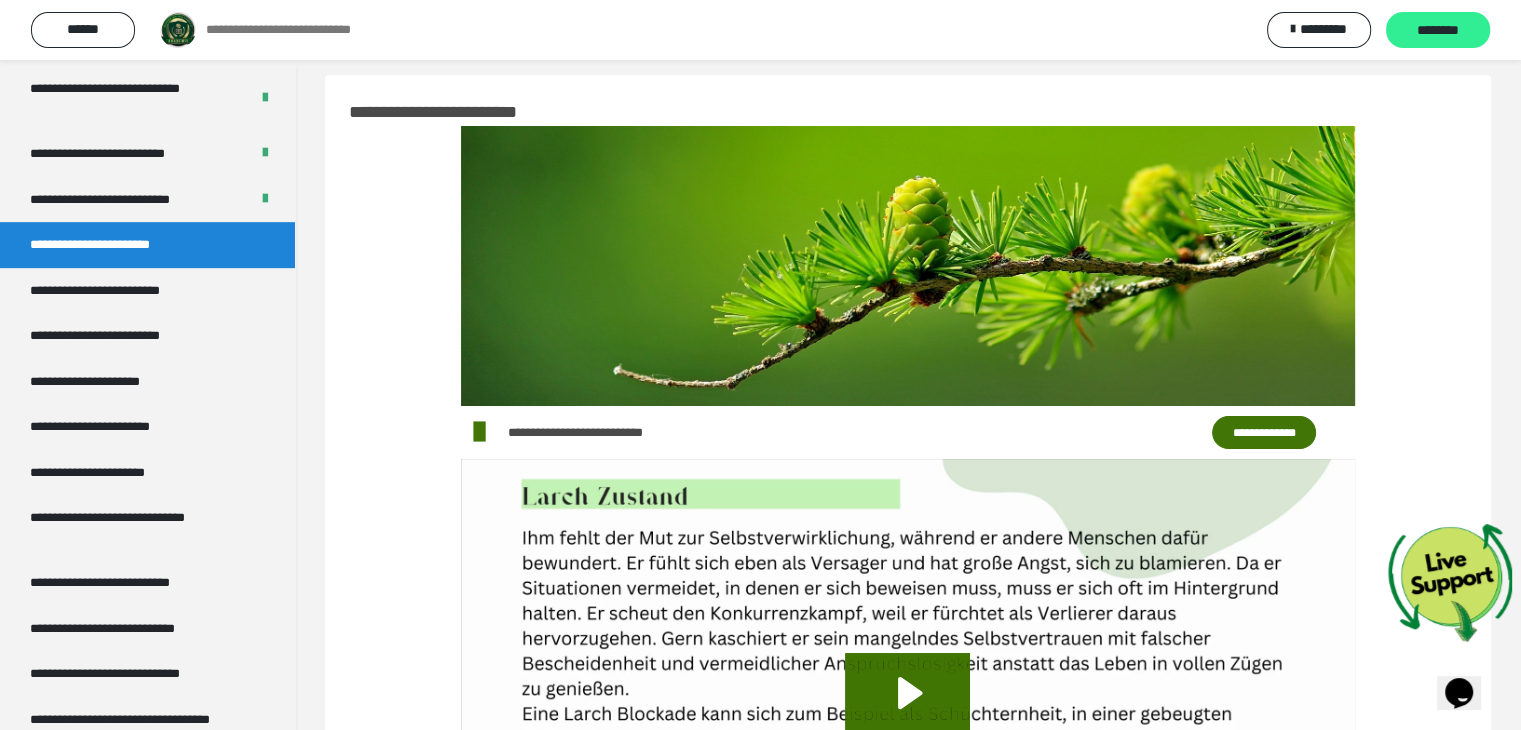 click on "********" at bounding box center (1438, 30) 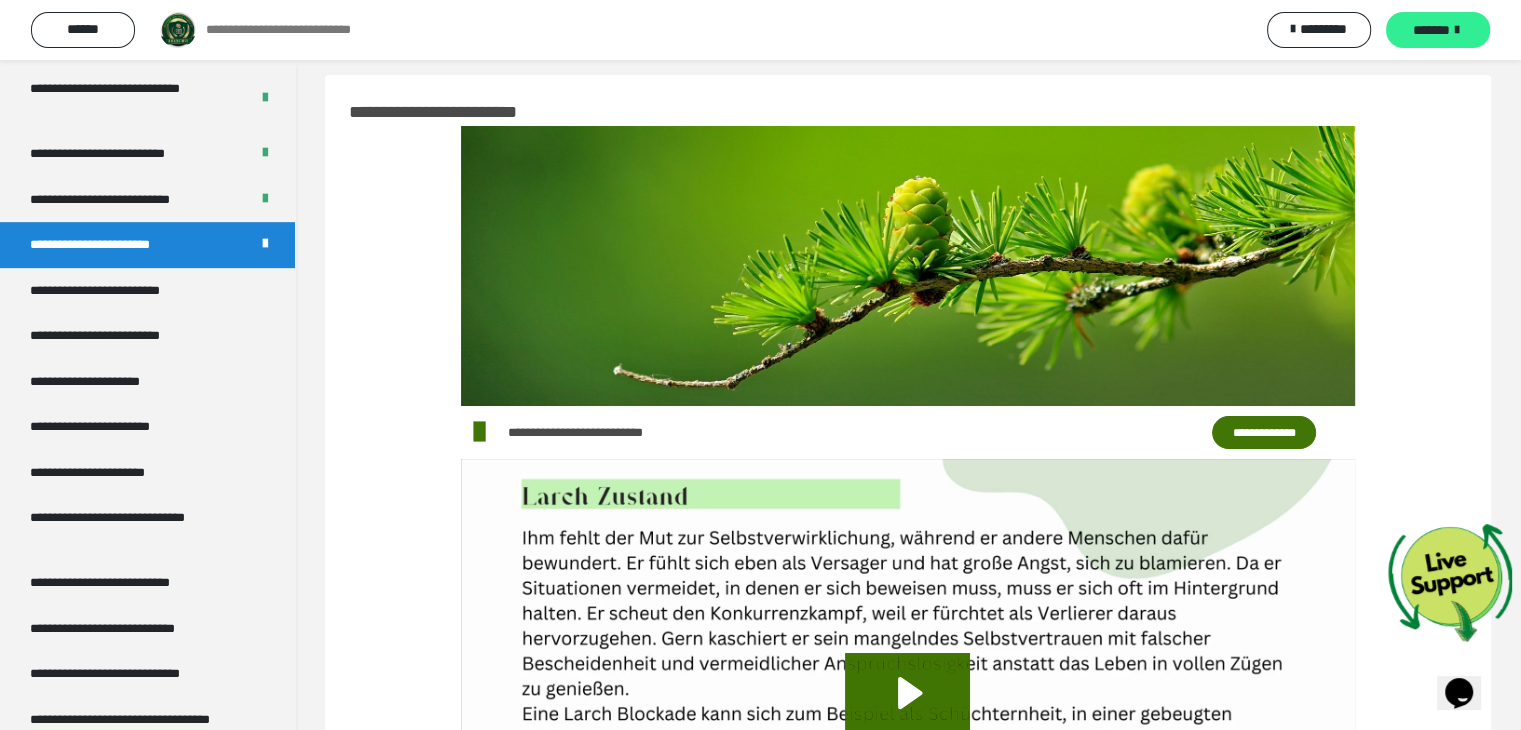 click on "*******" at bounding box center (1438, 30) 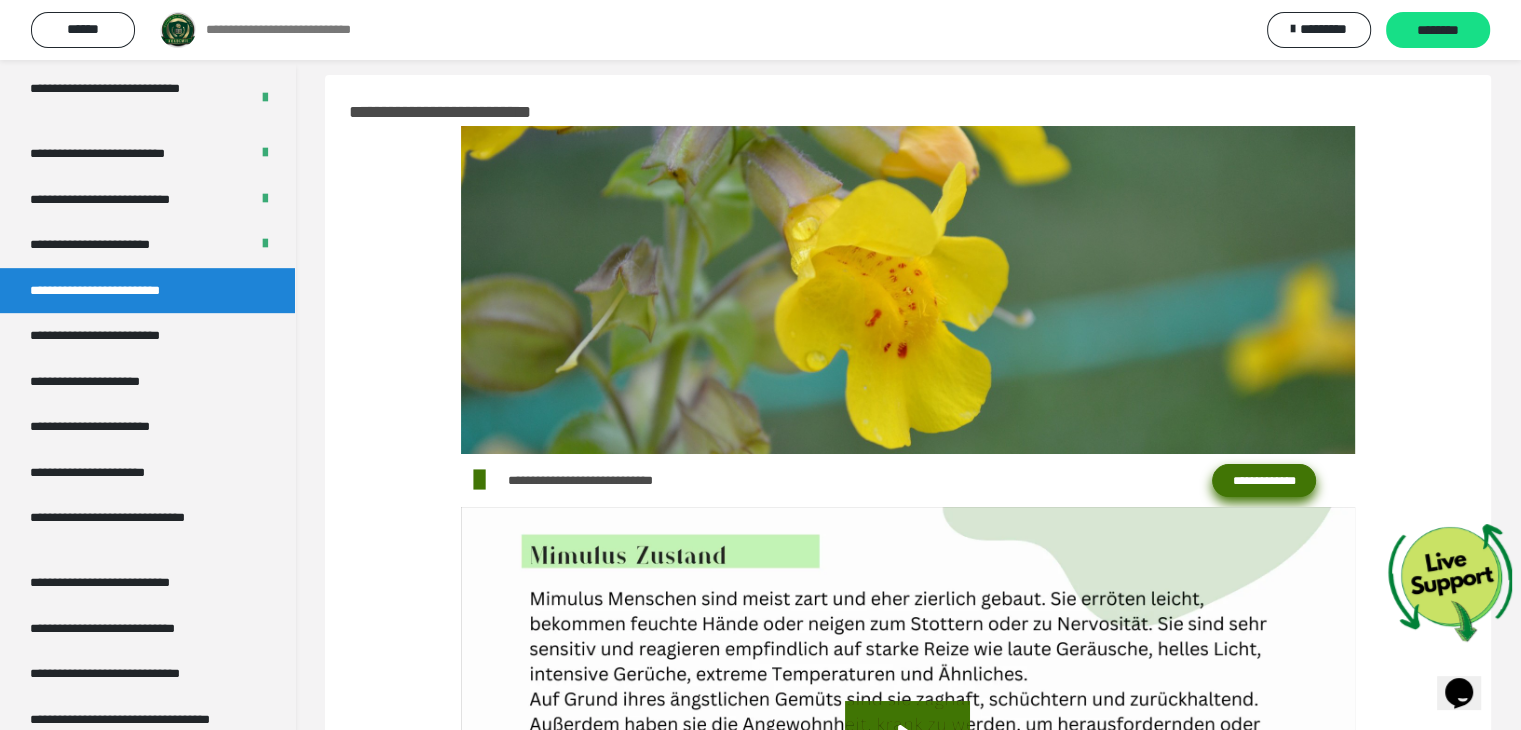 click on "**********" at bounding box center [1264, 481] 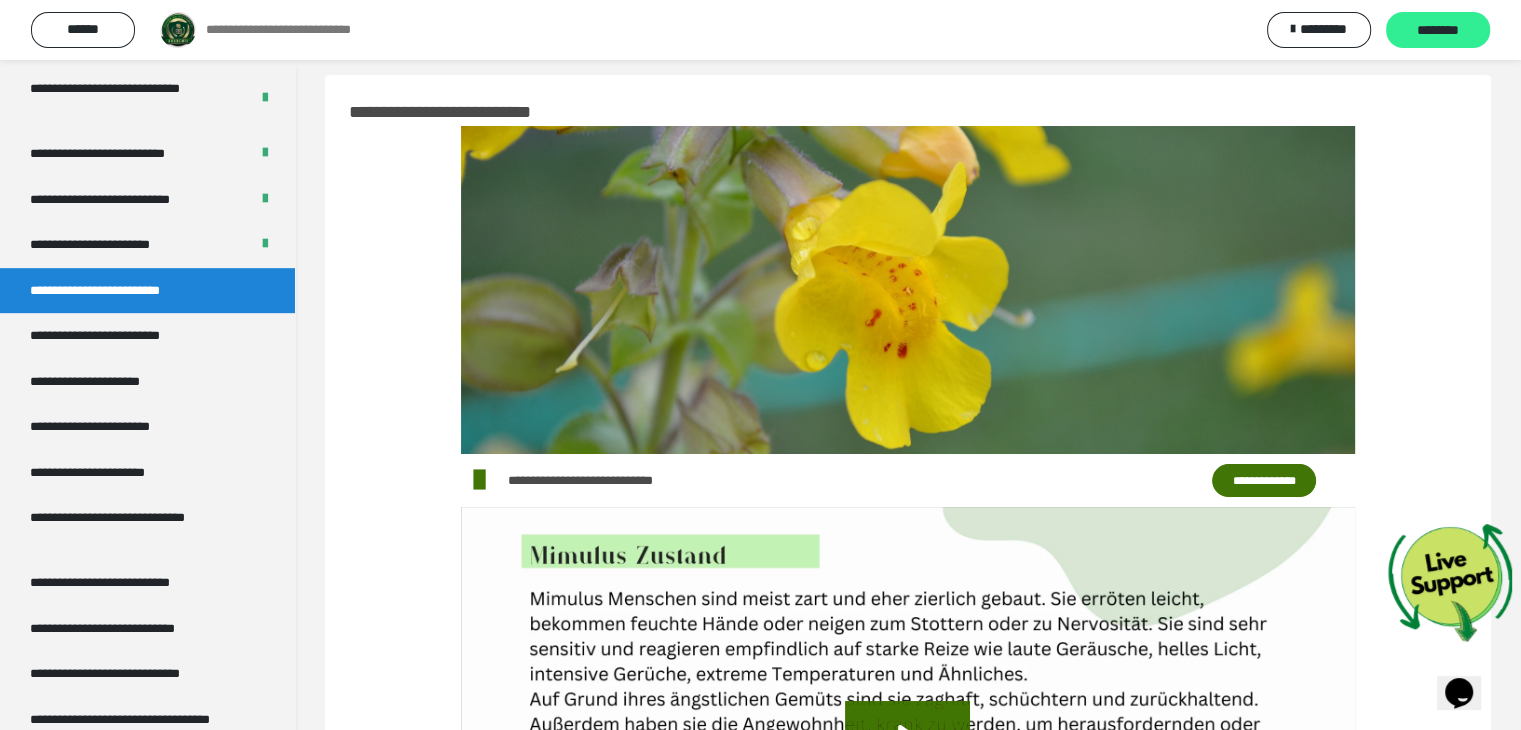 click on "********" at bounding box center [1438, 30] 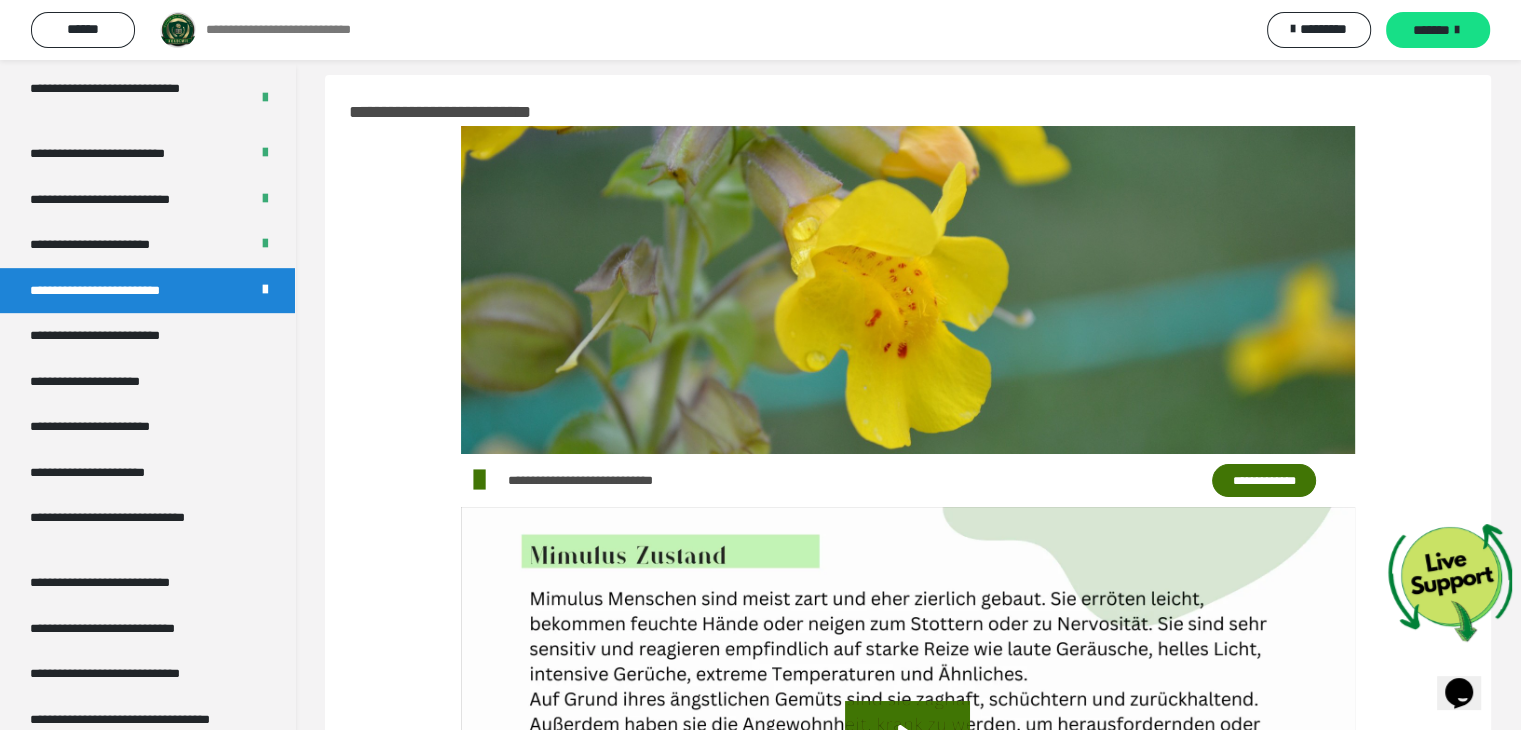 click on "*******" at bounding box center (1438, 30) 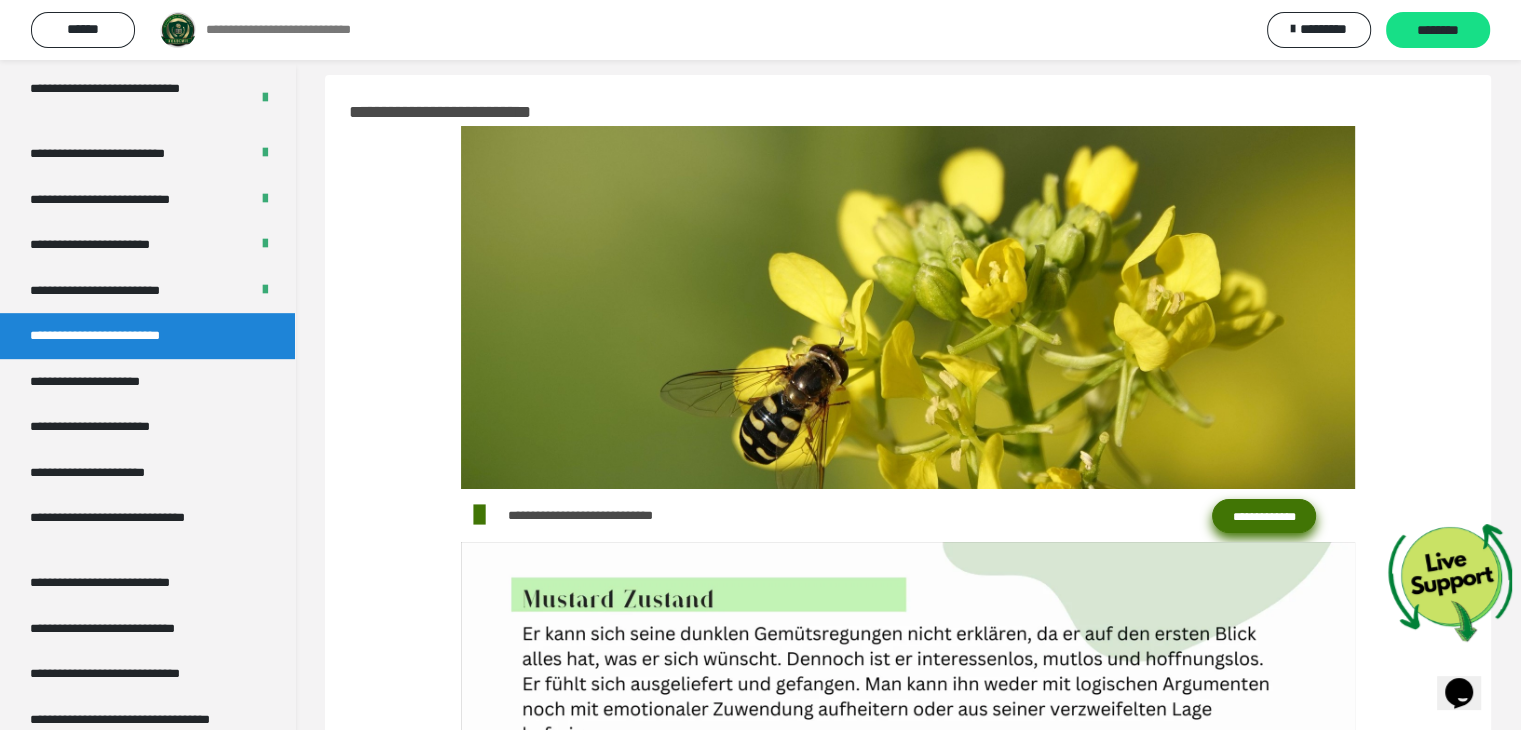 click on "**********" at bounding box center [1264, 516] 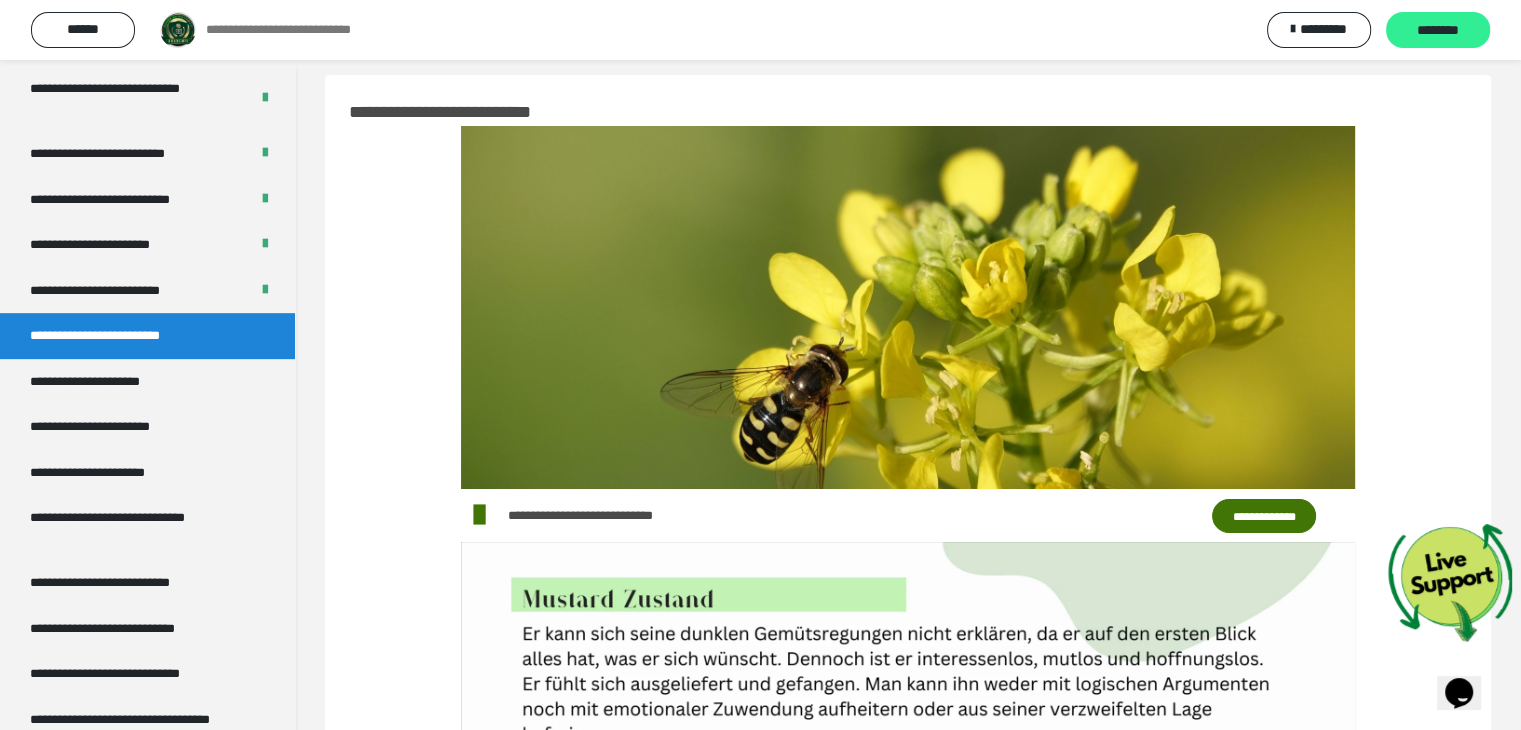 click on "********" at bounding box center [1438, 31] 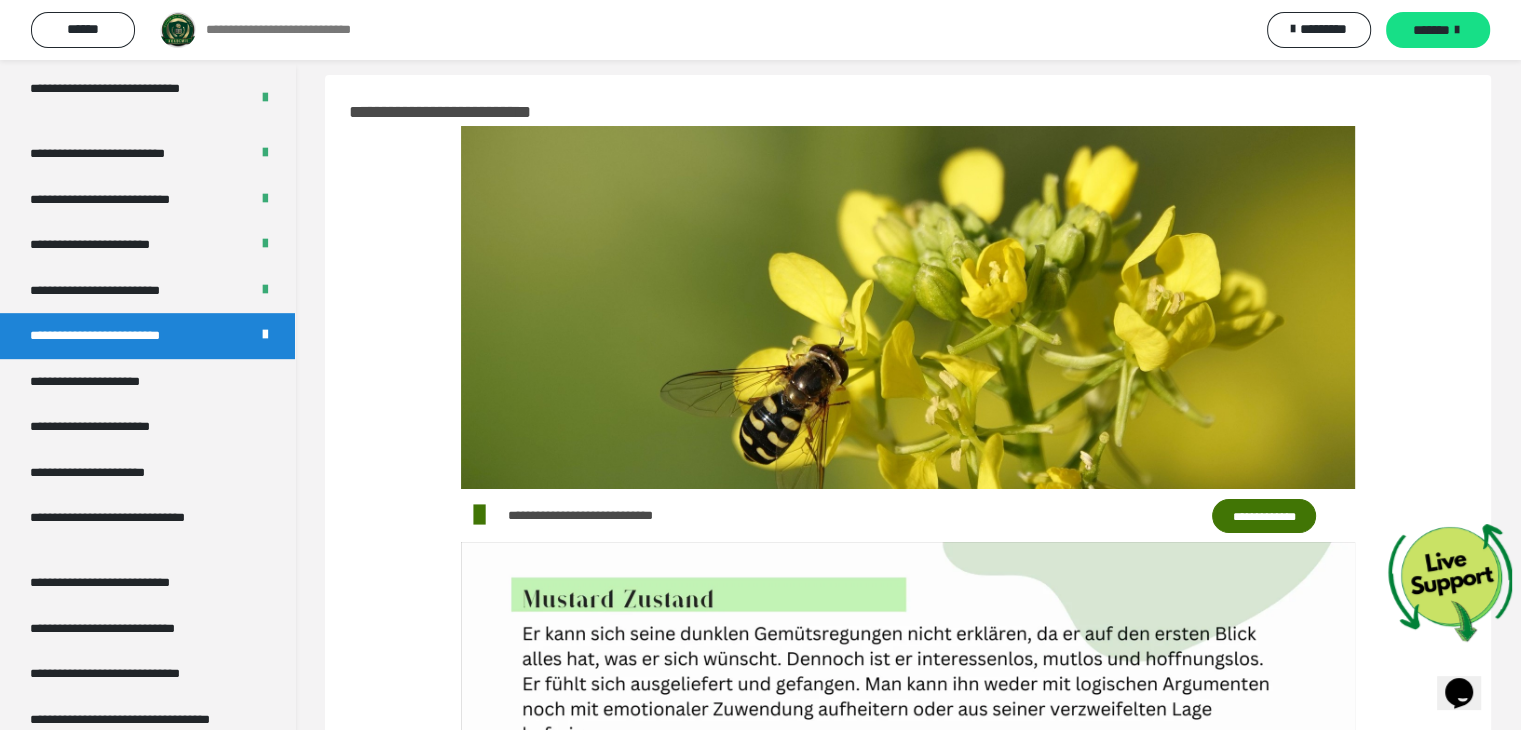 click at bounding box center [1457, 30] 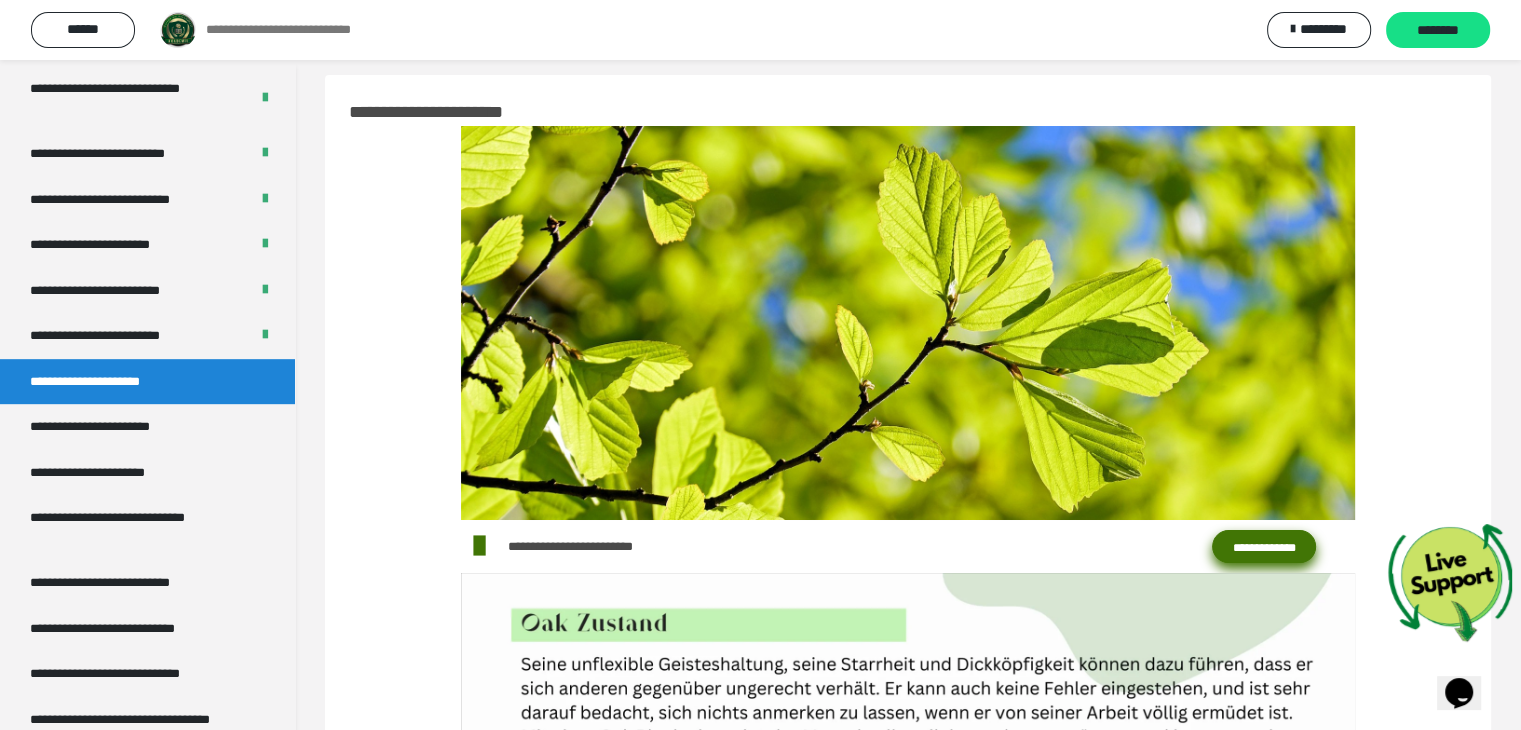 click on "**********" at bounding box center [1264, 547] 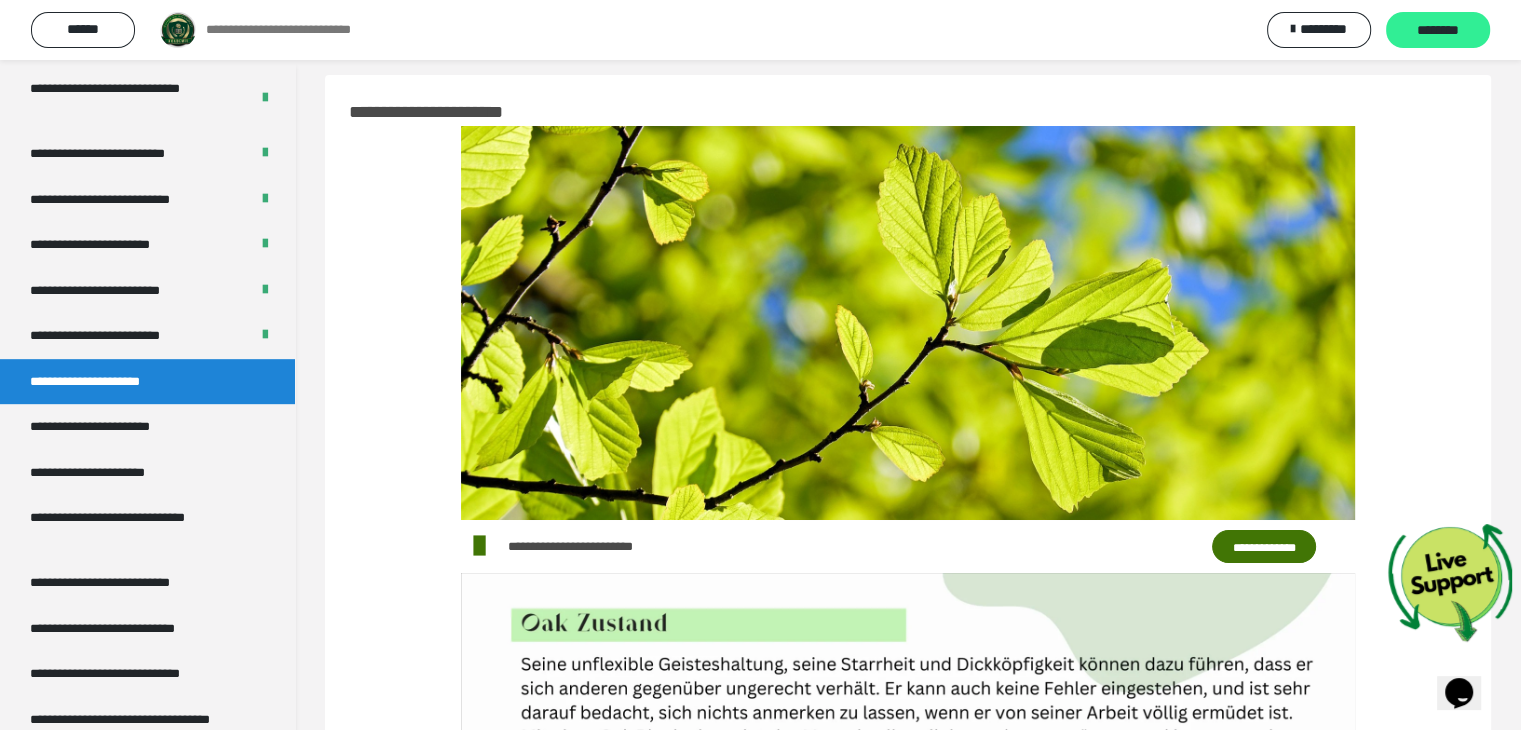 click on "********" at bounding box center (1438, 31) 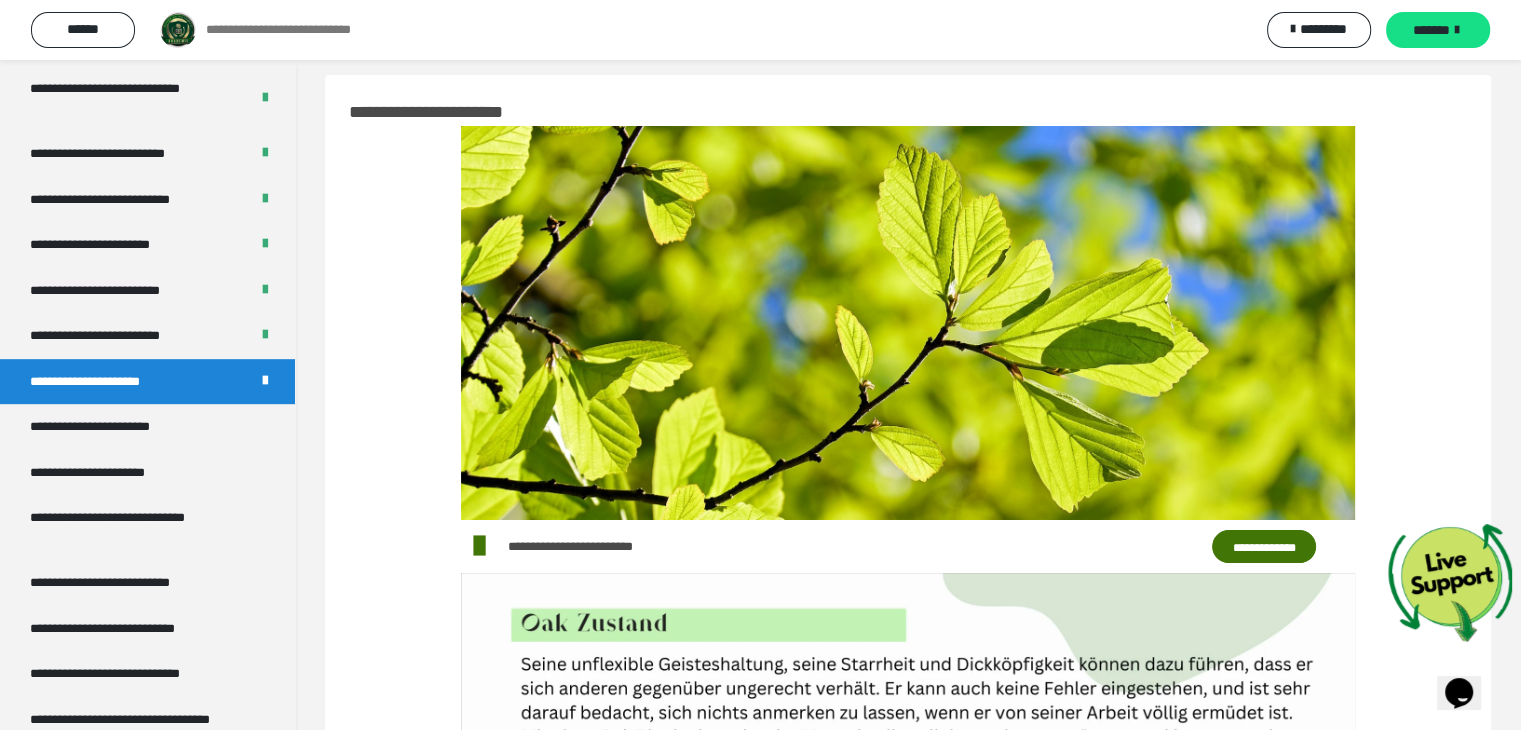 click on "*******" at bounding box center (1431, 30) 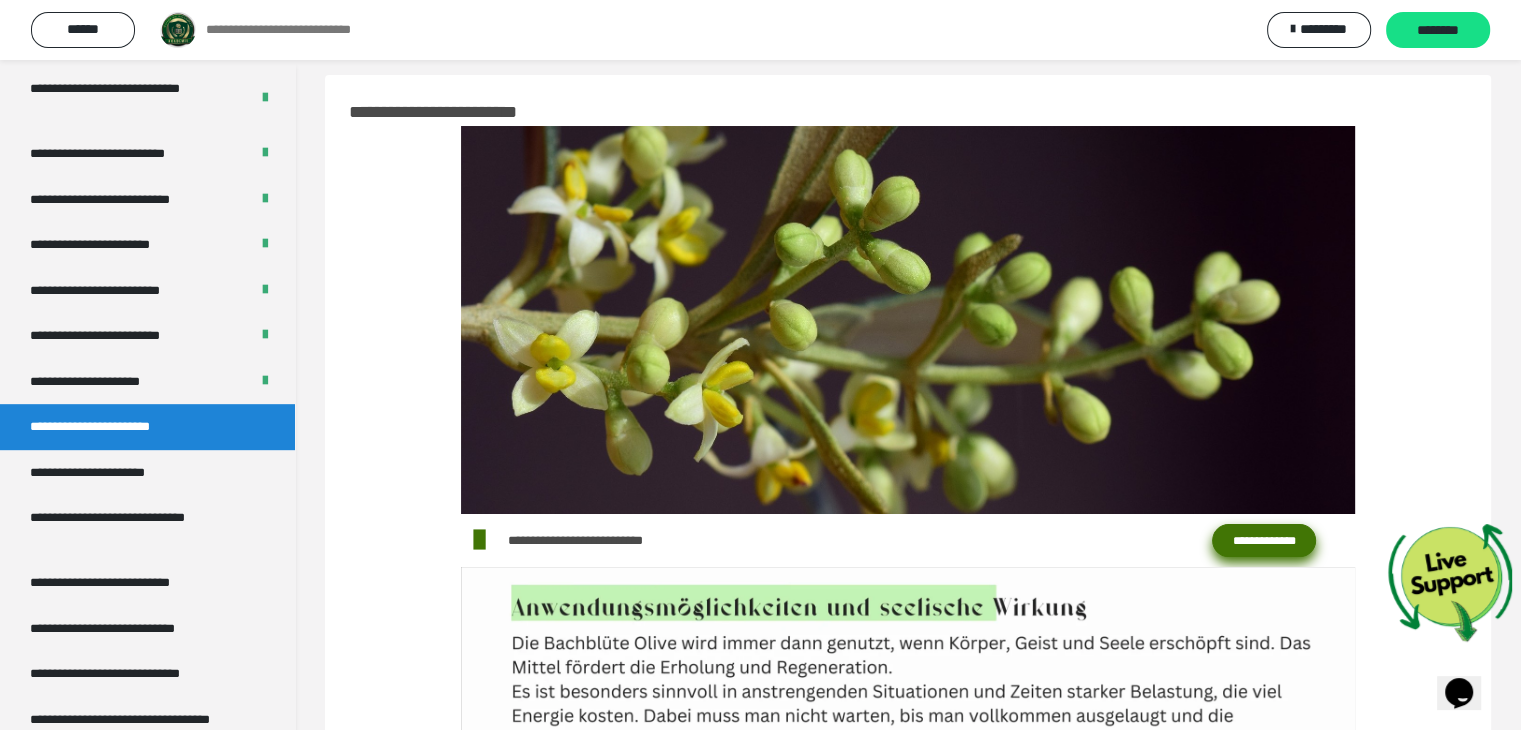 click on "**********" at bounding box center [1264, 541] 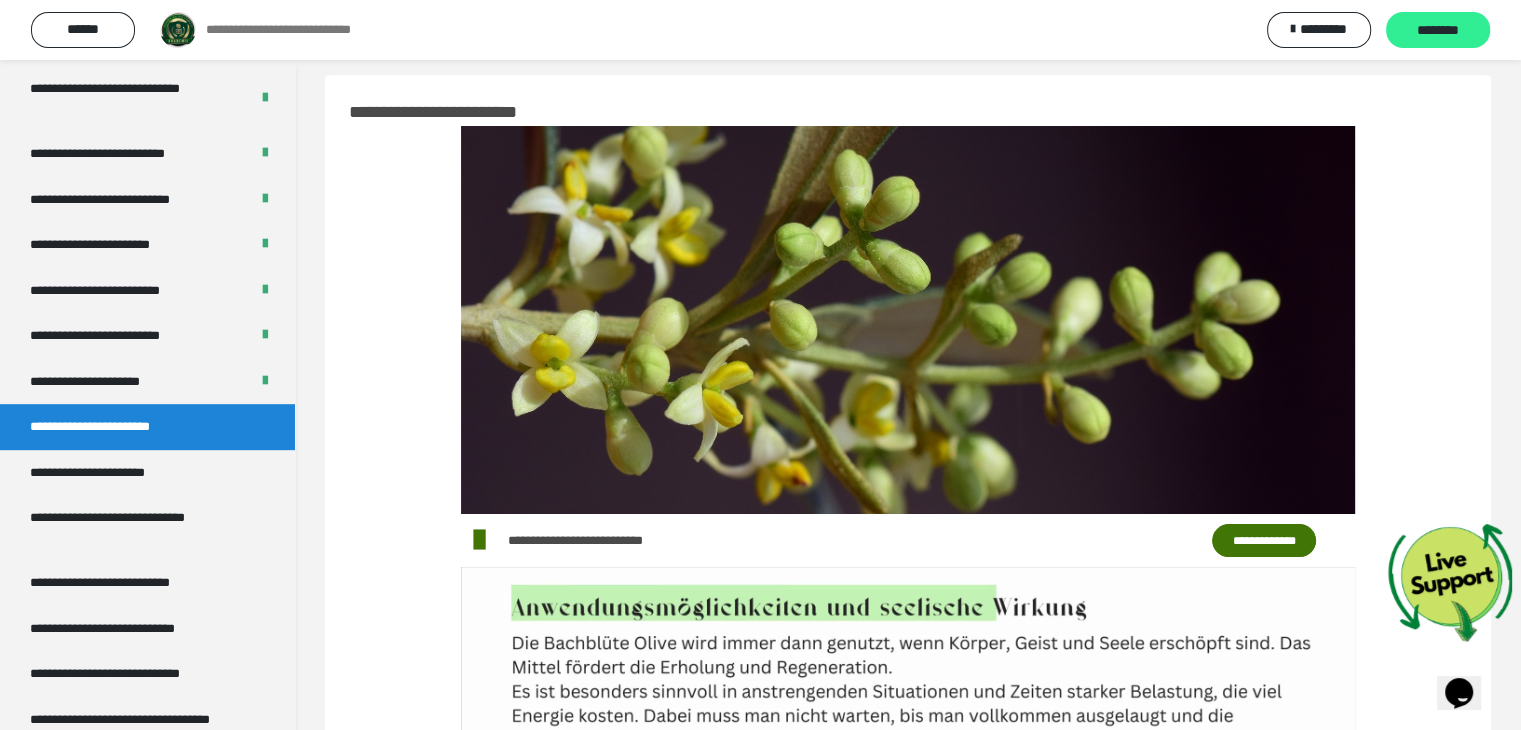 click on "********" at bounding box center (1438, 31) 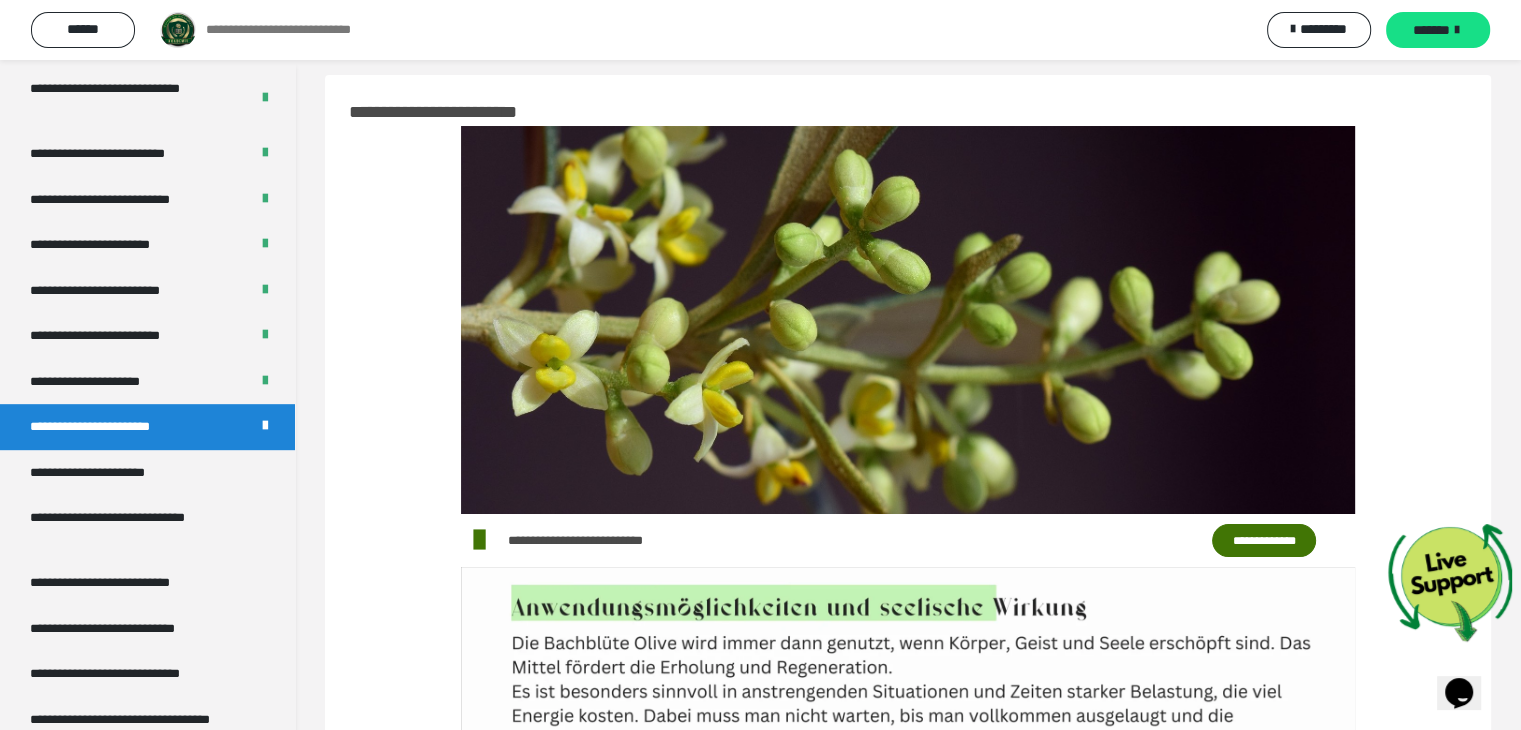 click at bounding box center (1457, 30) 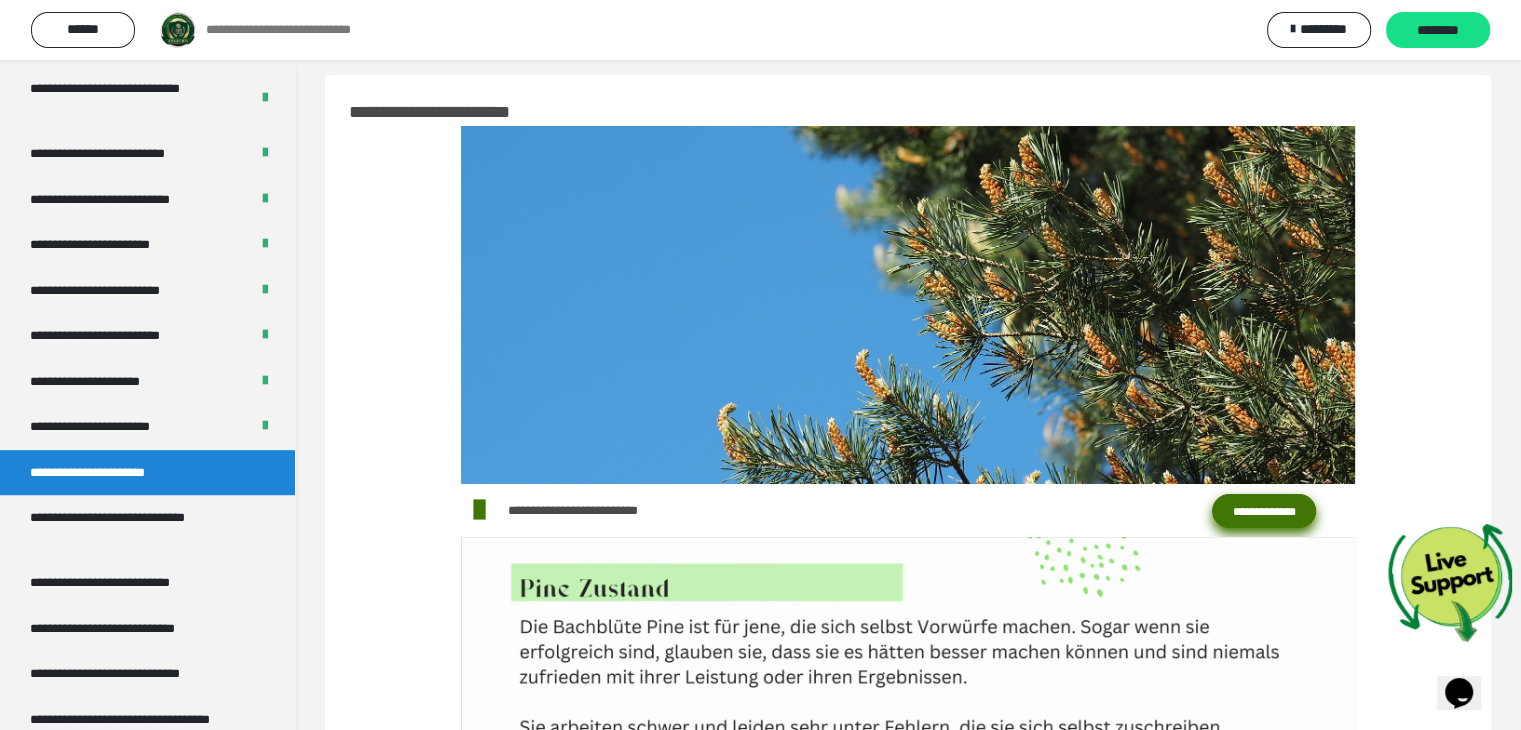 click on "**********" at bounding box center (1264, 511) 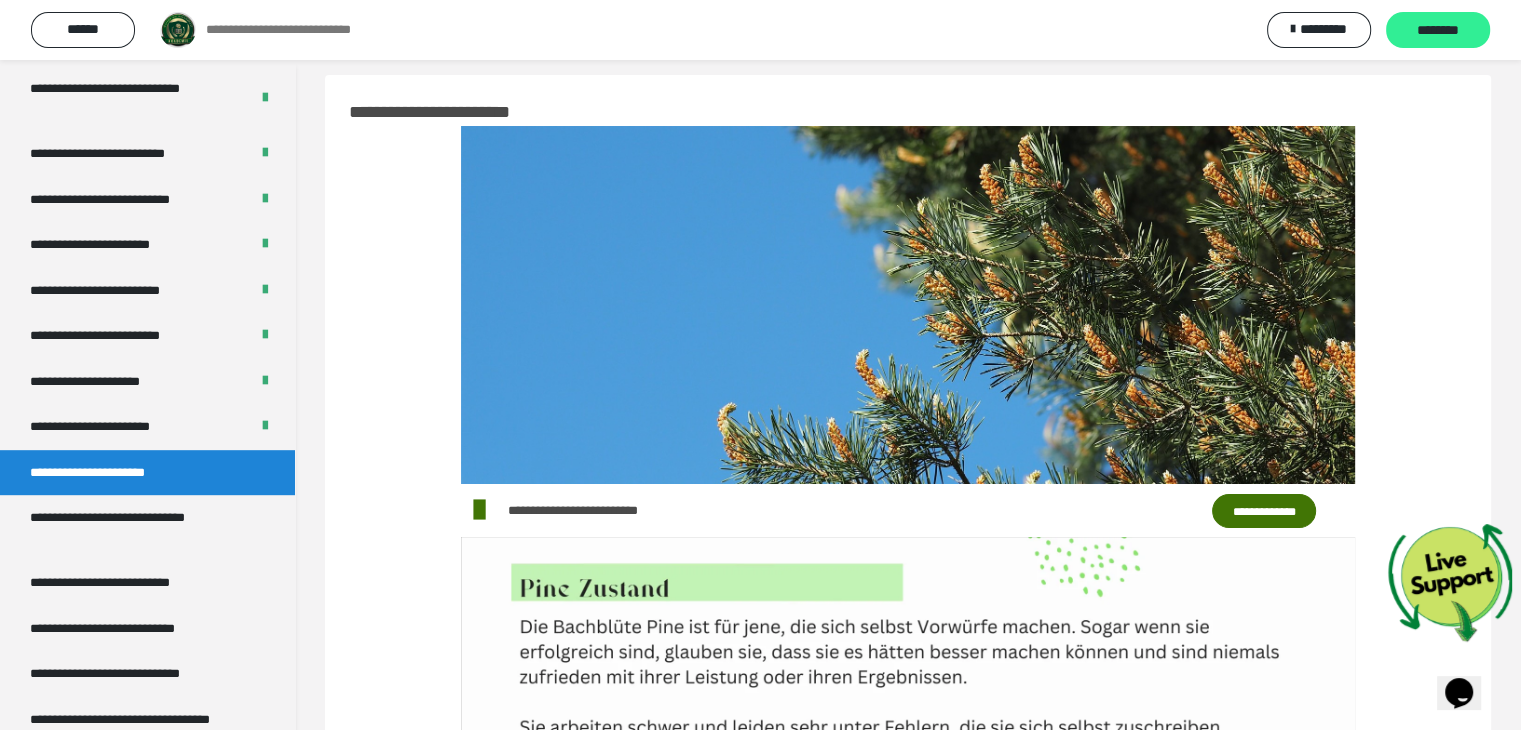 click on "********" at bounding box center (1438, 31) 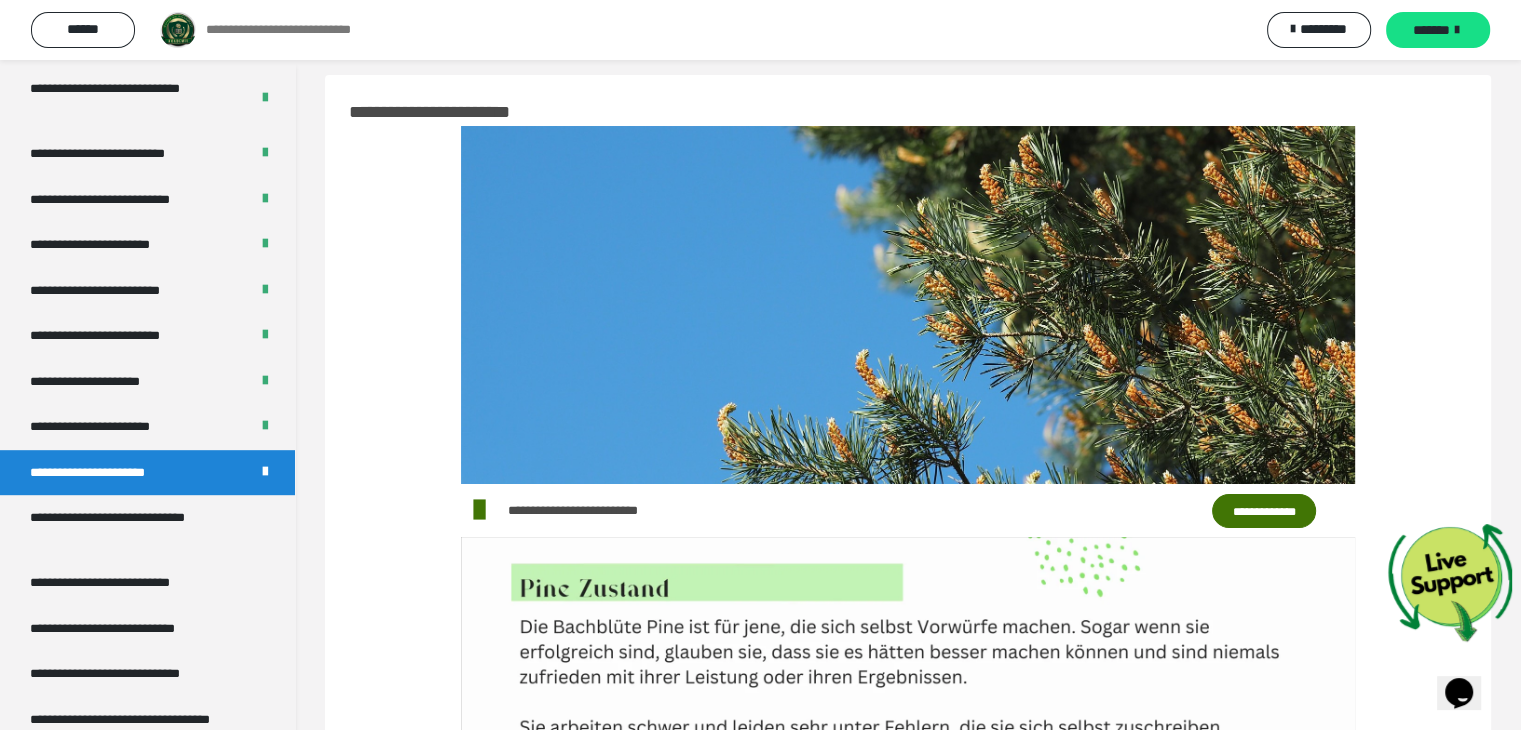 click on "*******" at bounding box center (1431, 30) 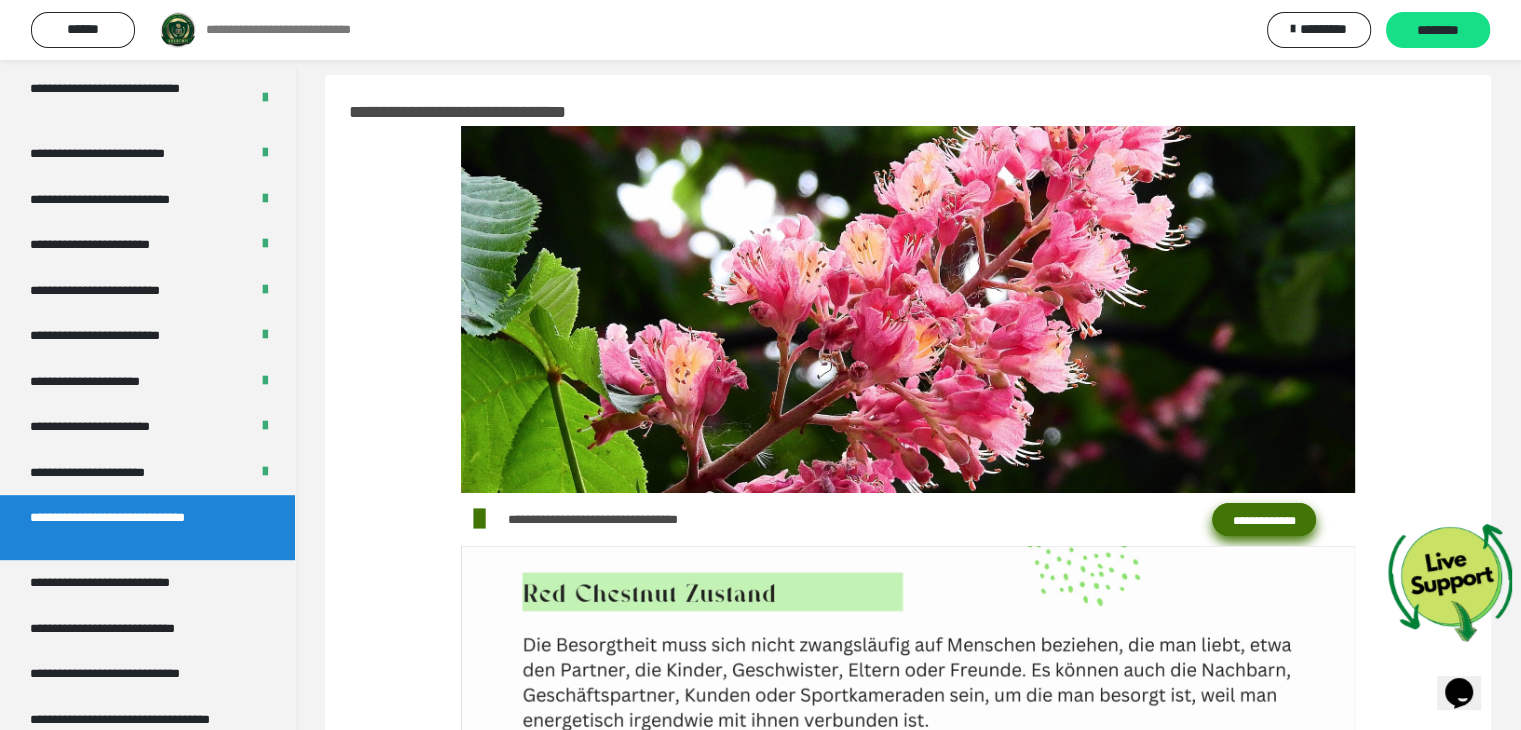 click on "**********" at bounding box center (1264, 520) 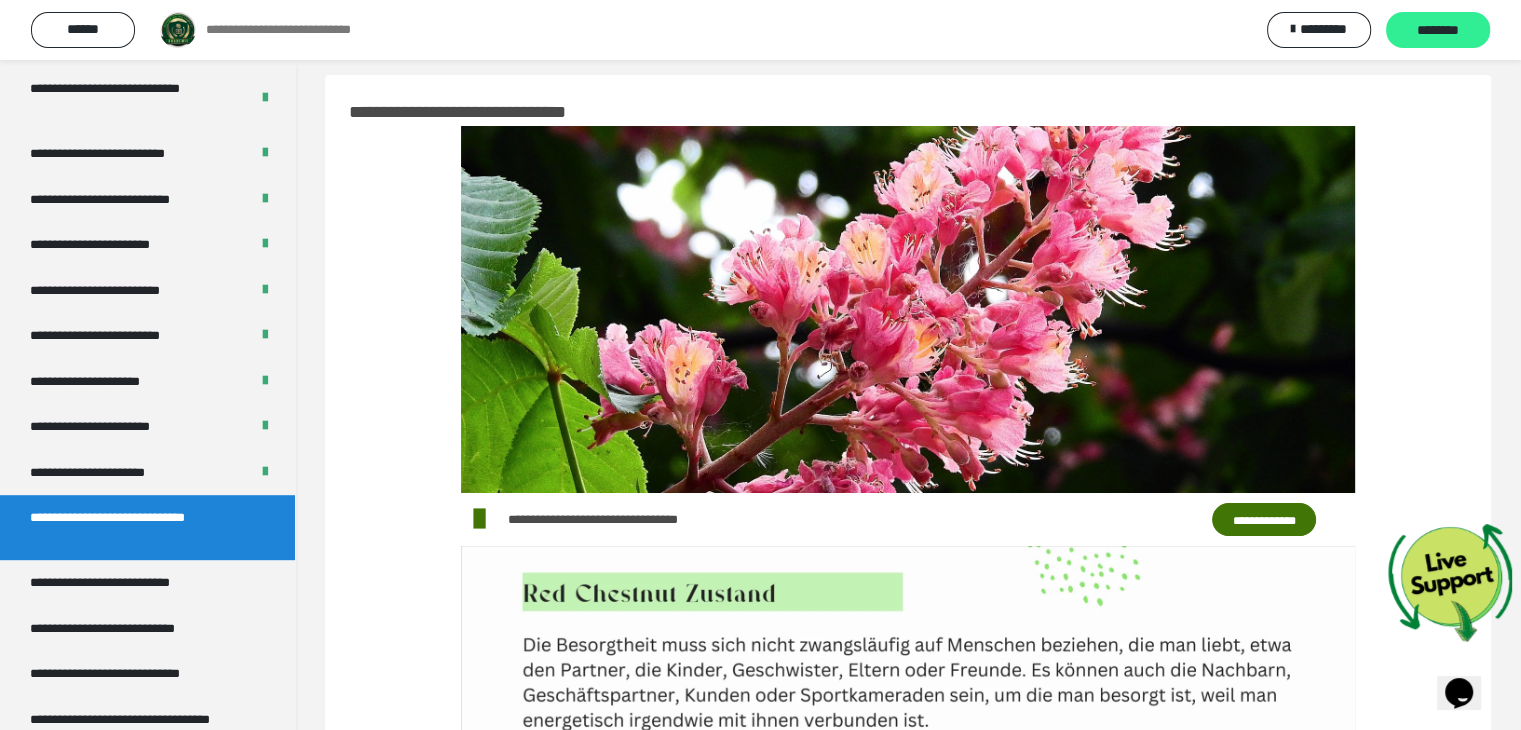 click on "********" at bounding box center [1438, 31] 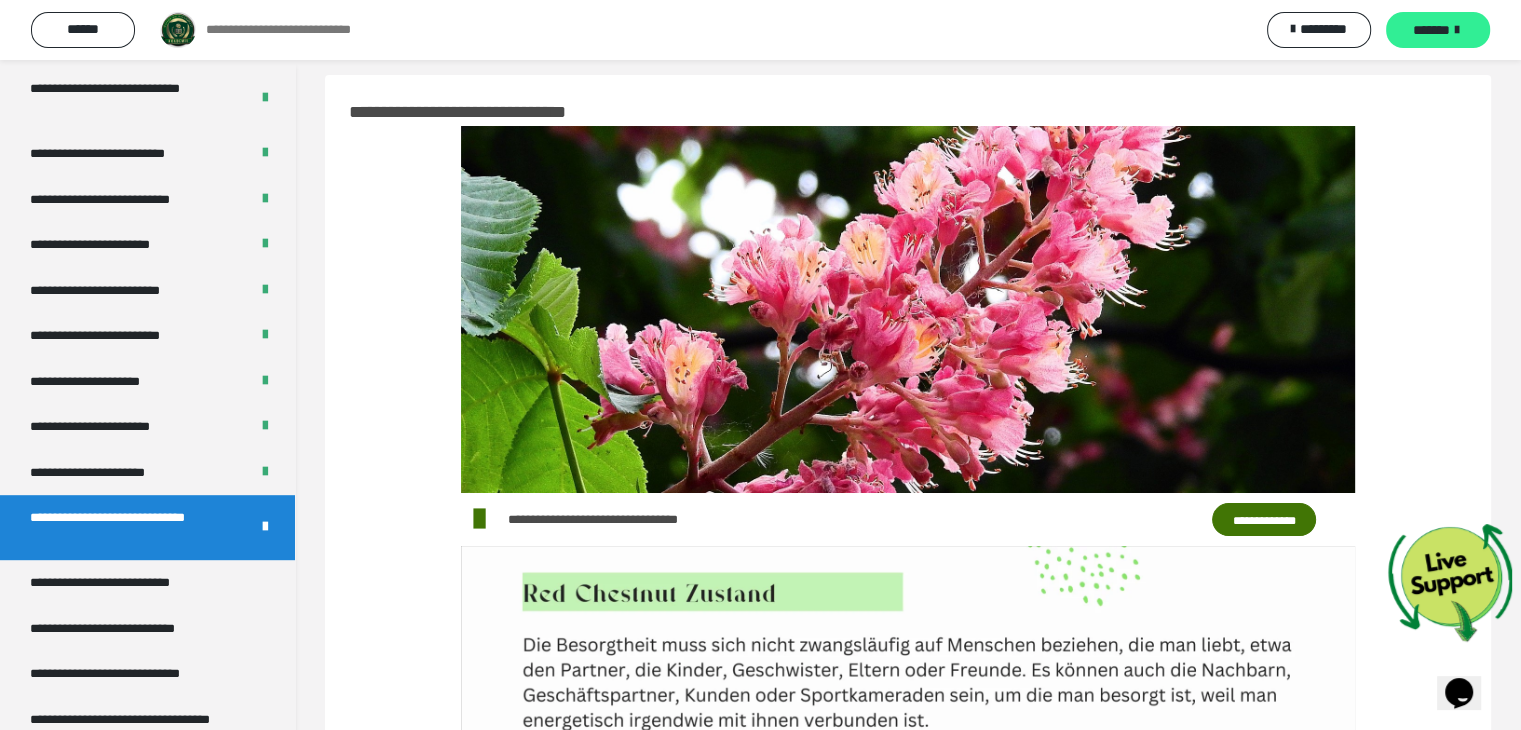 click on "*******" at bounding box center [1431, 30] 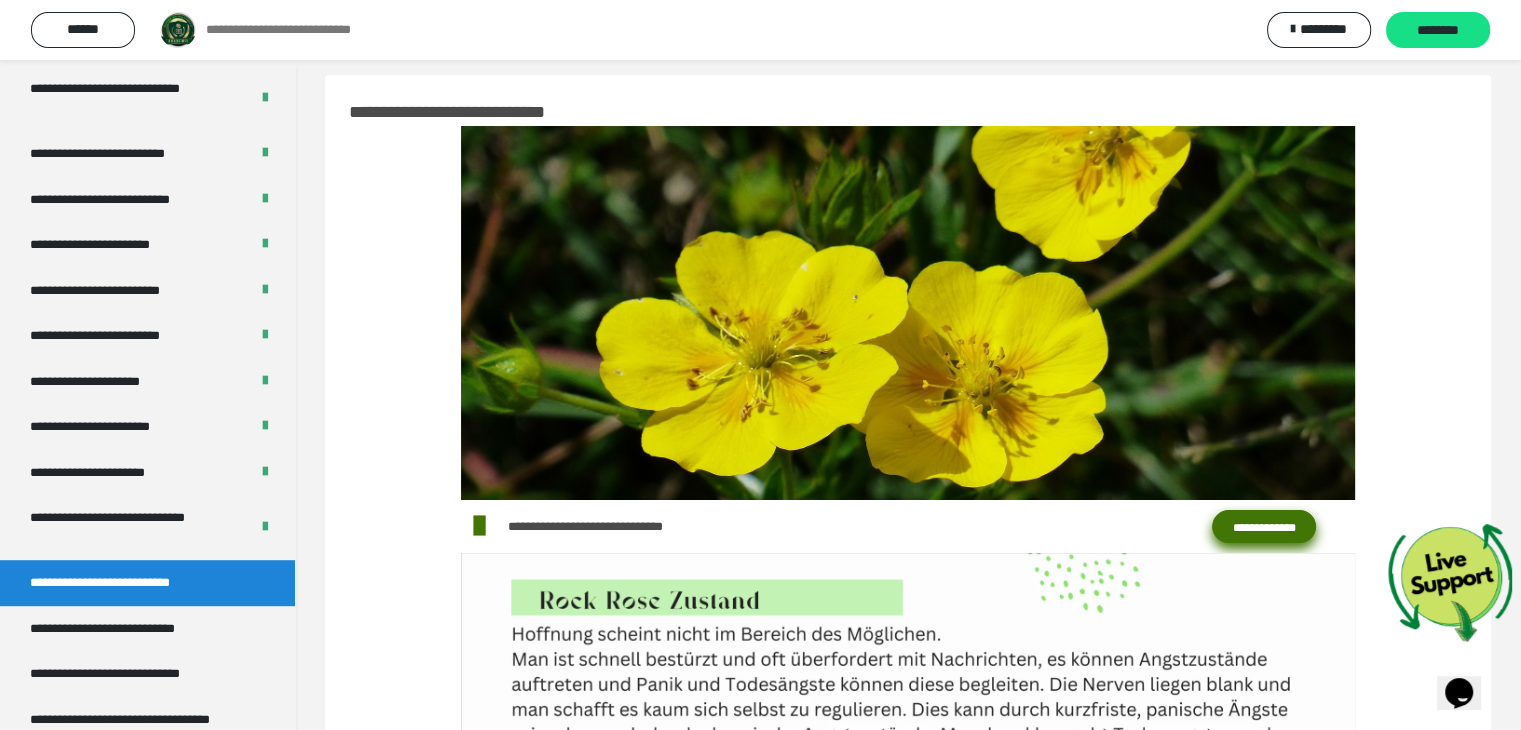 click on "**********" at bounding box center (1264, 527) 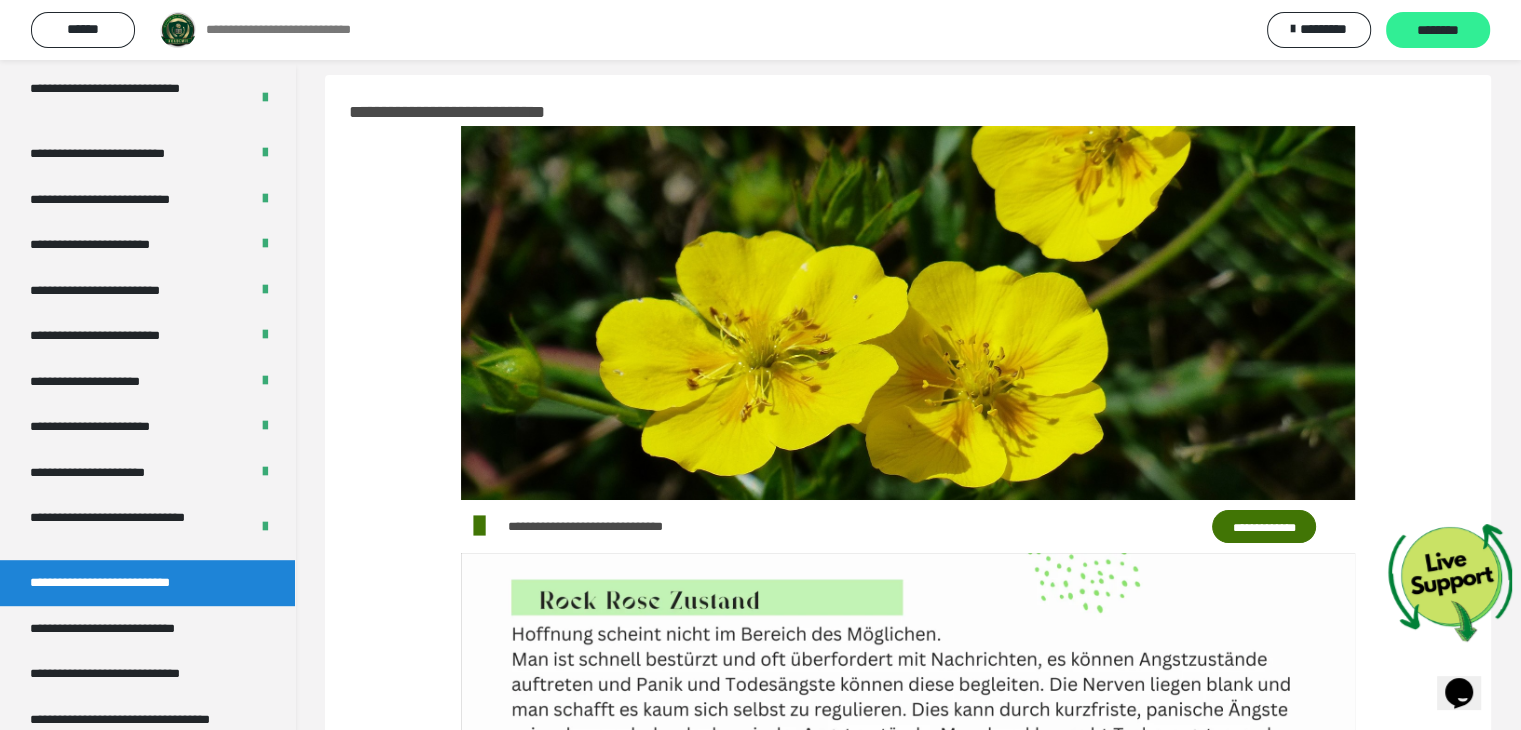 click on "********" at bounding box center (1438, 30) 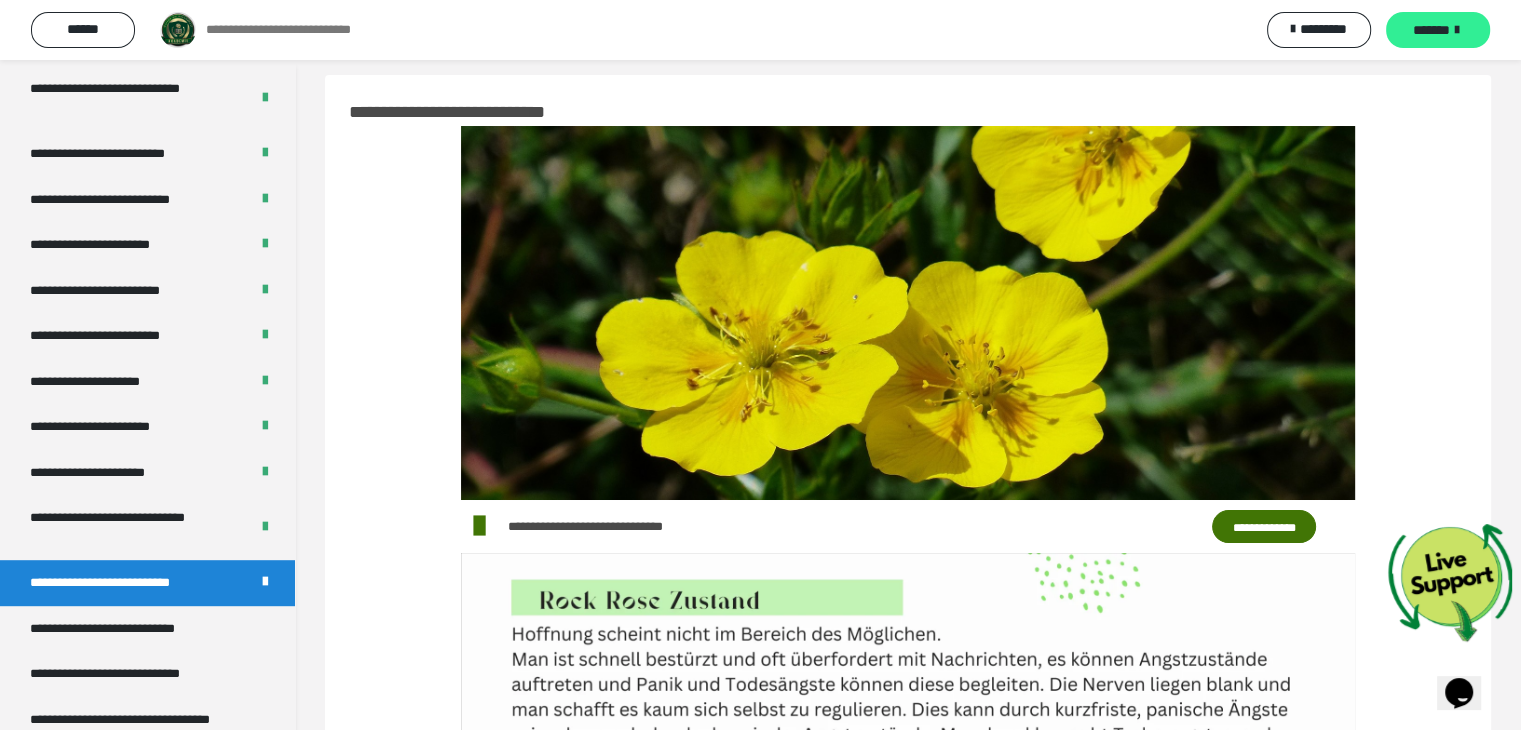 click on "*******" at bounding box center (1431, 30) 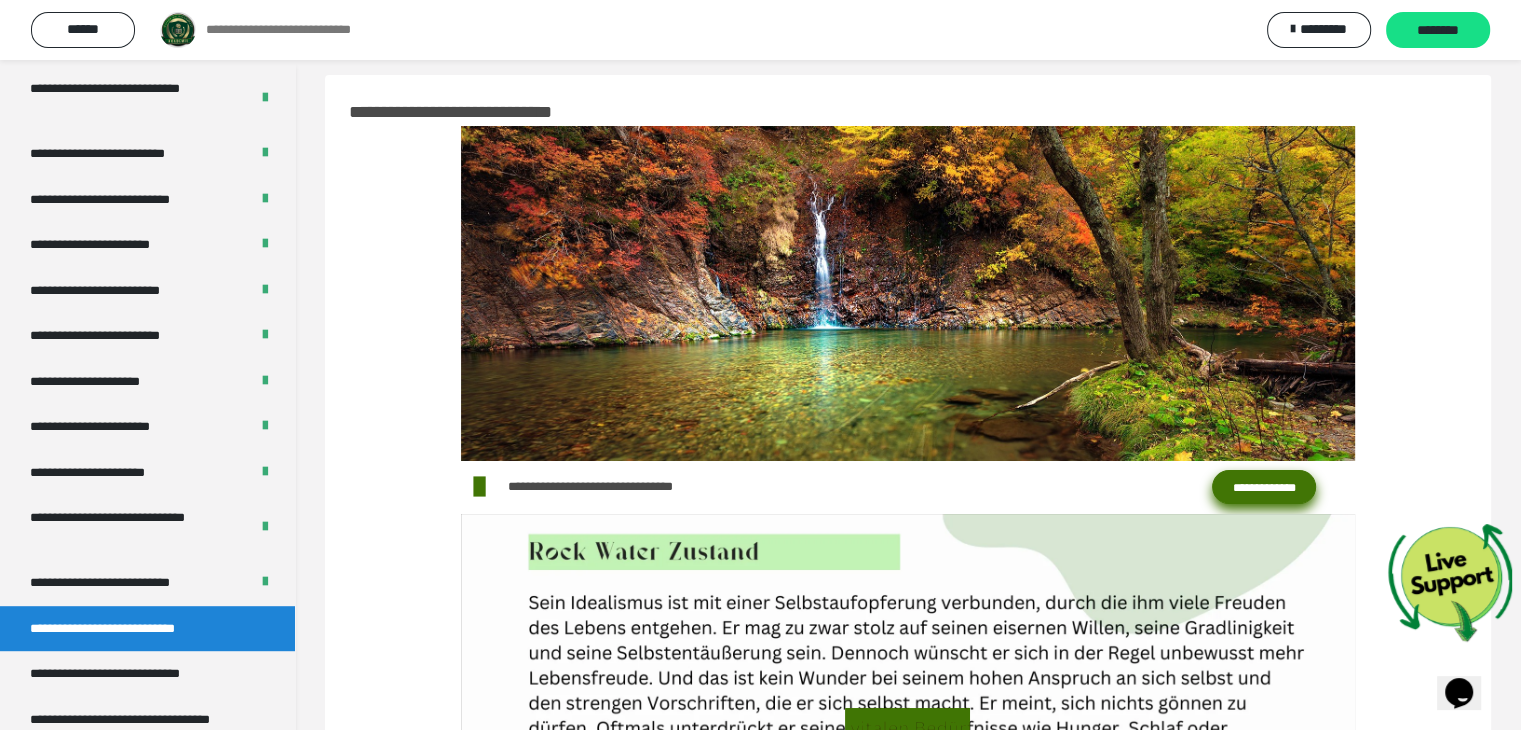 click on "**********" at bounding box center [1264, 487] 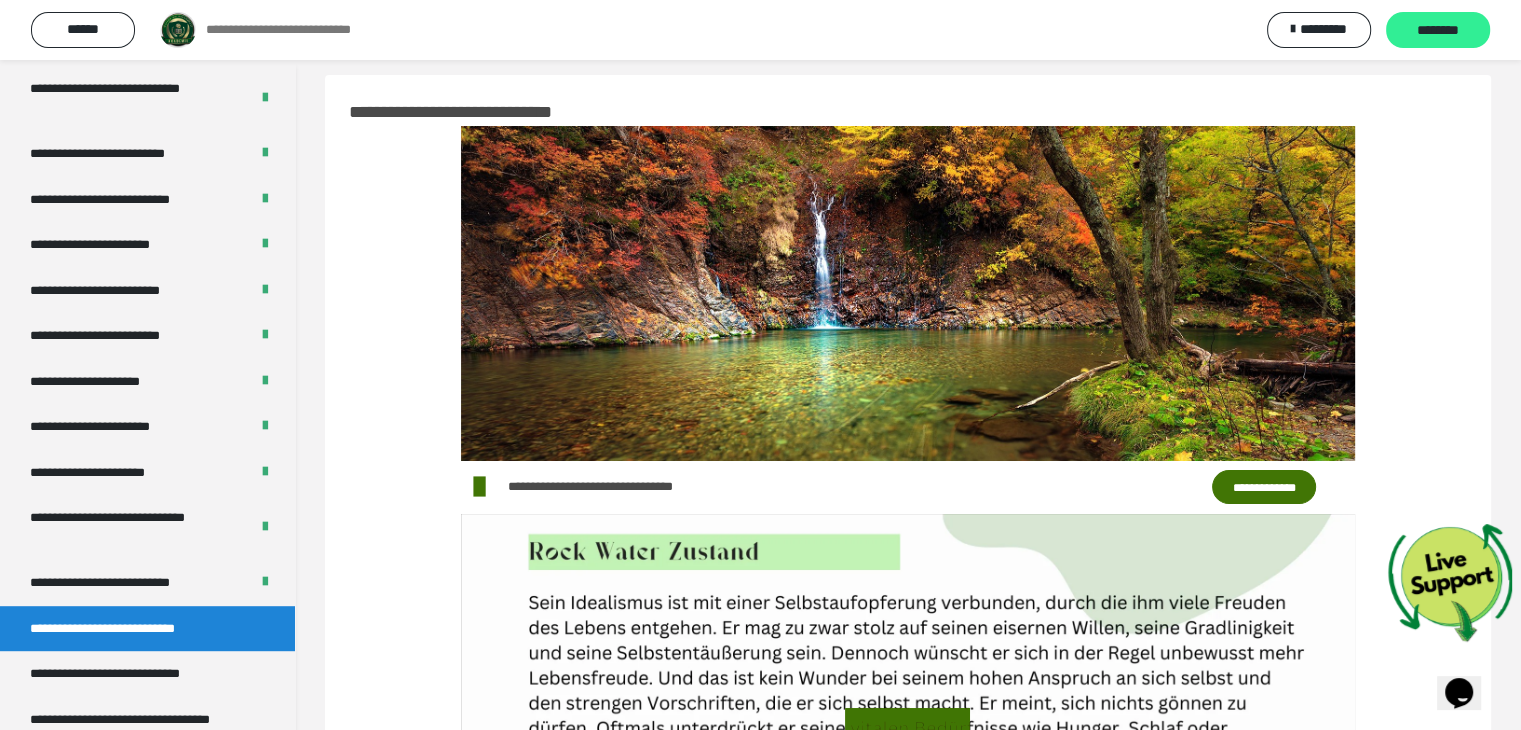 click on "********" at bounding box center (1438, 30) 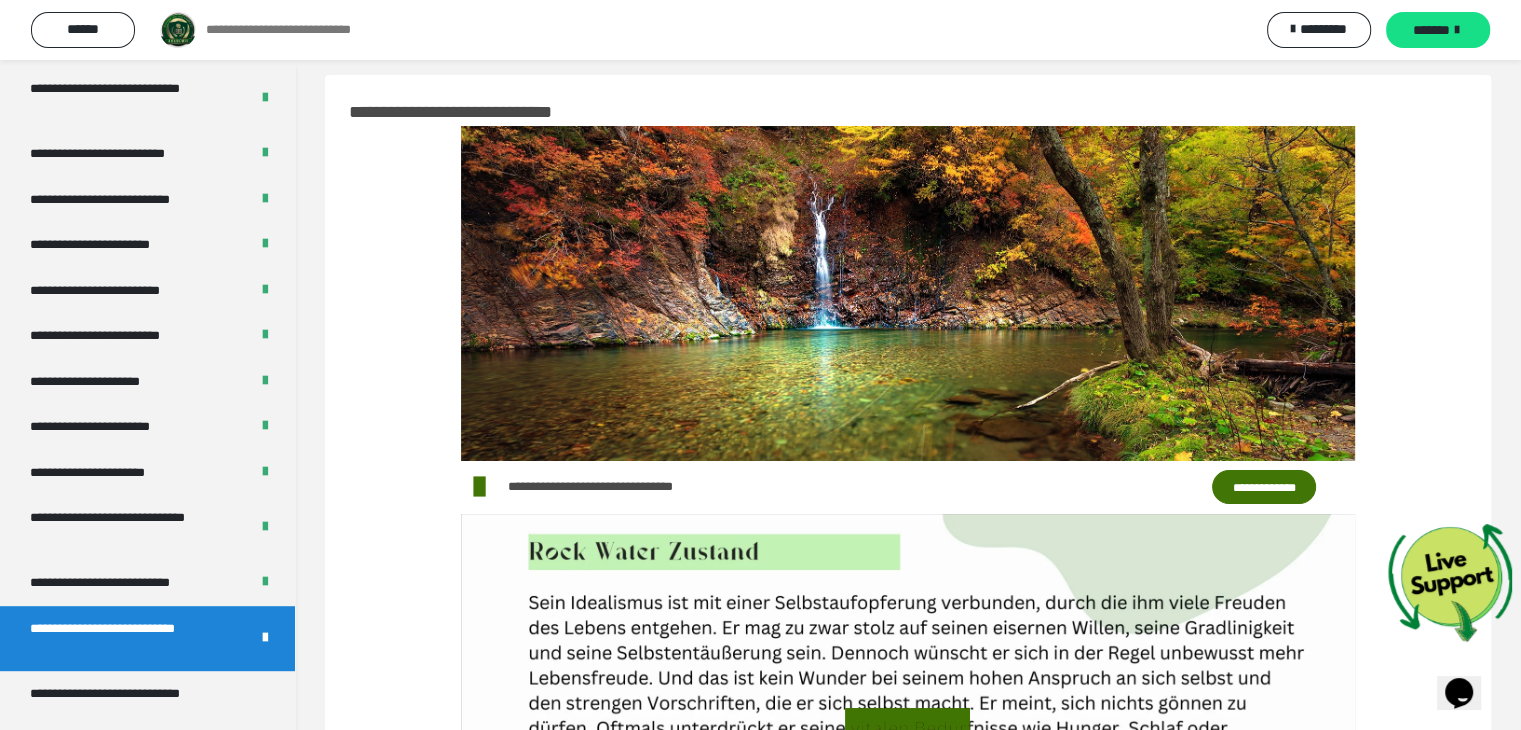 click on "*******" at bounding box center [1438, 30] 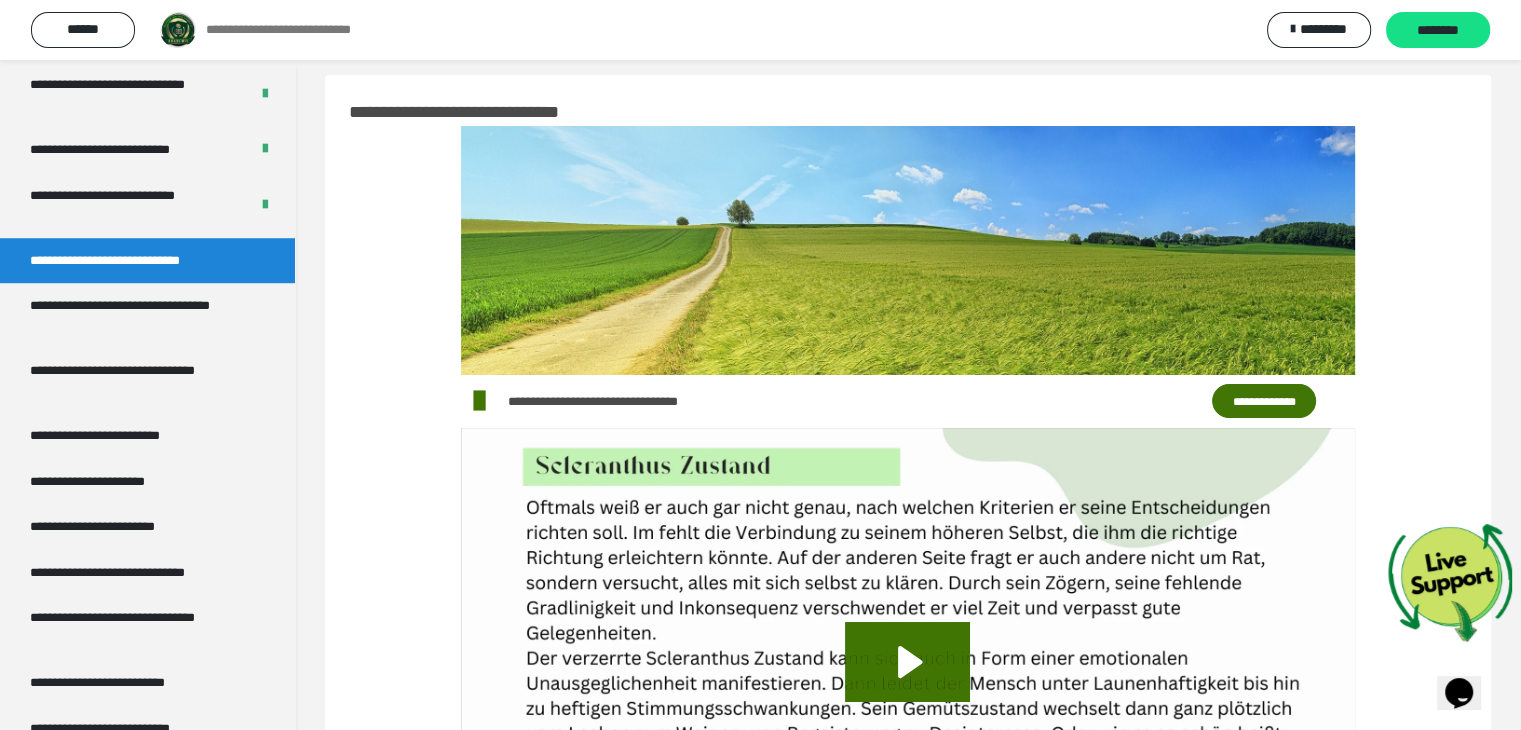 scroll, scrollTop: 1448, scrollLeft: 0, axis: vertical 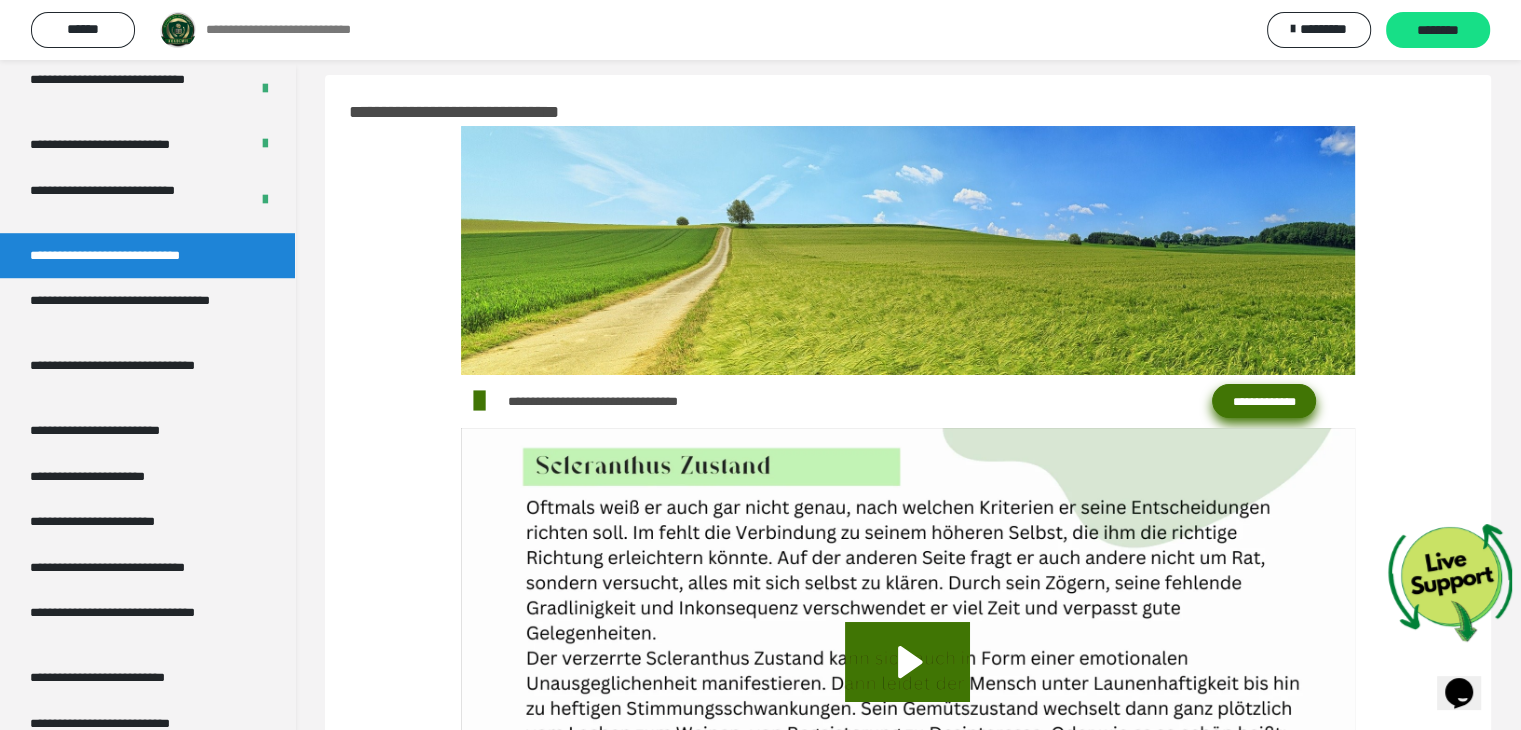 click on "**********" at bounding box center (1264, 401) 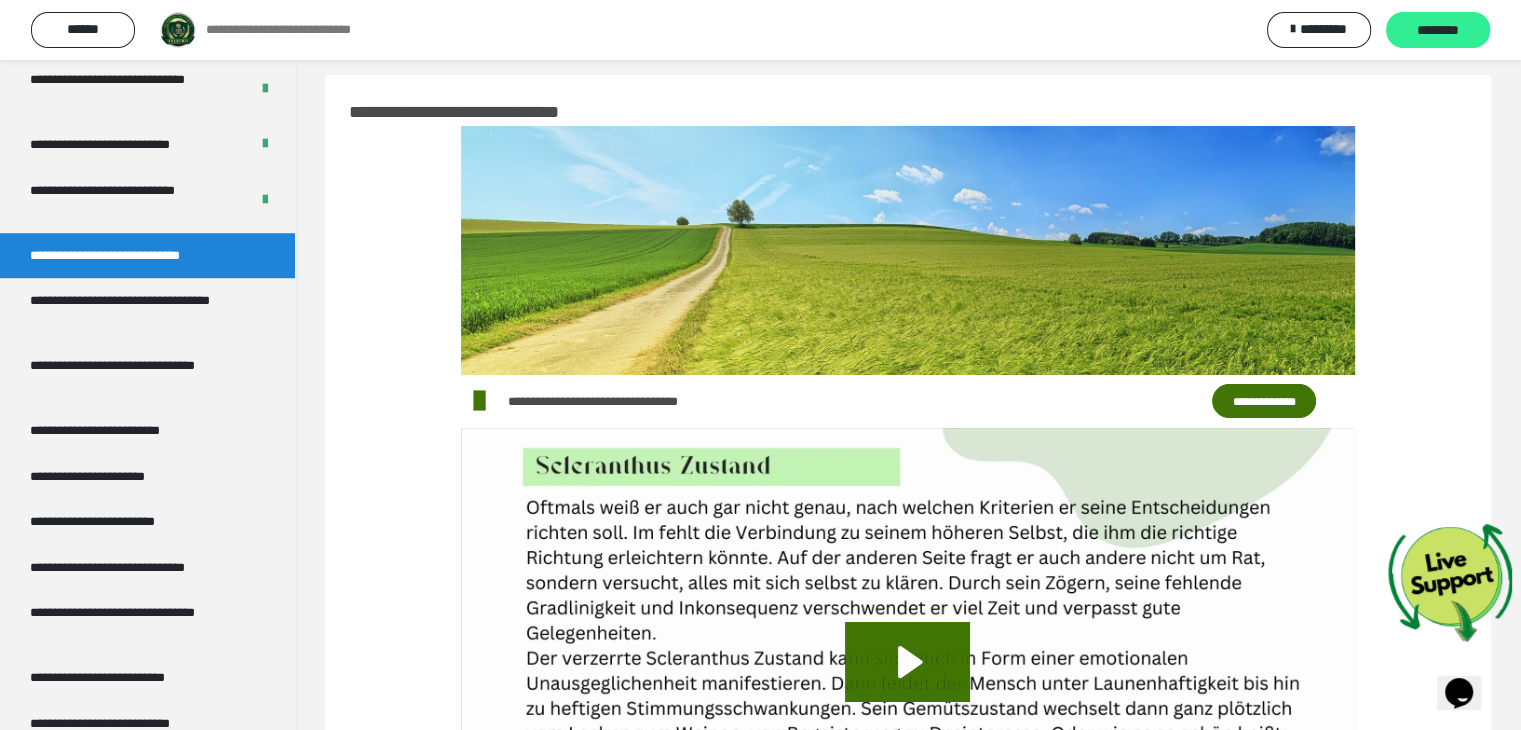click on "********" at bounding box center (1438, 31) 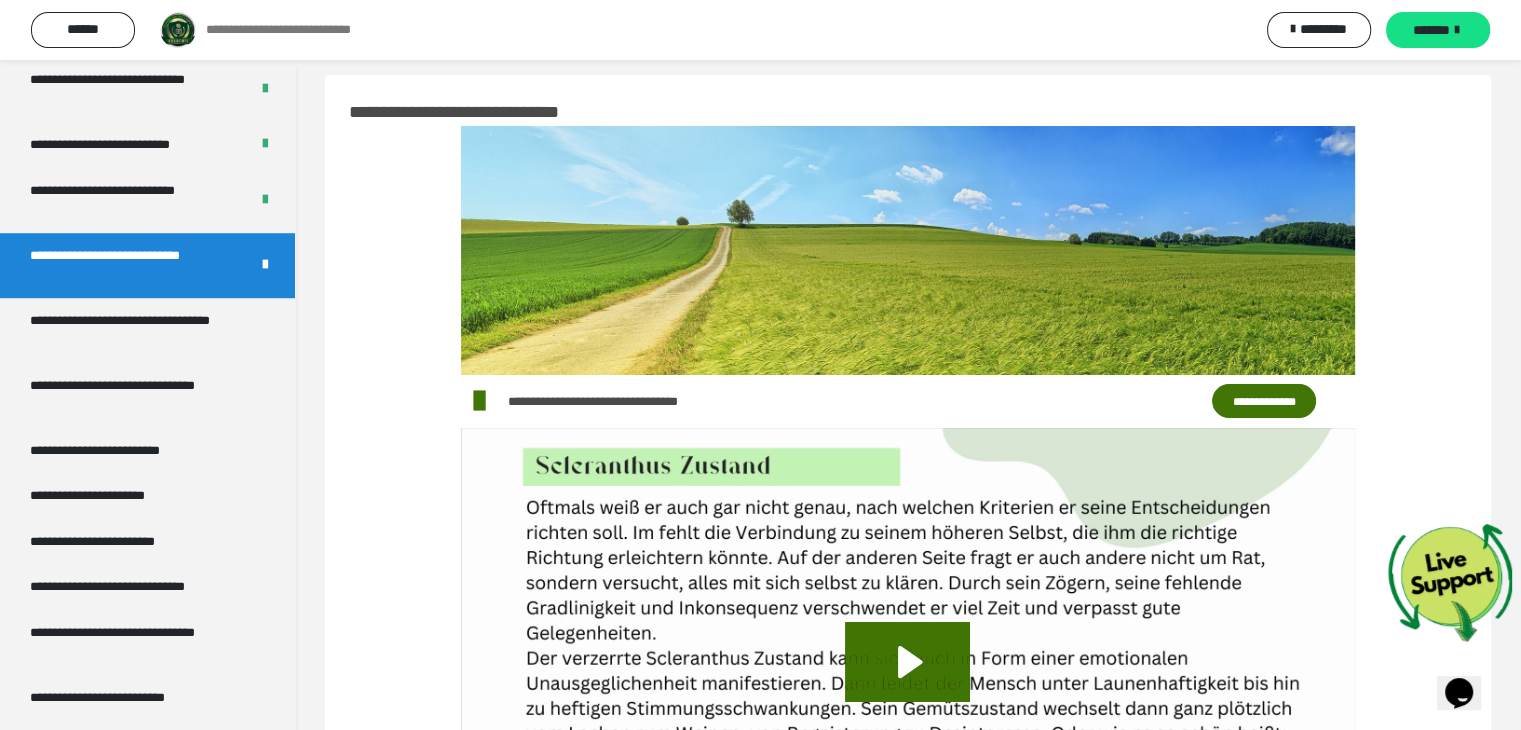 click on "*******" at bounding box center (1431, 30) 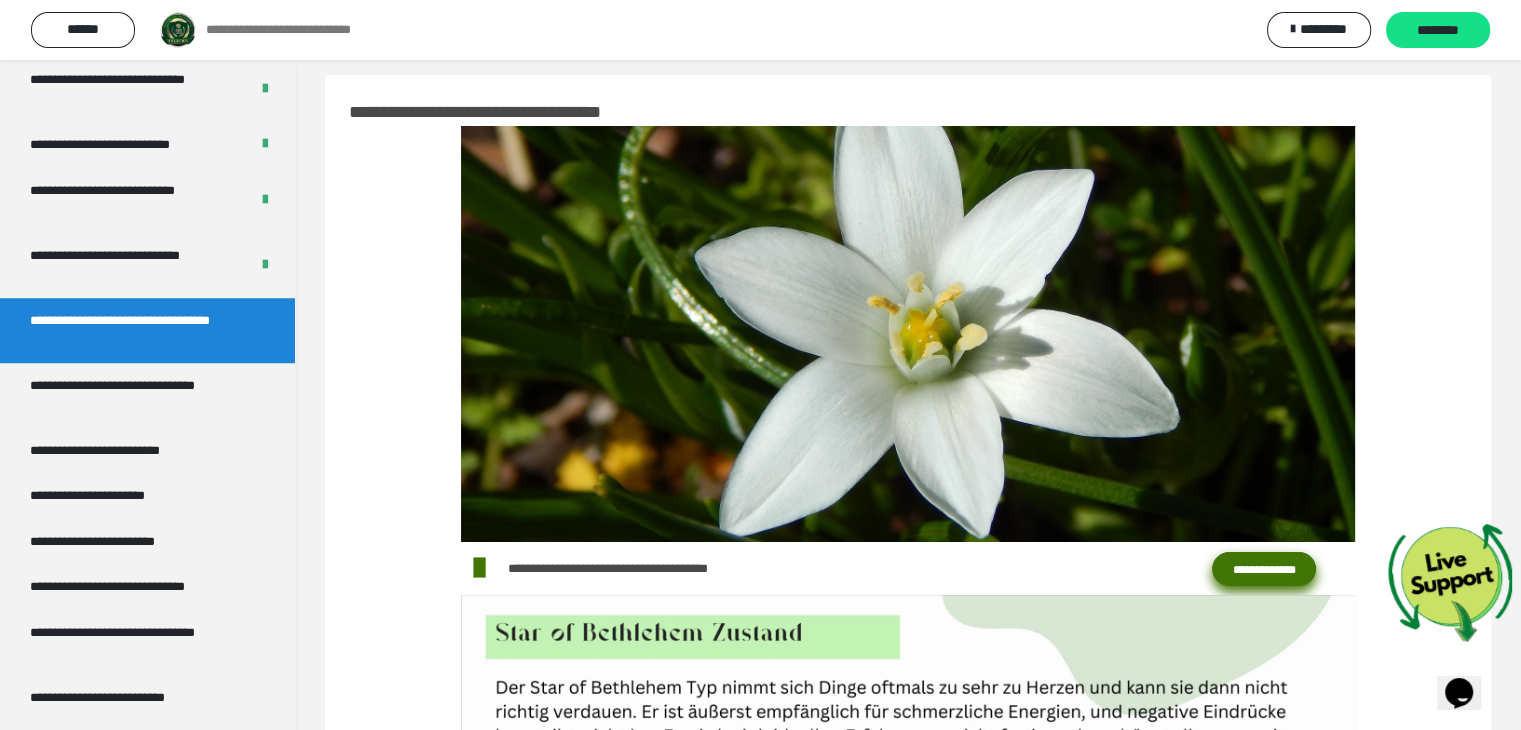 click on "**********" at bounding box center [1264, 569] 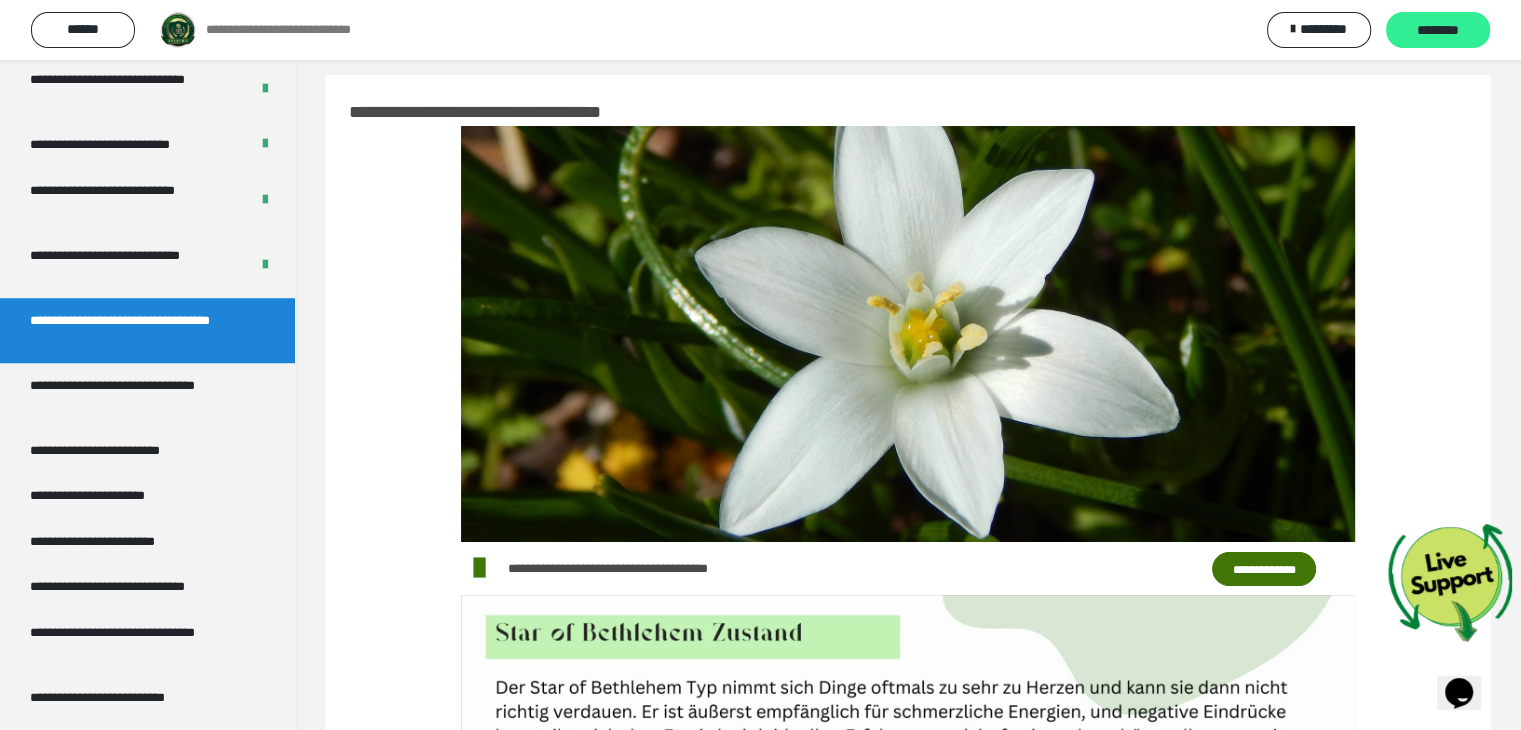 click on "********" at bounding box center [1438, 31] 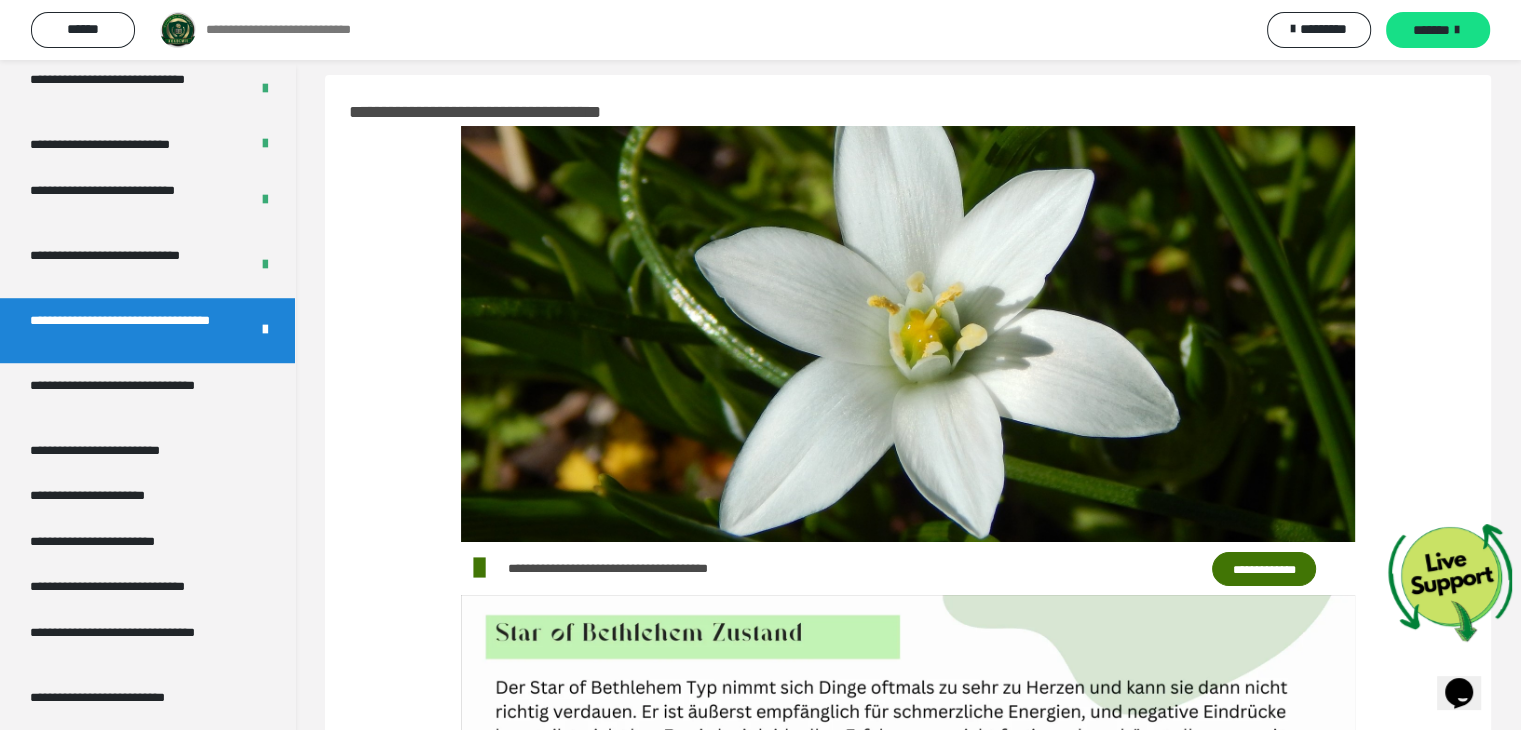 click on "*******" at bounding box center (1431, 30) 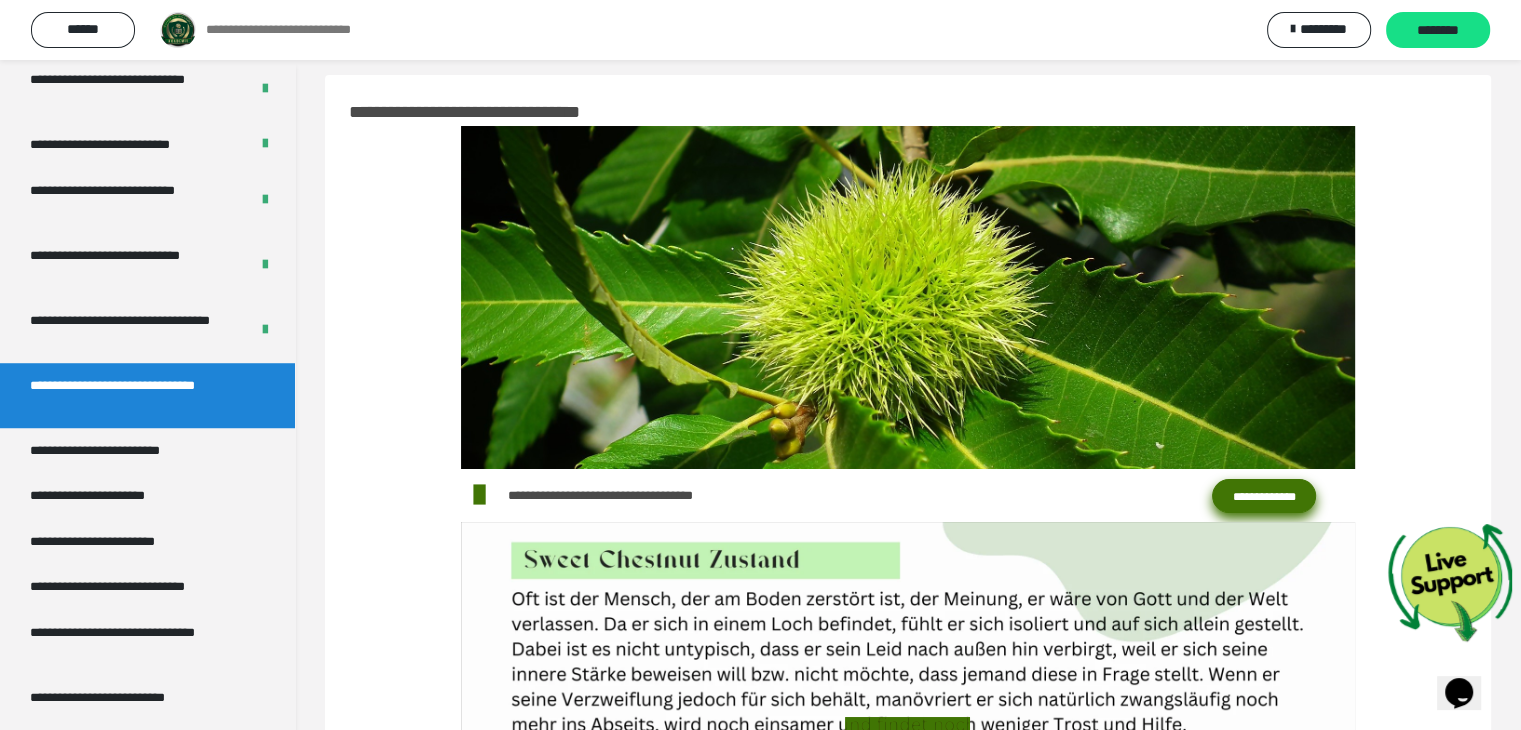 click on "**********" at bounding box center (1264, 496) 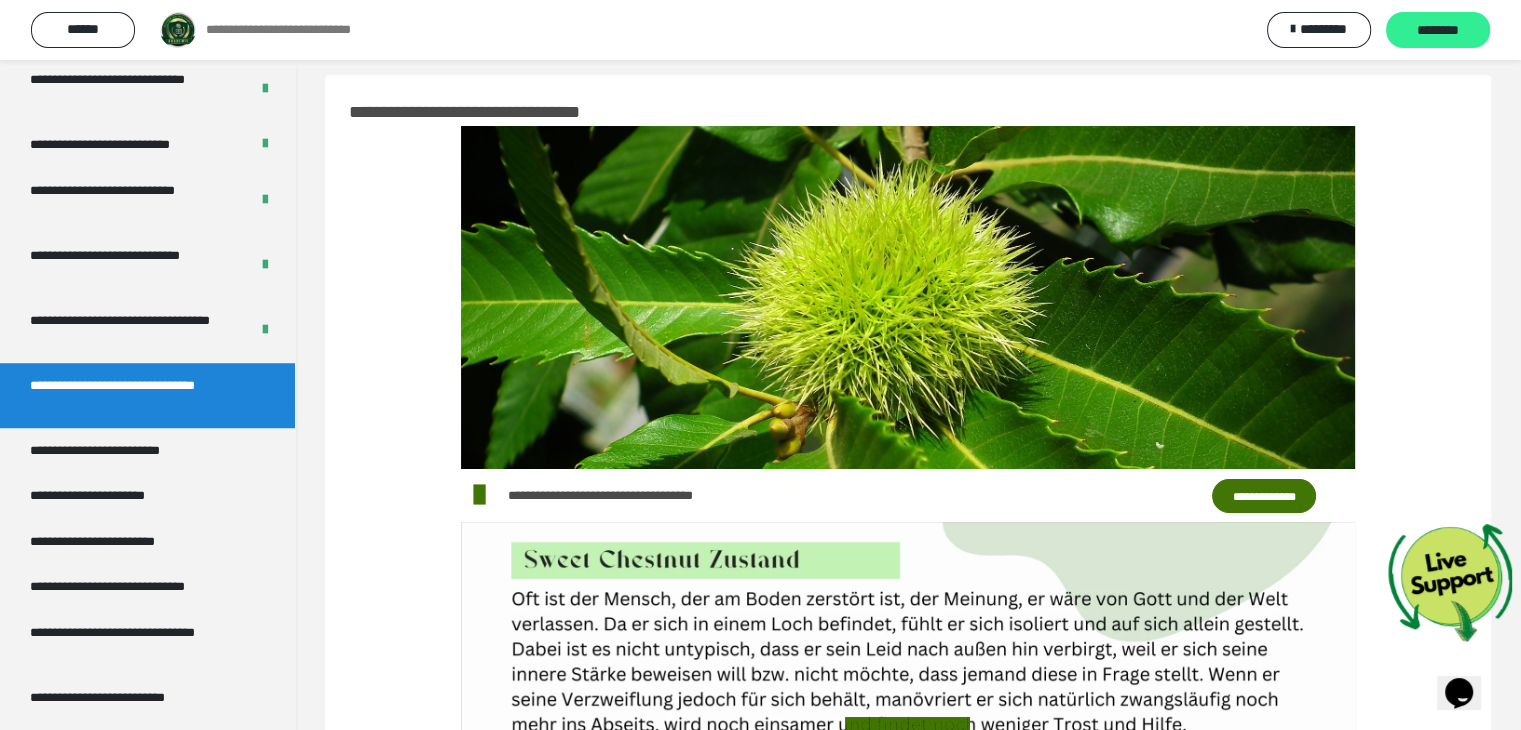 click on "********" at bounding box center [1438, 30] 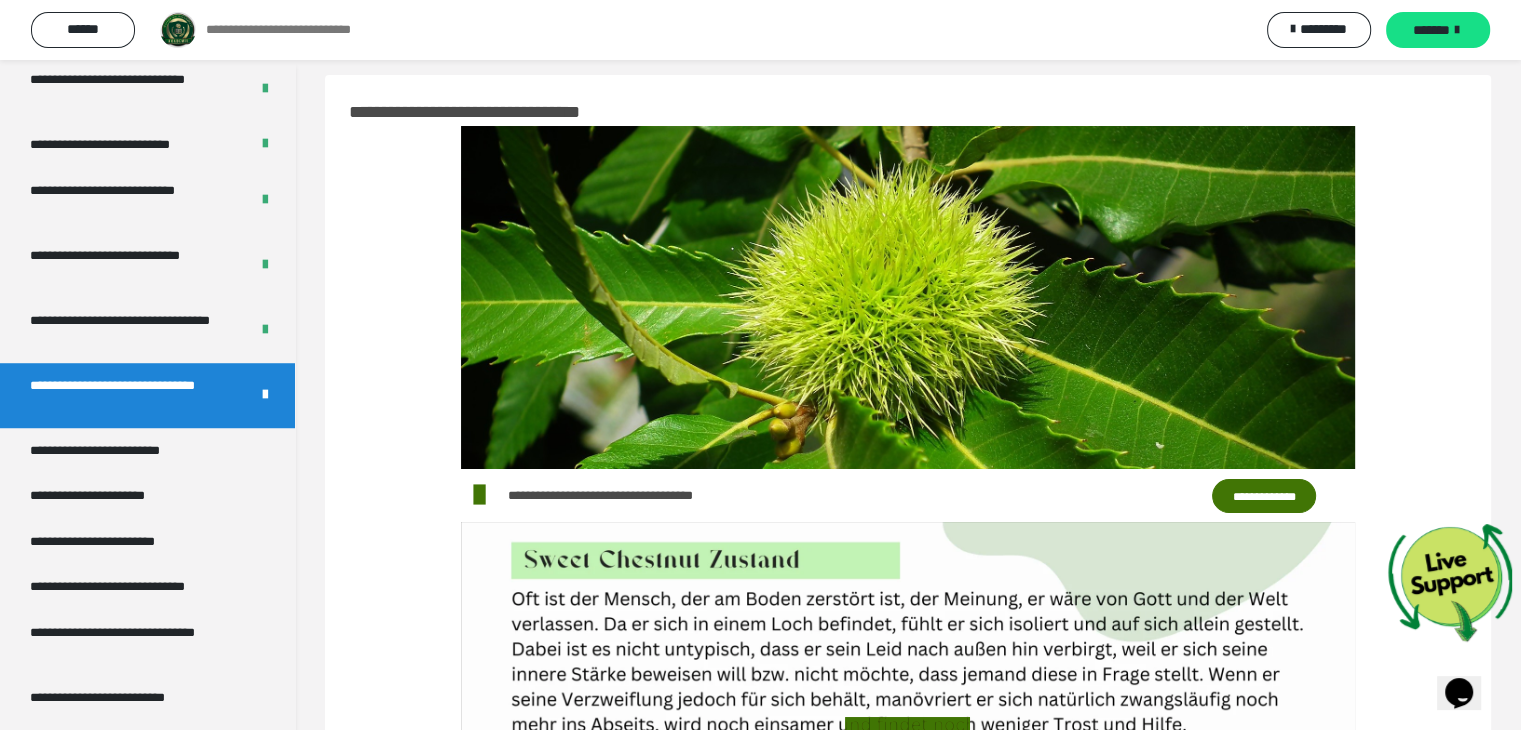 click on "*******" at bounding box center [1431, 30] 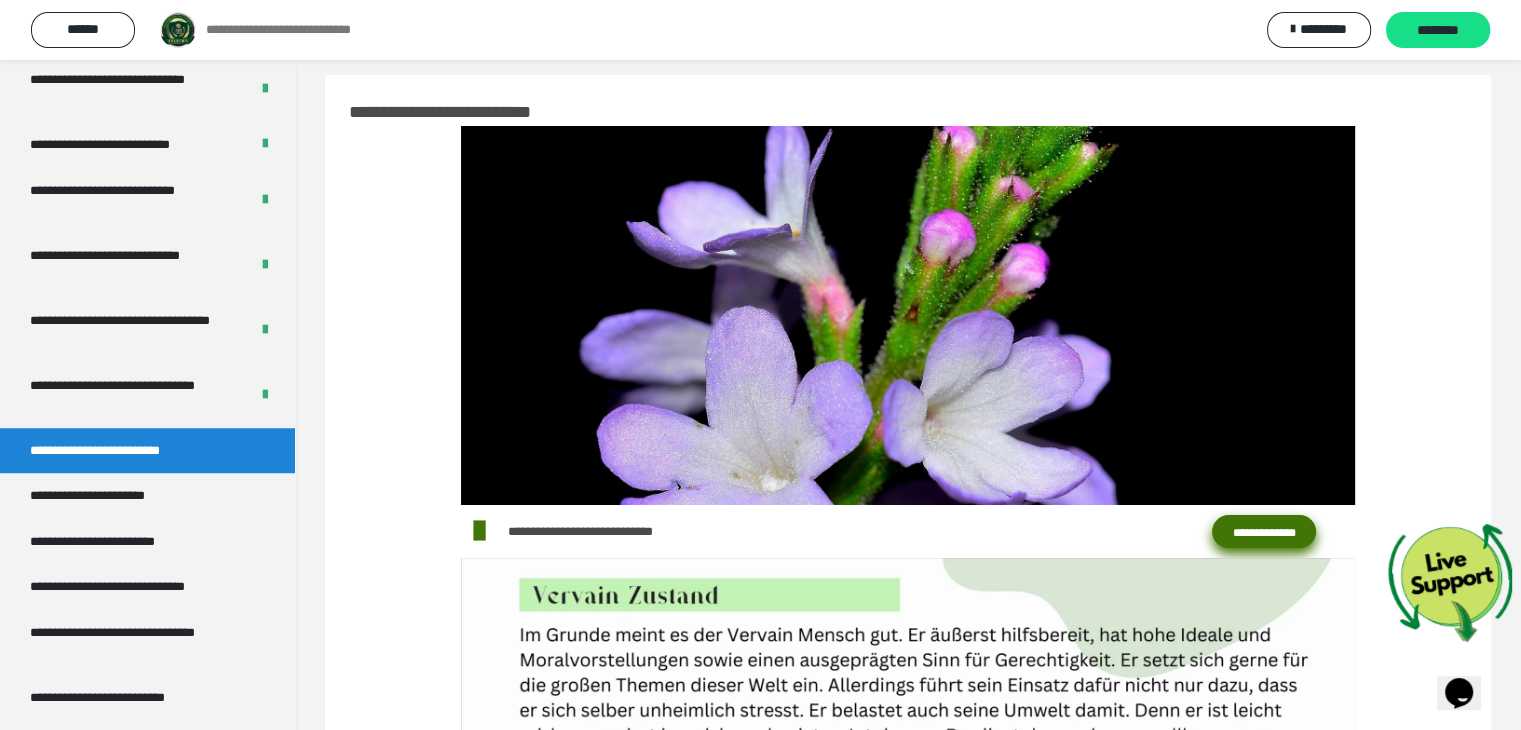 click on "**********" at bounding box center [1264, 532] 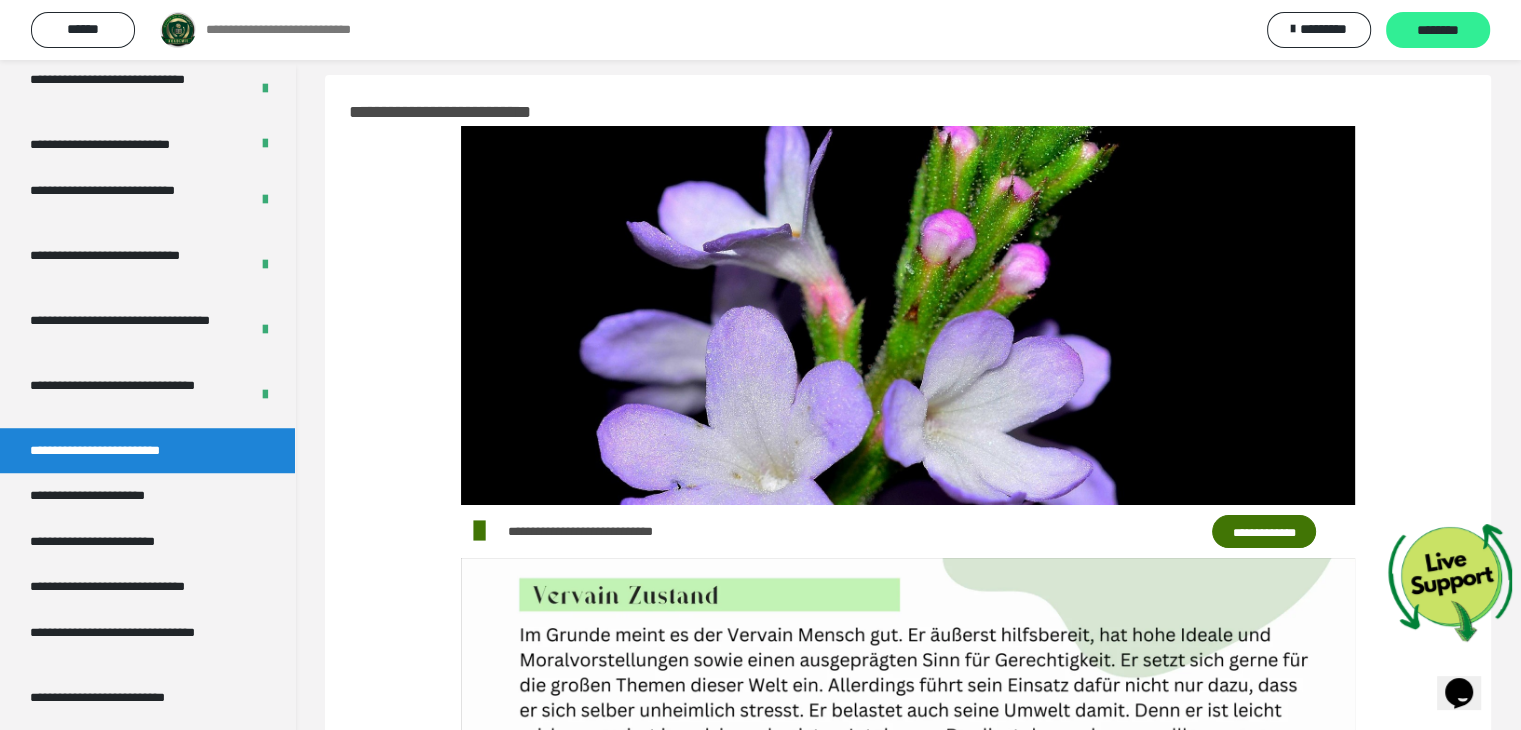 click on "********" at bounding box center [1438, 30] 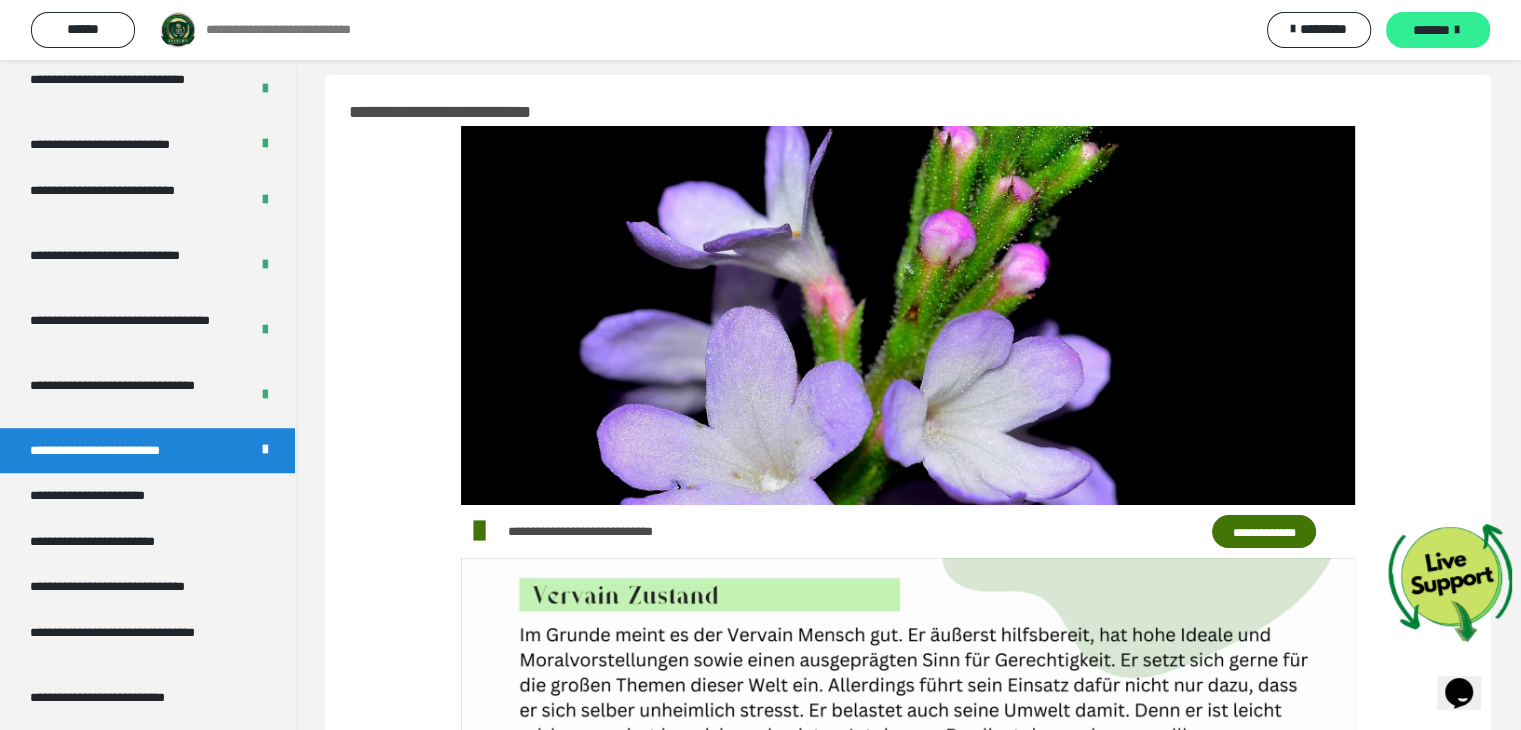 click on "*******" at bounding box center [1431, 30] 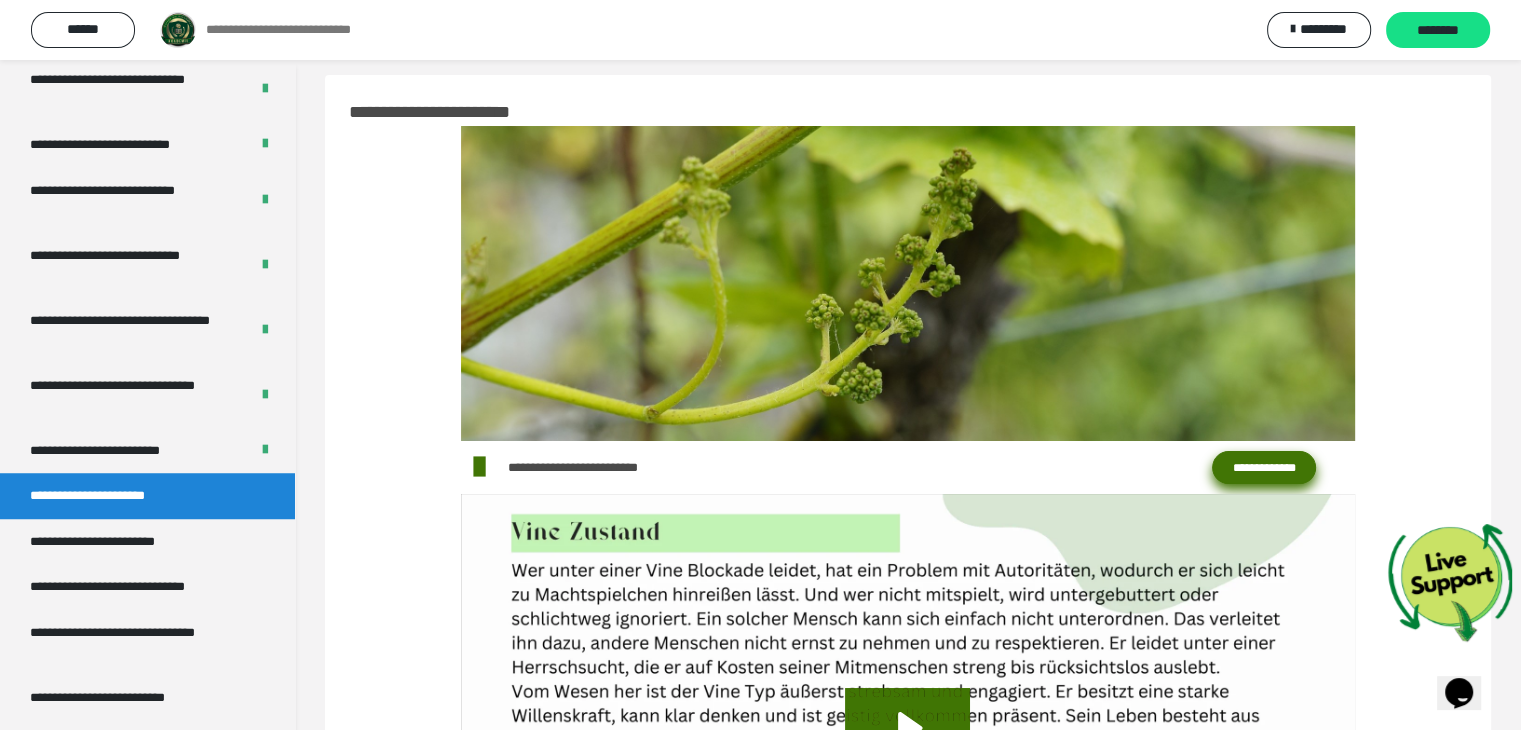 click on "**********" at bounding box center (1264, 468) 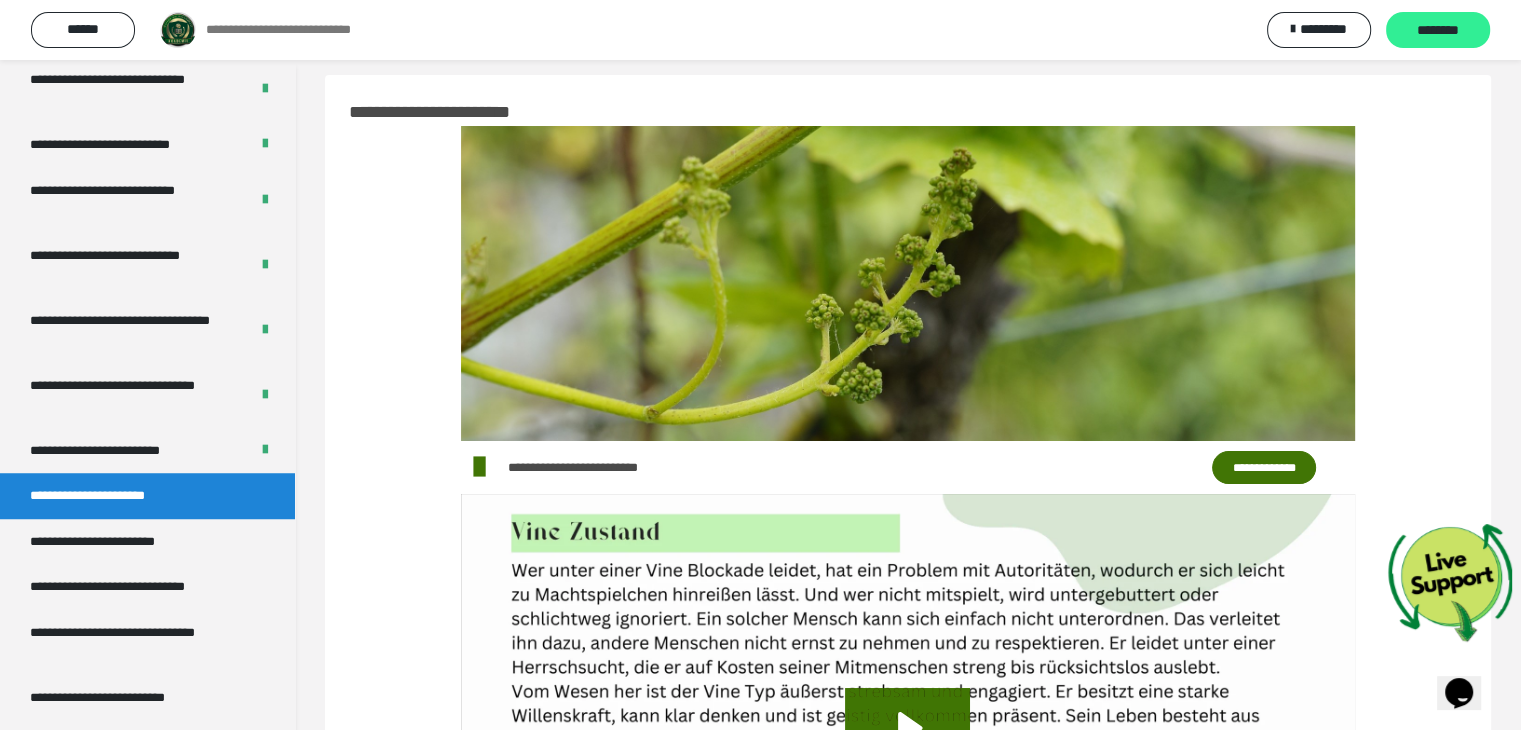 click on "********" at bounding box center [1438, 31] 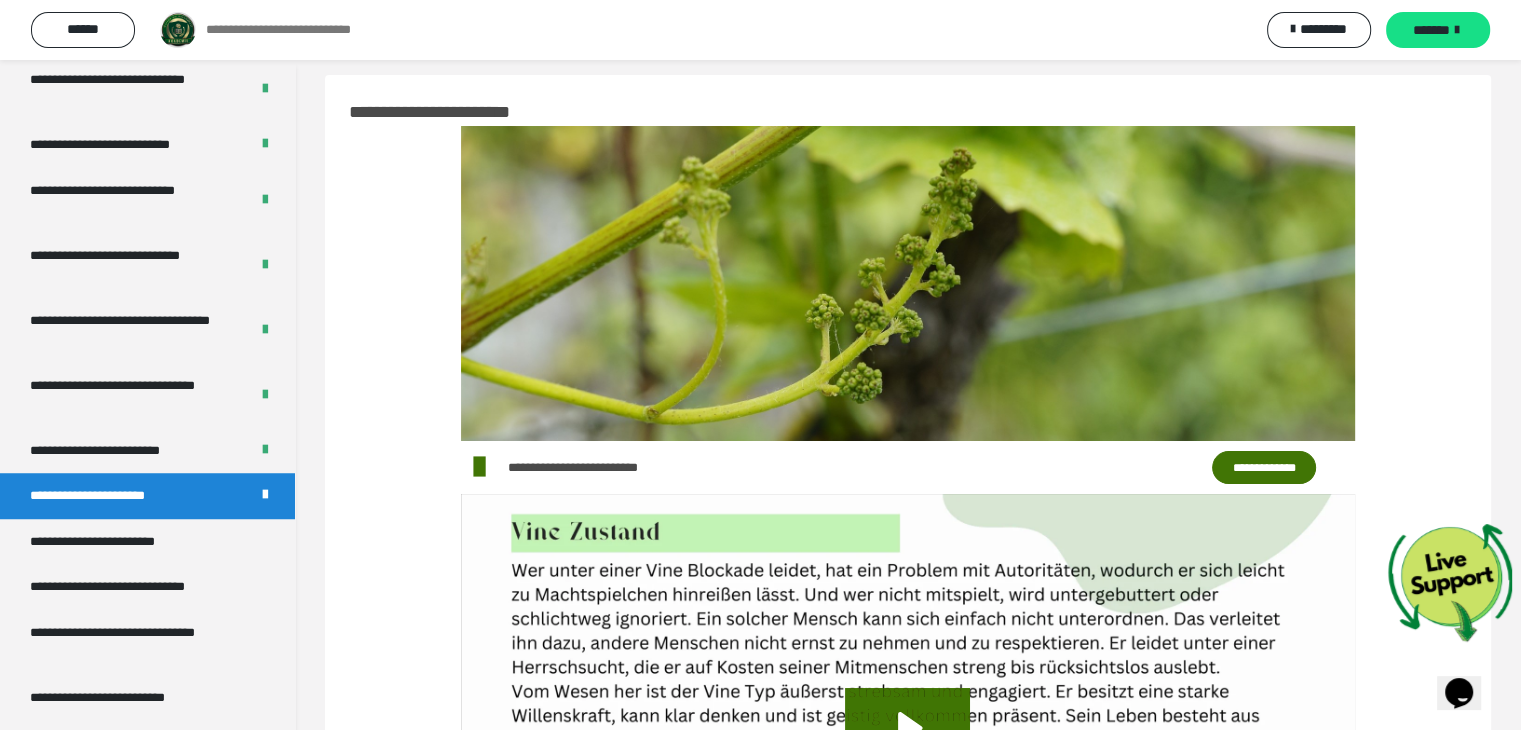 click on "*******" at bounding box center [1431, 30] 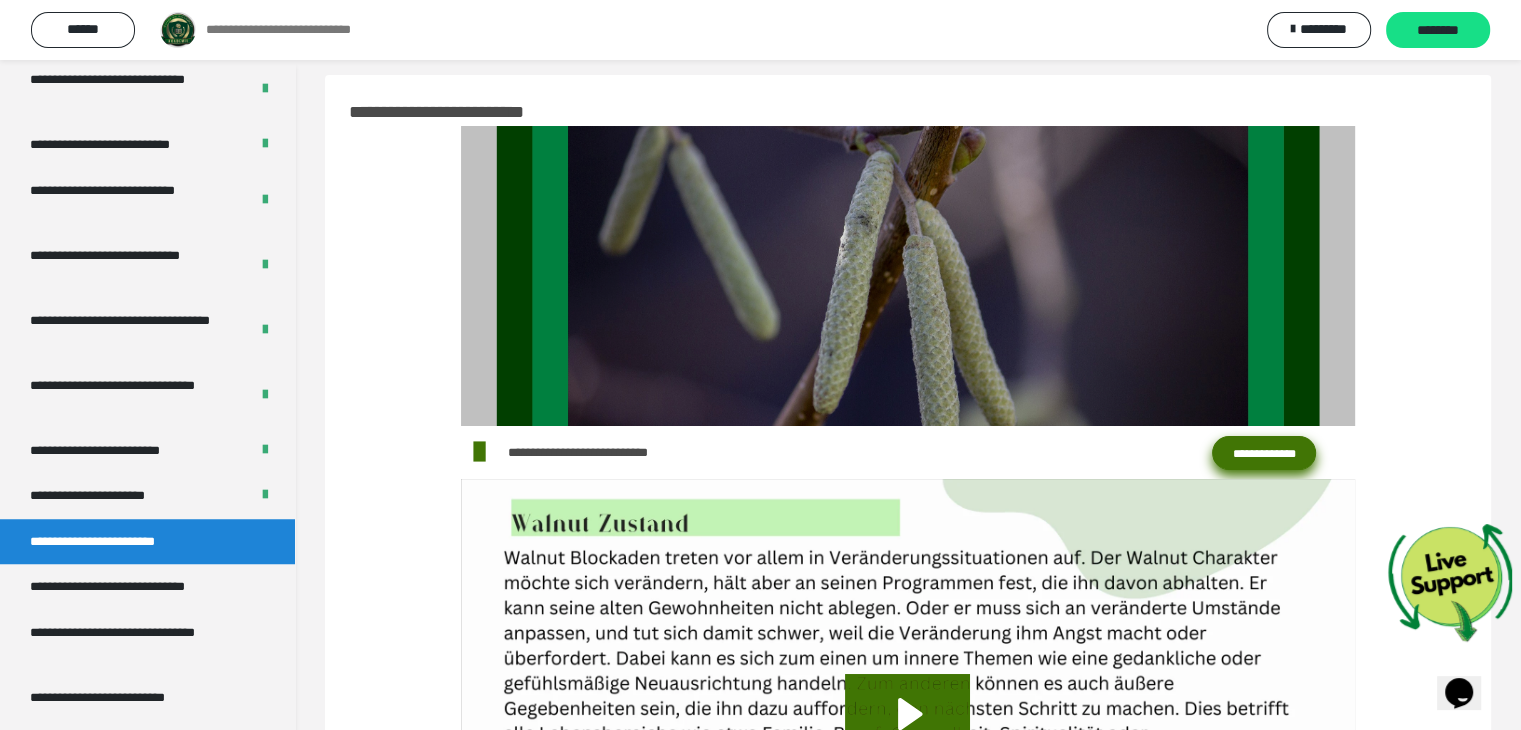 click on "**********" at bounding box center [1264, 453] 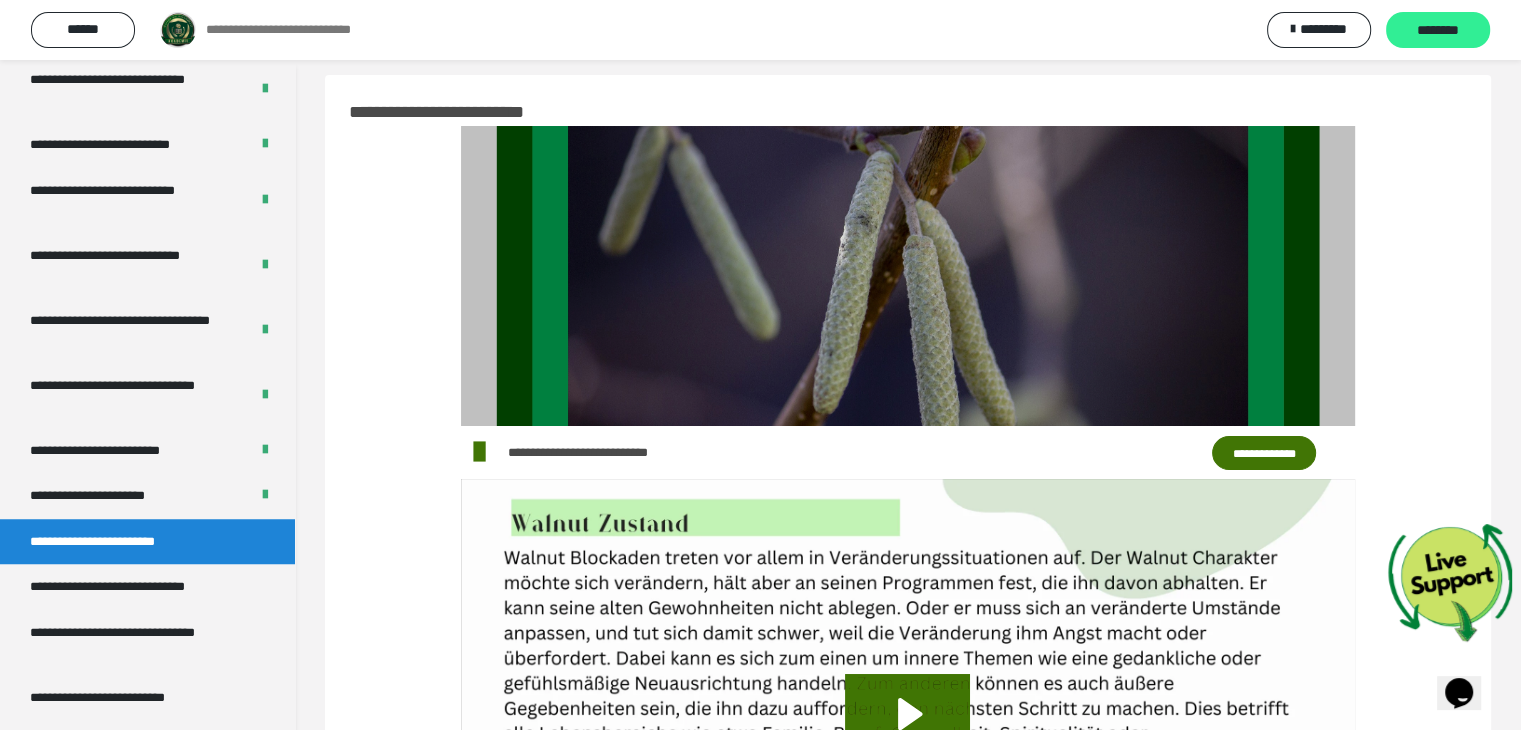 click on "********" at bounding box center [1438, 30] 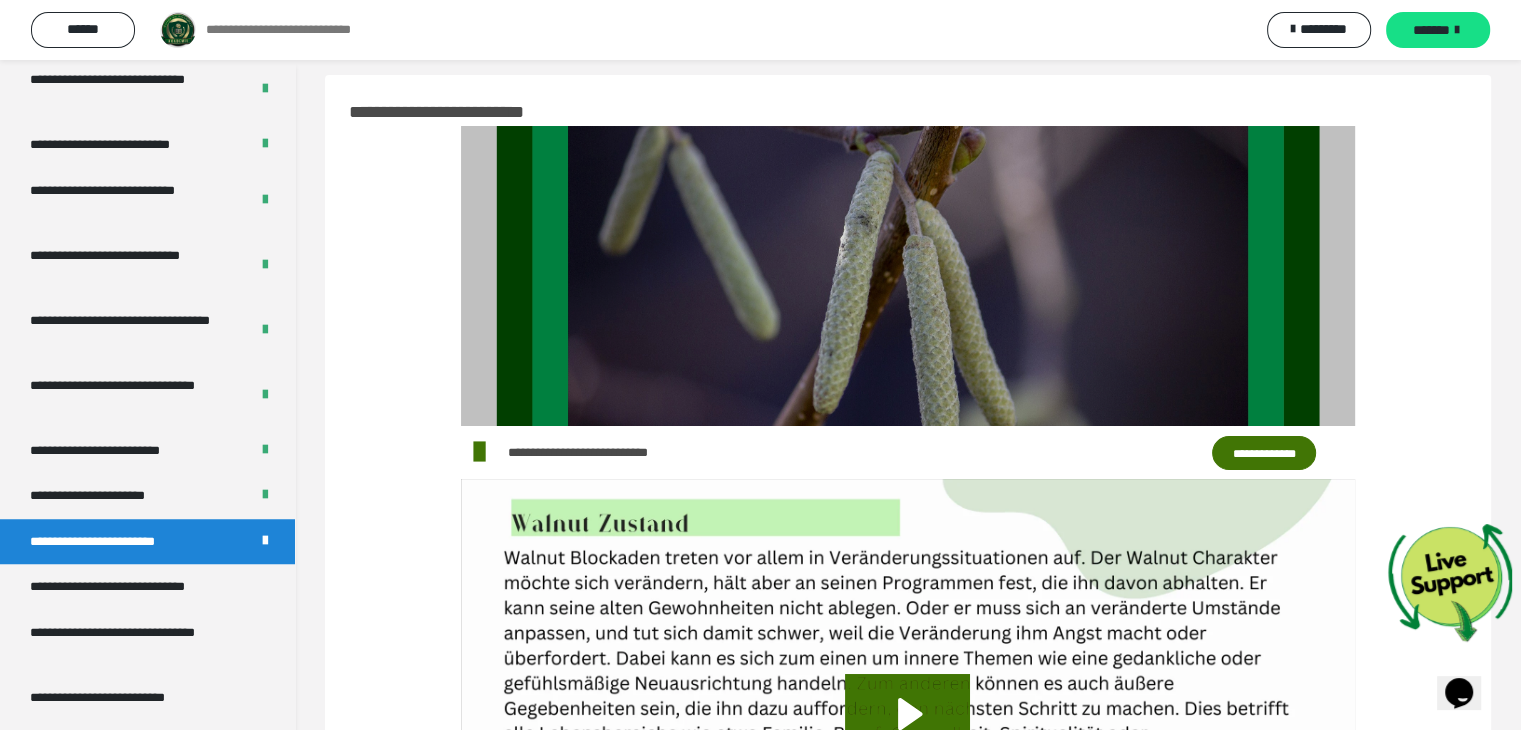 click on "*******" at bounding box center (1431, 30) 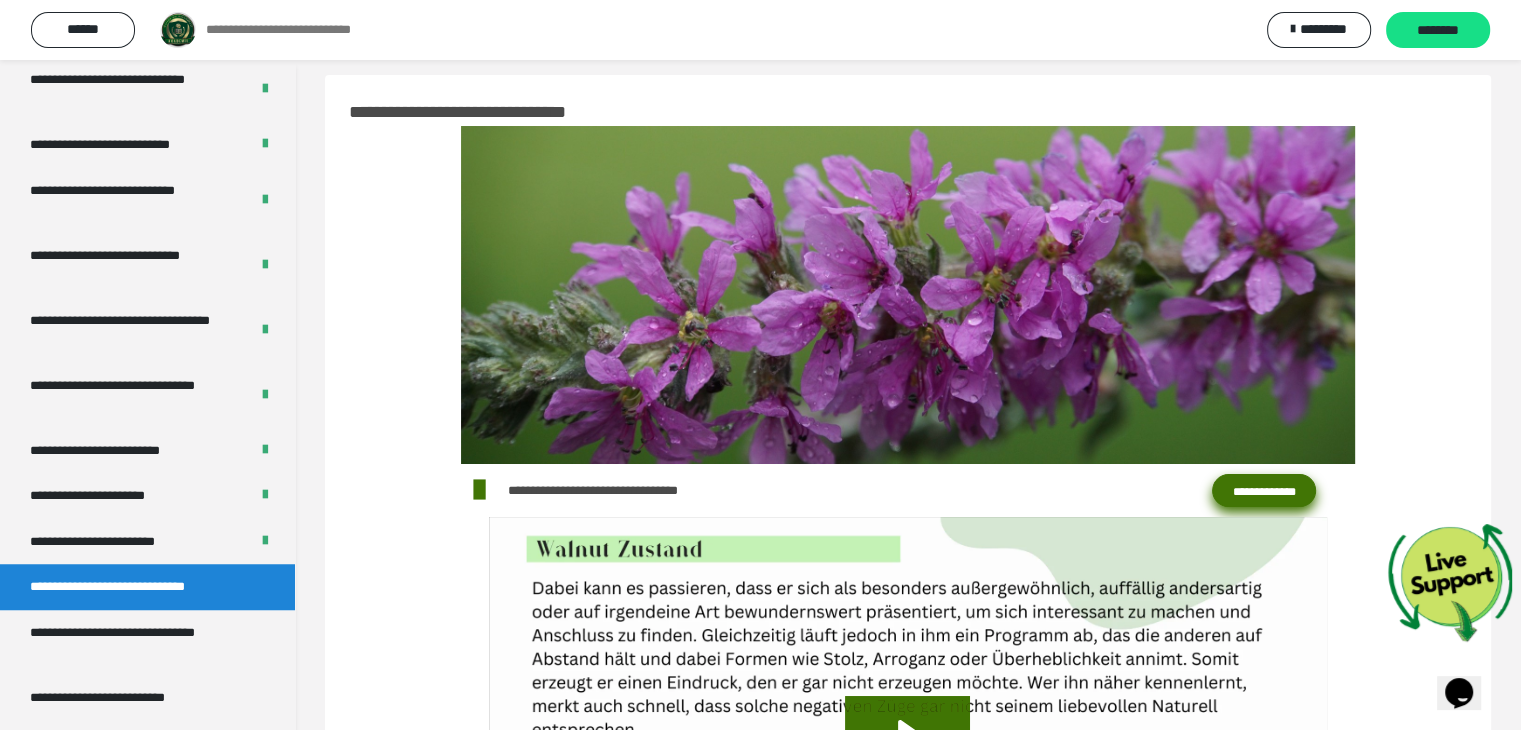 click on "**********" at bounding box center (1264, 491) 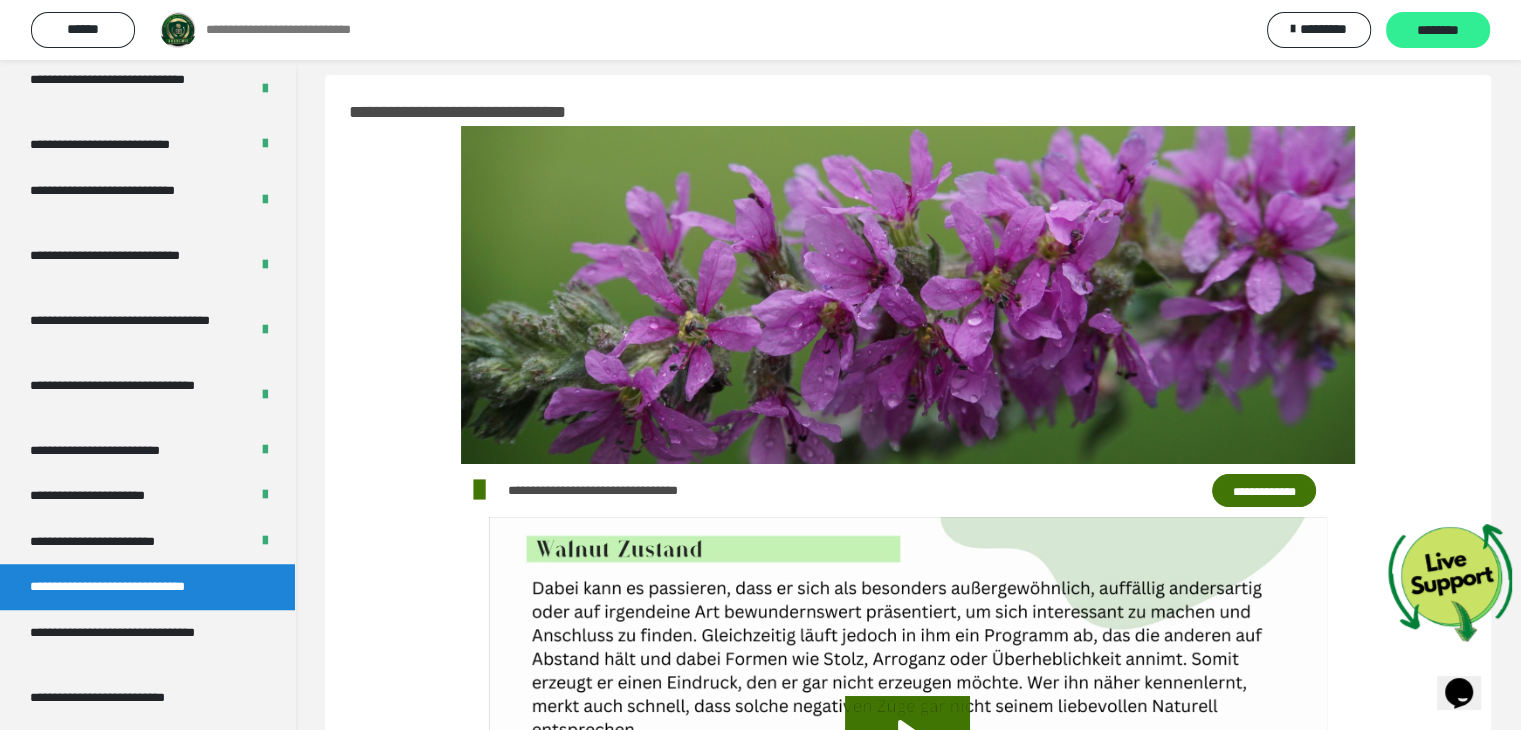 click on "********" at bounding box center (1438, 31) 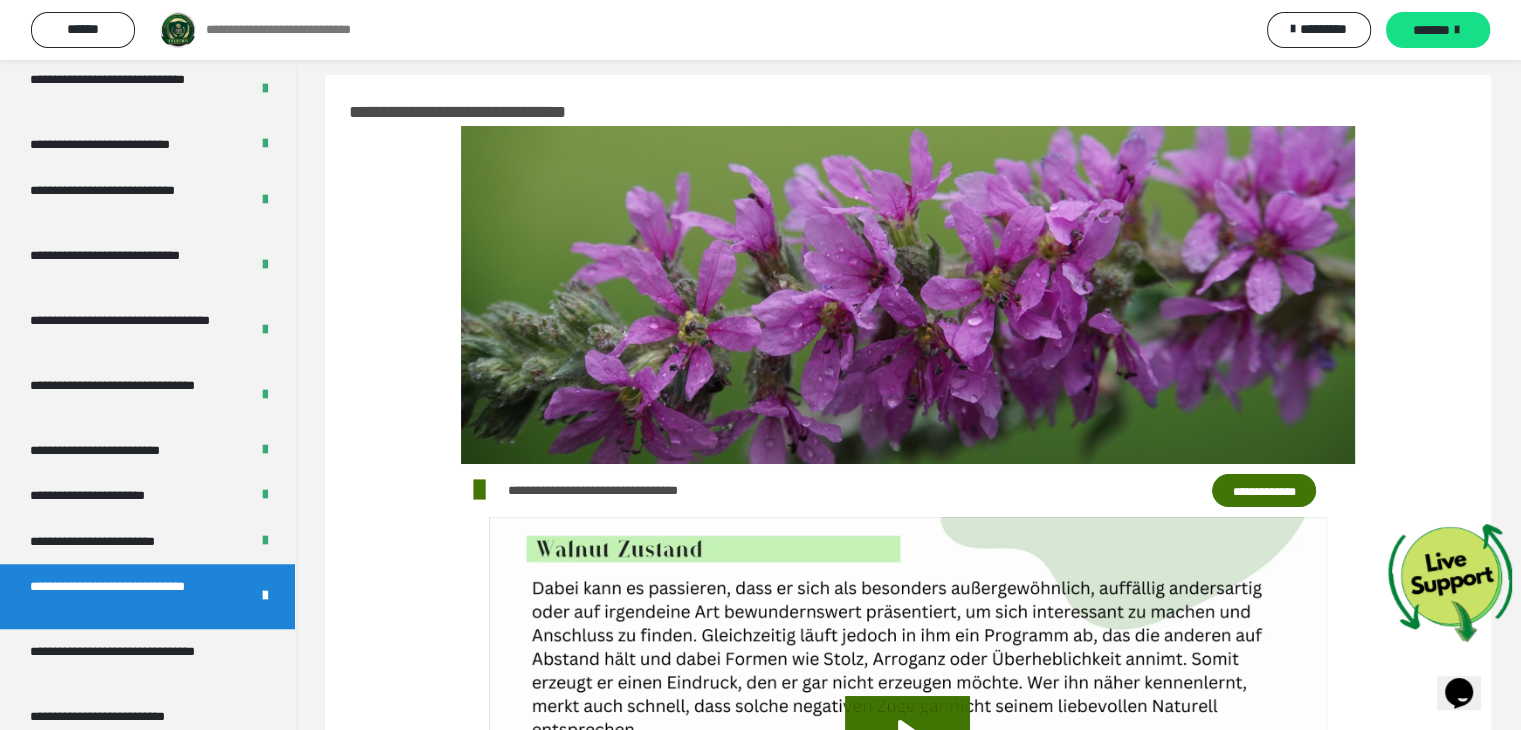 click on "*******" at bounding box center [1438, 30] 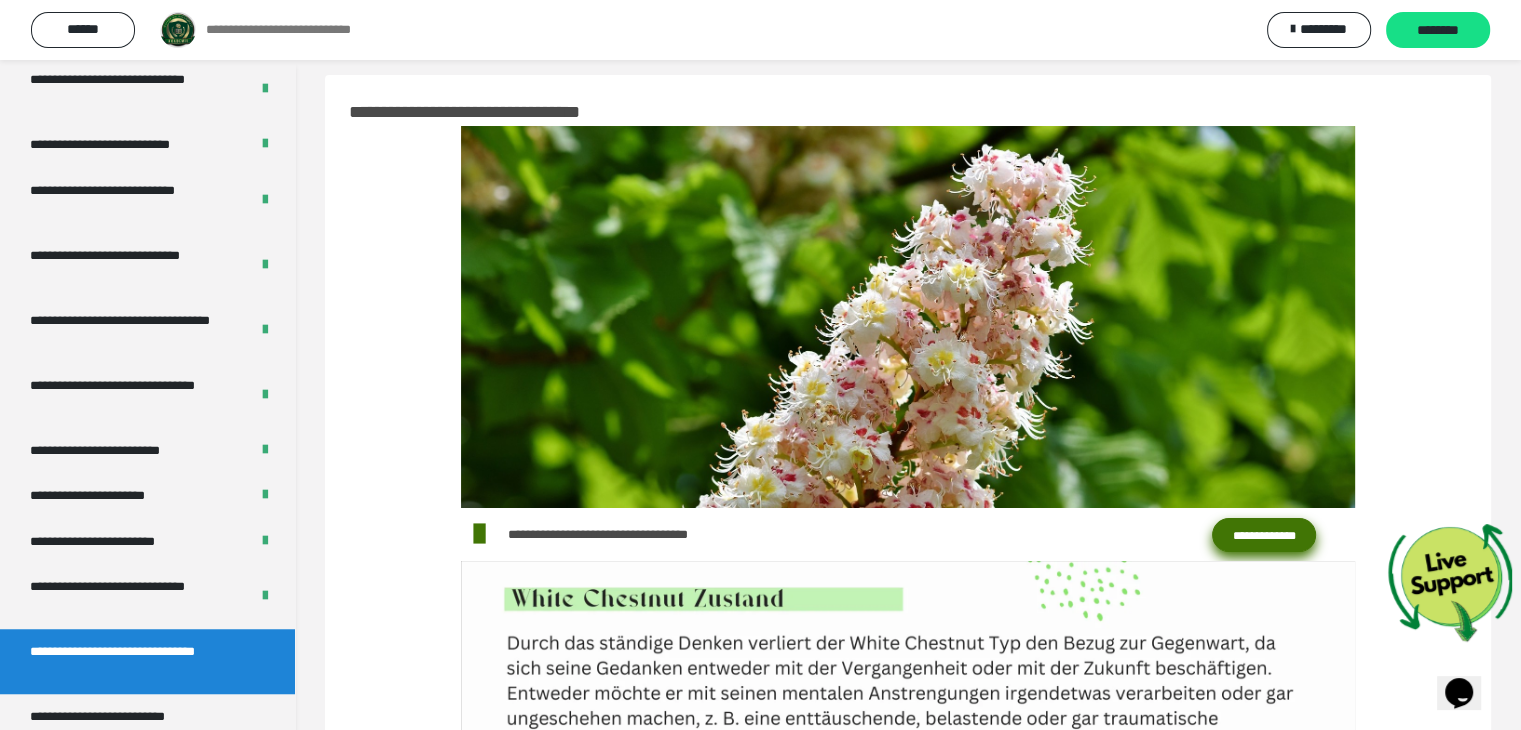 click on "**********" at bounding box center (1264, 535) 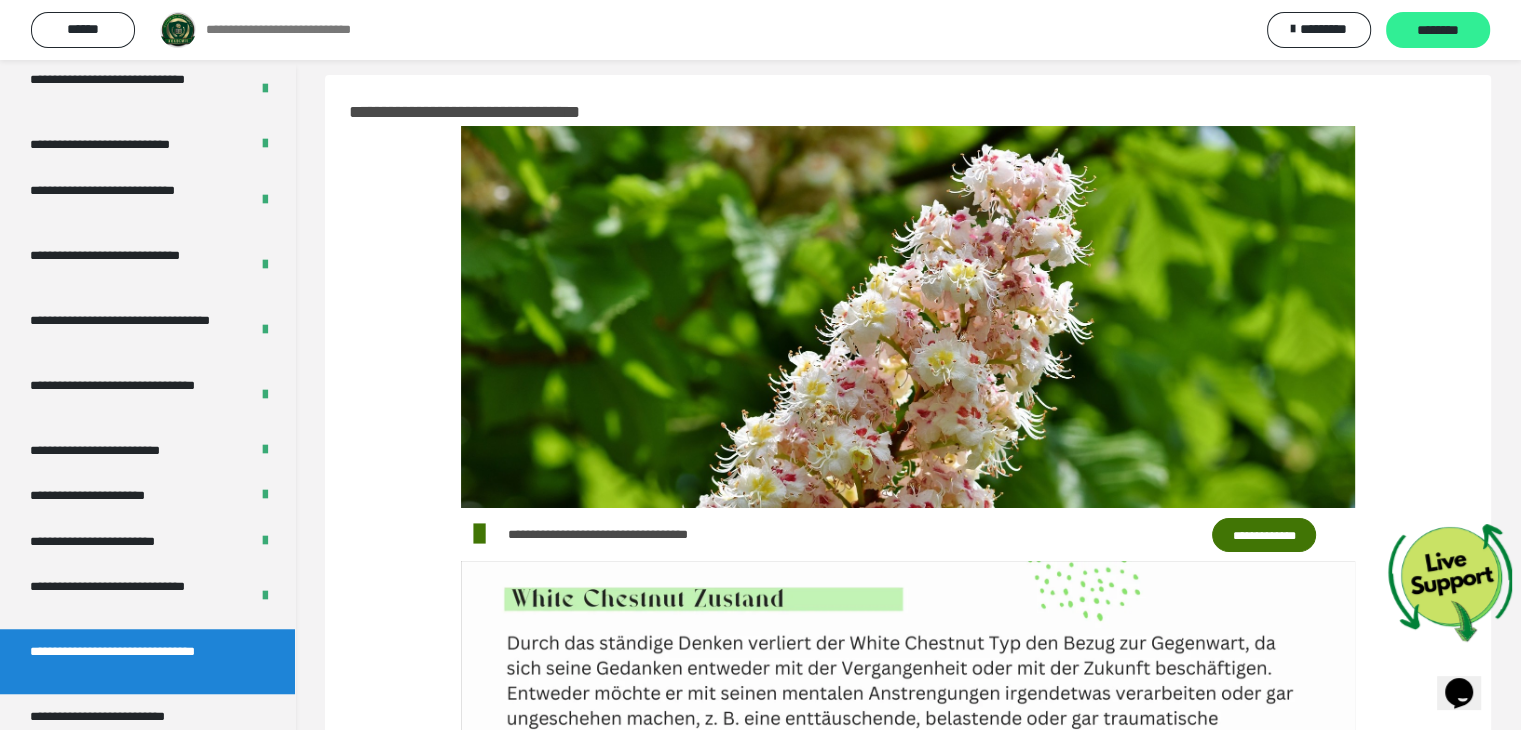 click on "********" at bounding box center [1438, 31] 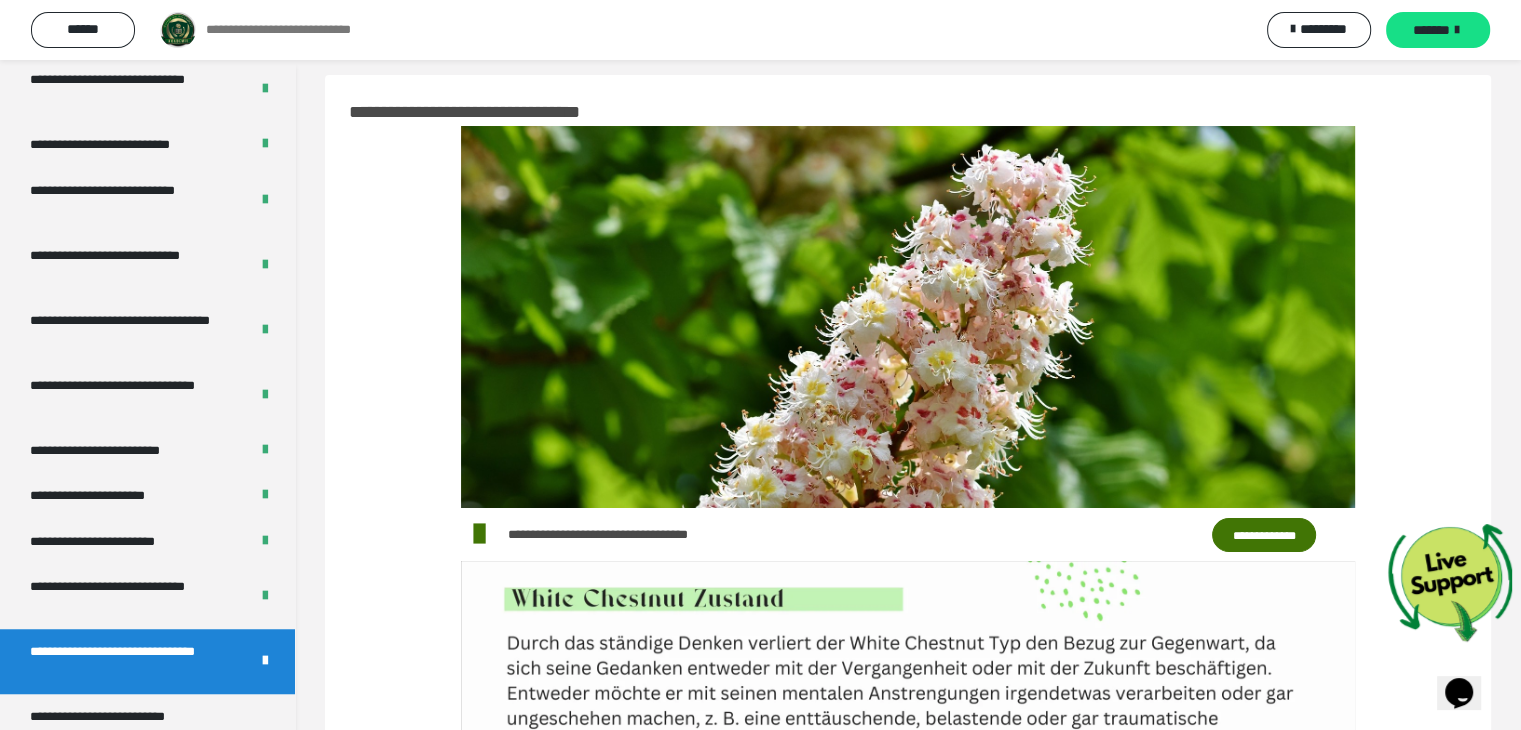 click on "*******" at bounding box center (1431, 30) 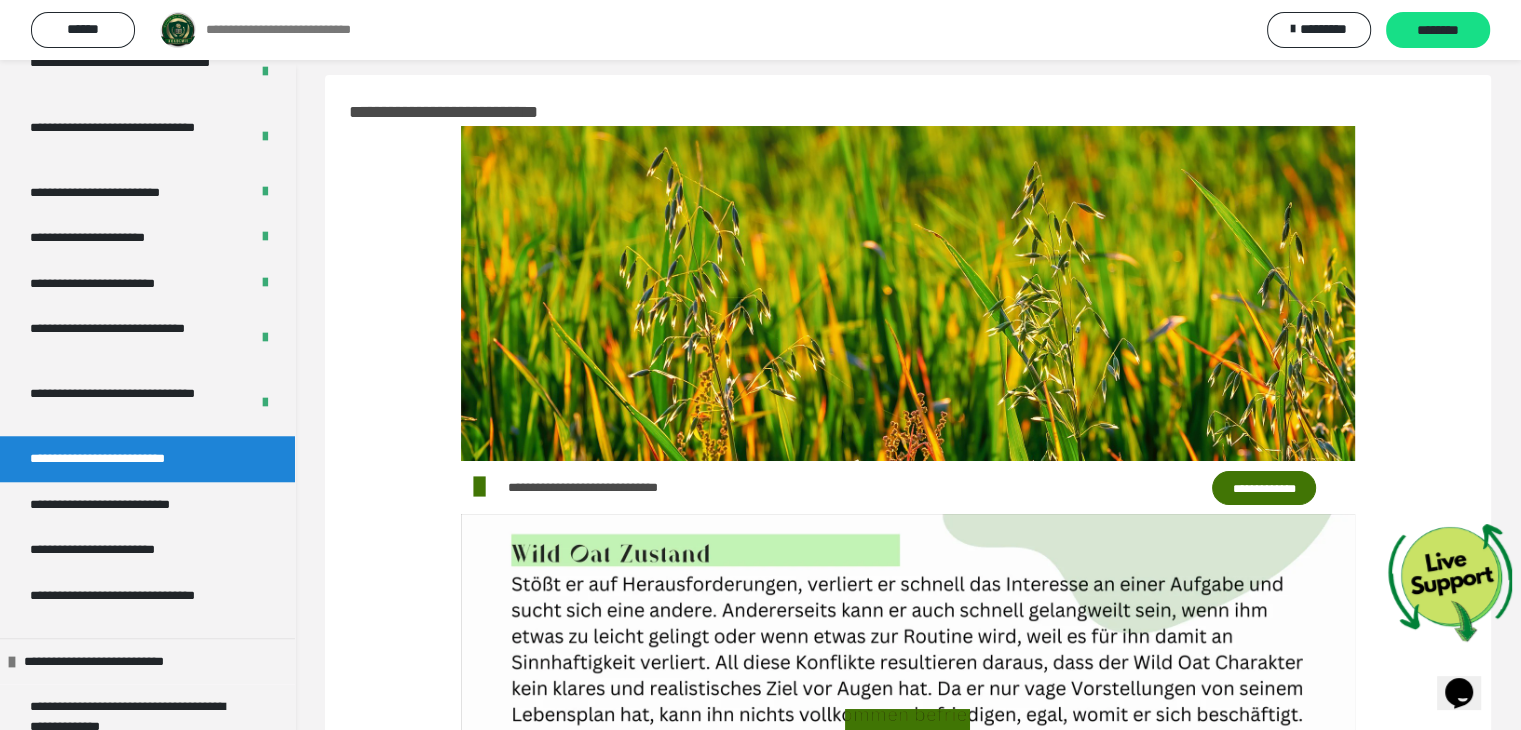 scroll, scrollTop: 1730, scrollLeft: 0, axis: vertical 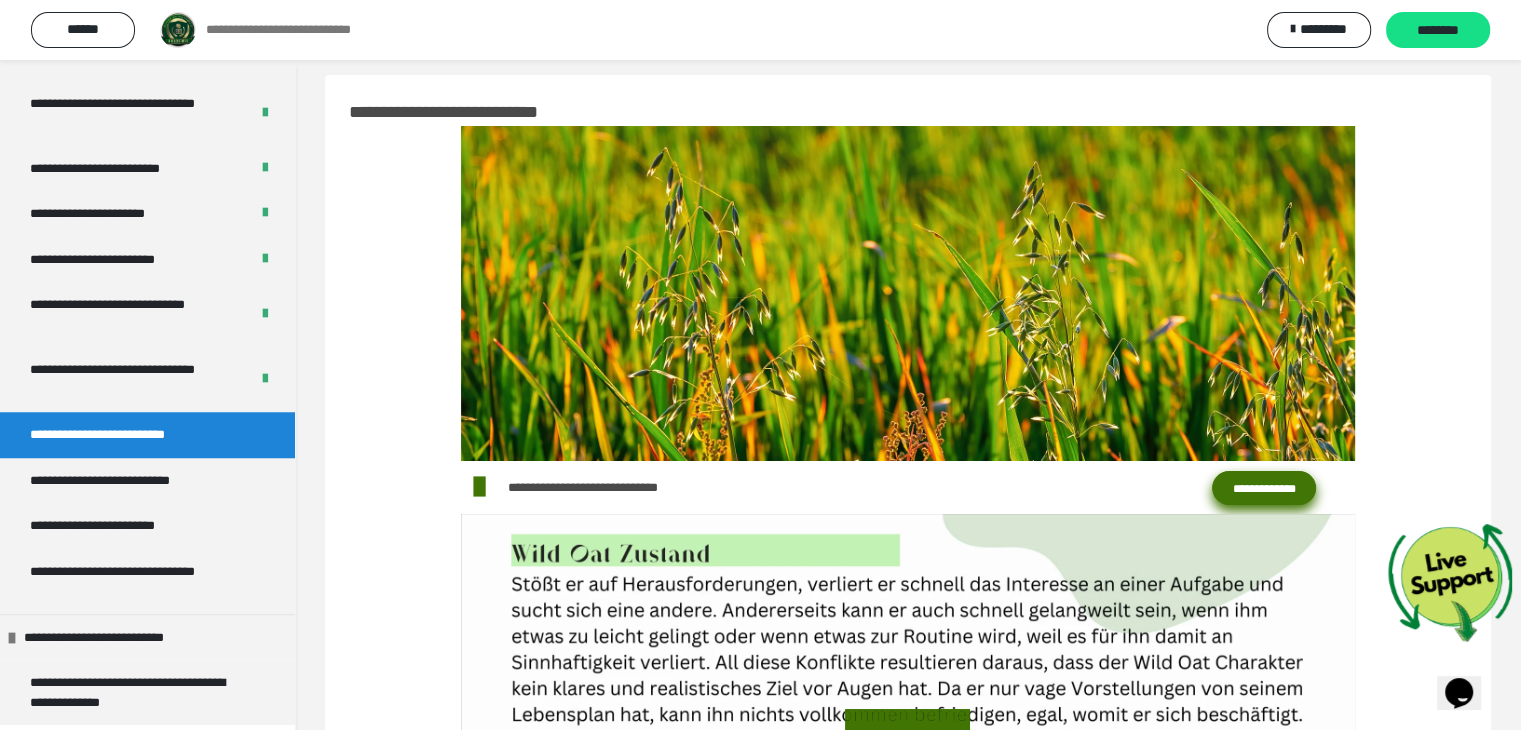 click on "**********" at bounding box center [1264, 488] 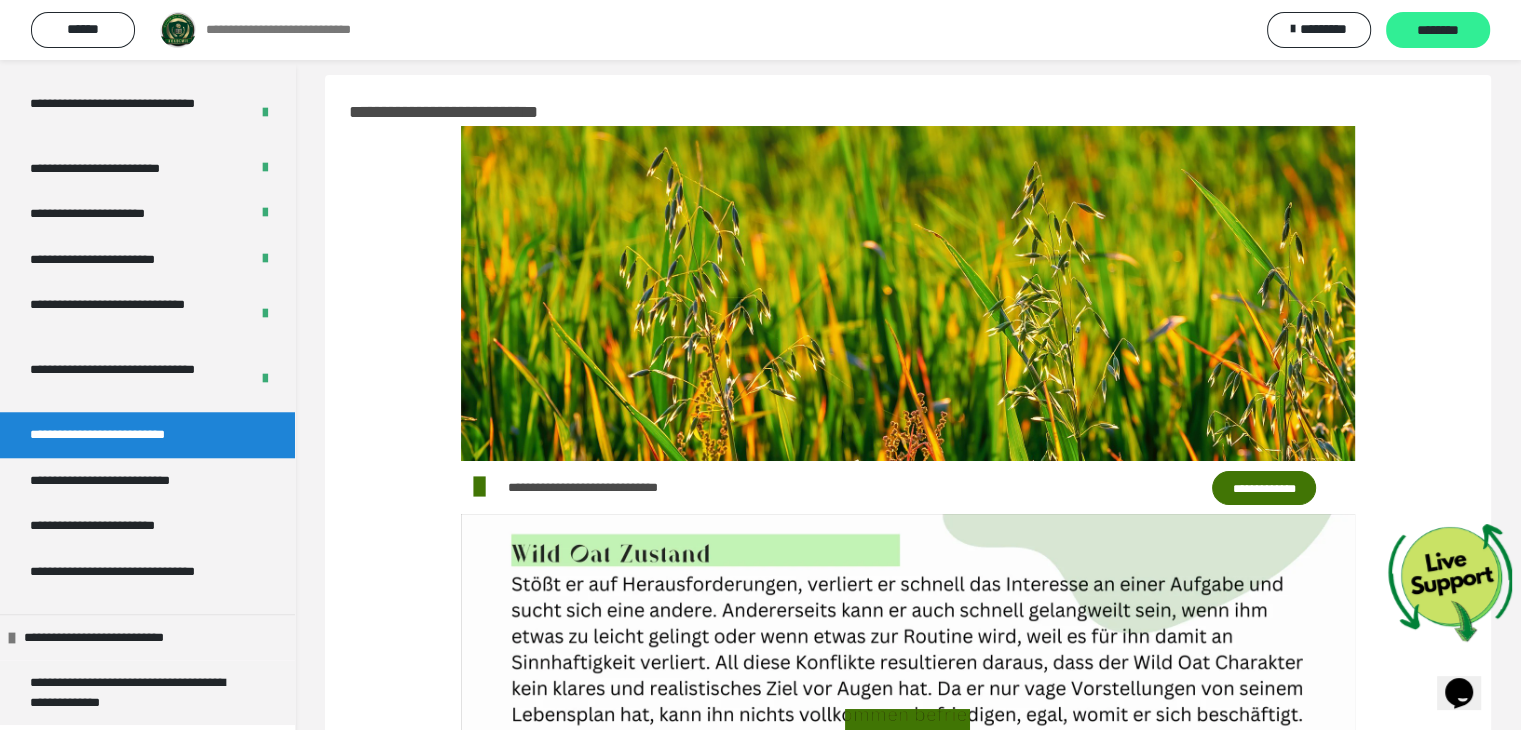 click on "********" at bounding box center (1438, 30) 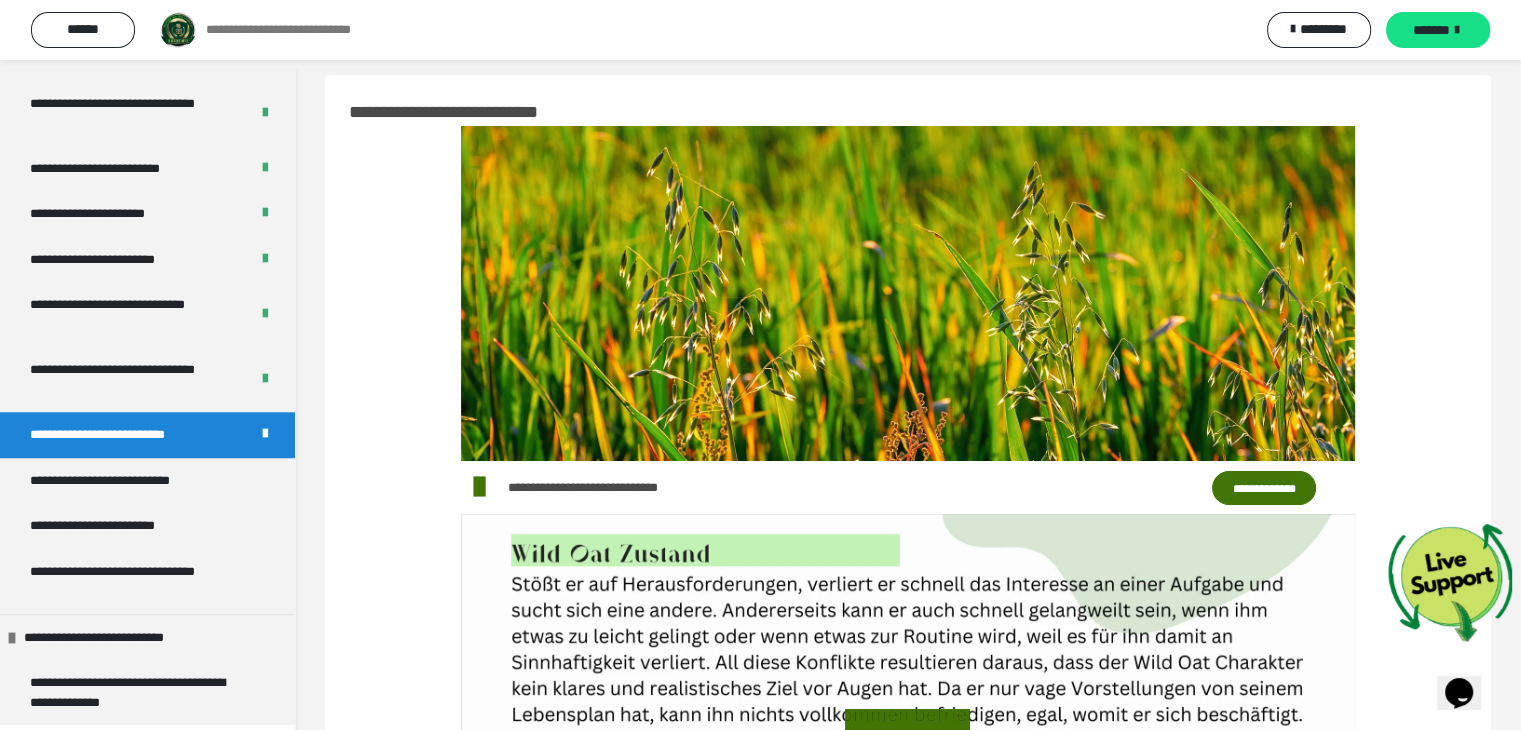 click on "*******" at bounding box center [1438, 30] 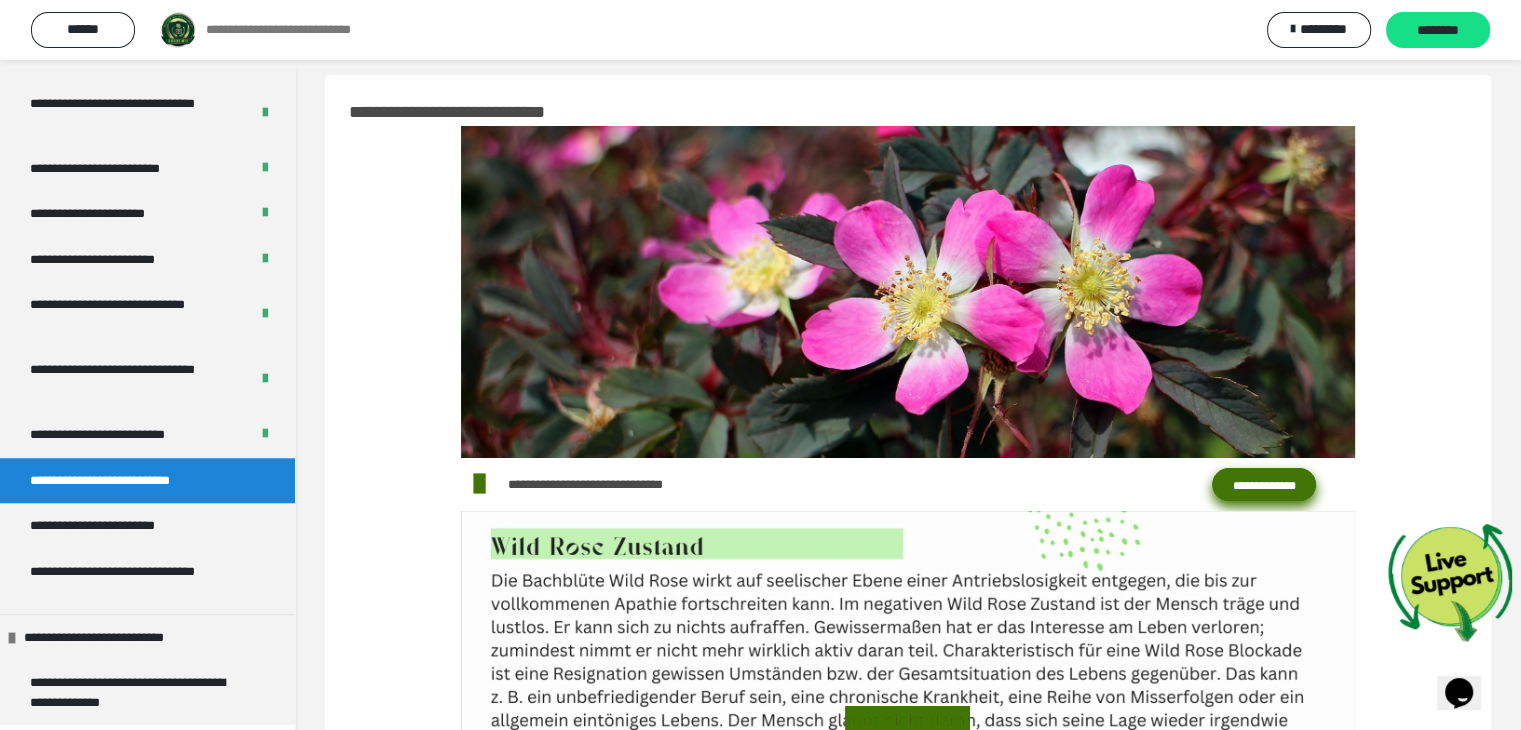 click on "**********" at bounding box center (1264, 485) 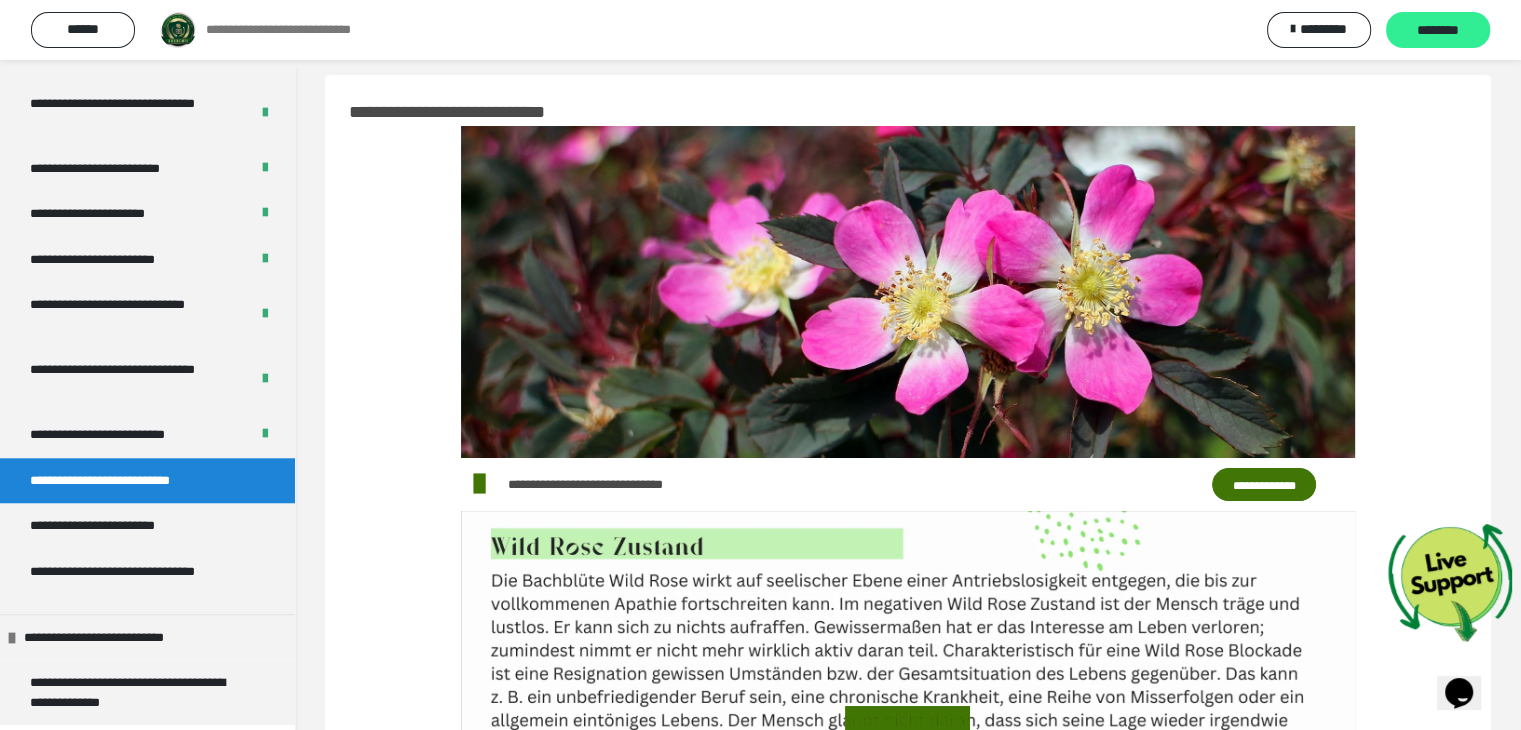 click on "********" at bounding box center [1438, 31] 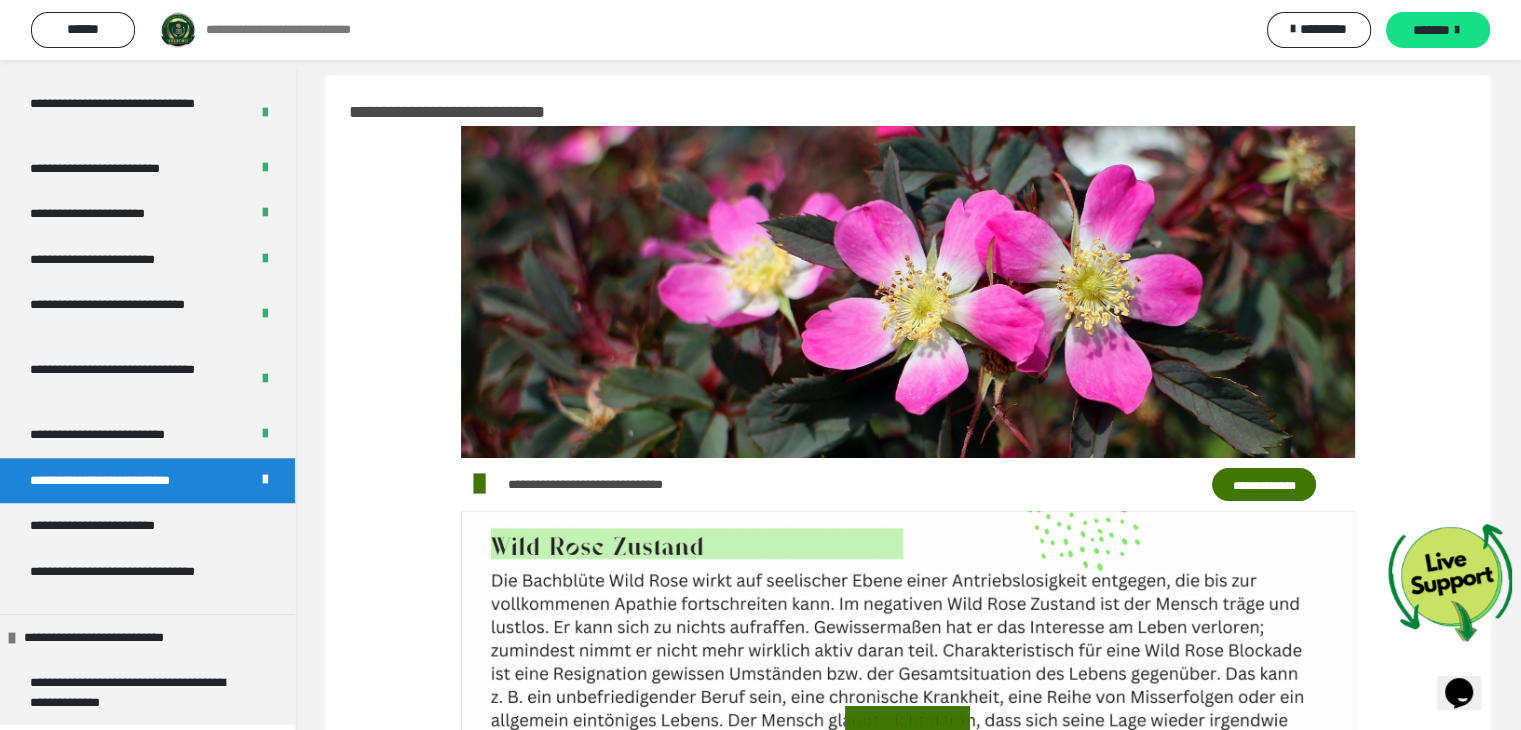 click on "*******" at bounding box center (1431, 30) 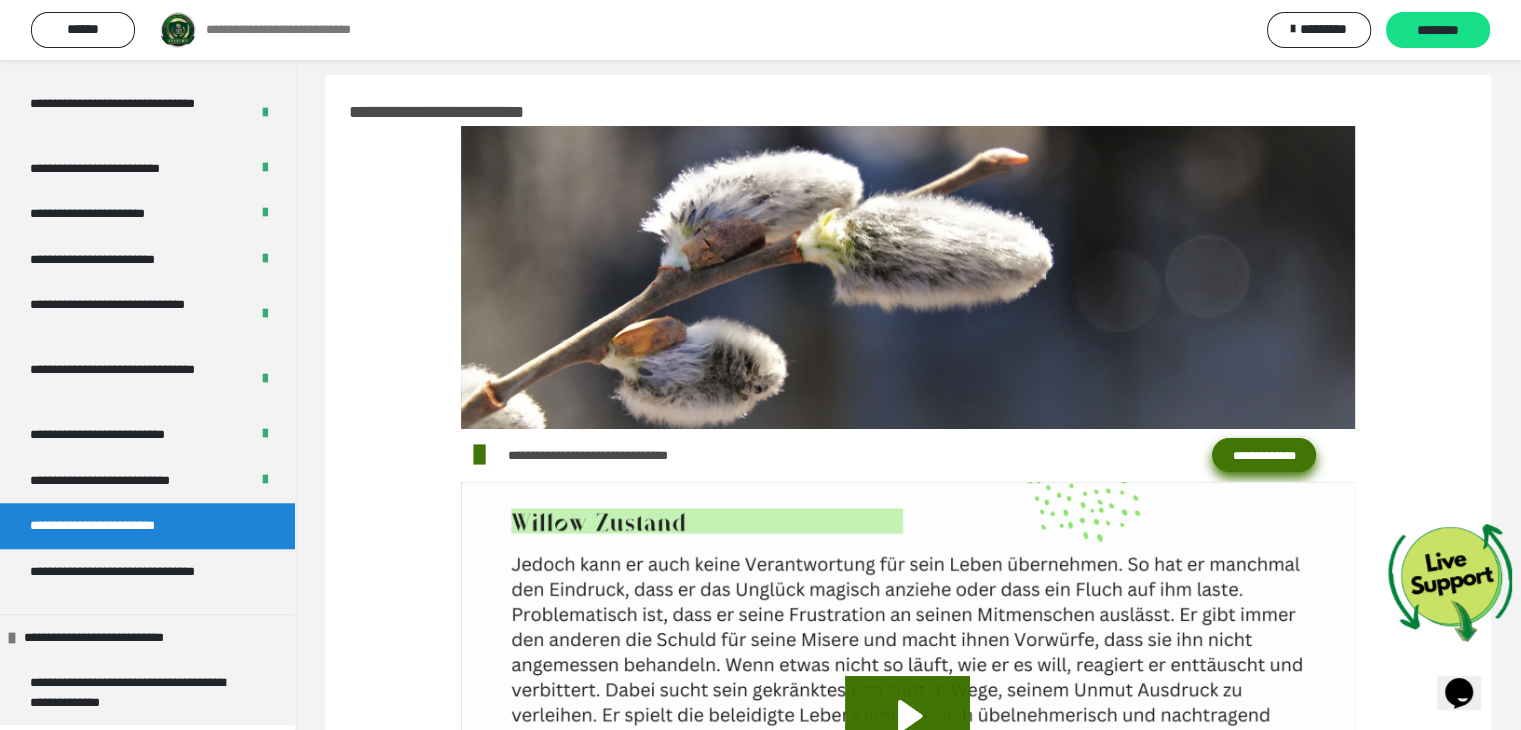 click on "**********" at bounding box center [1264, 455] 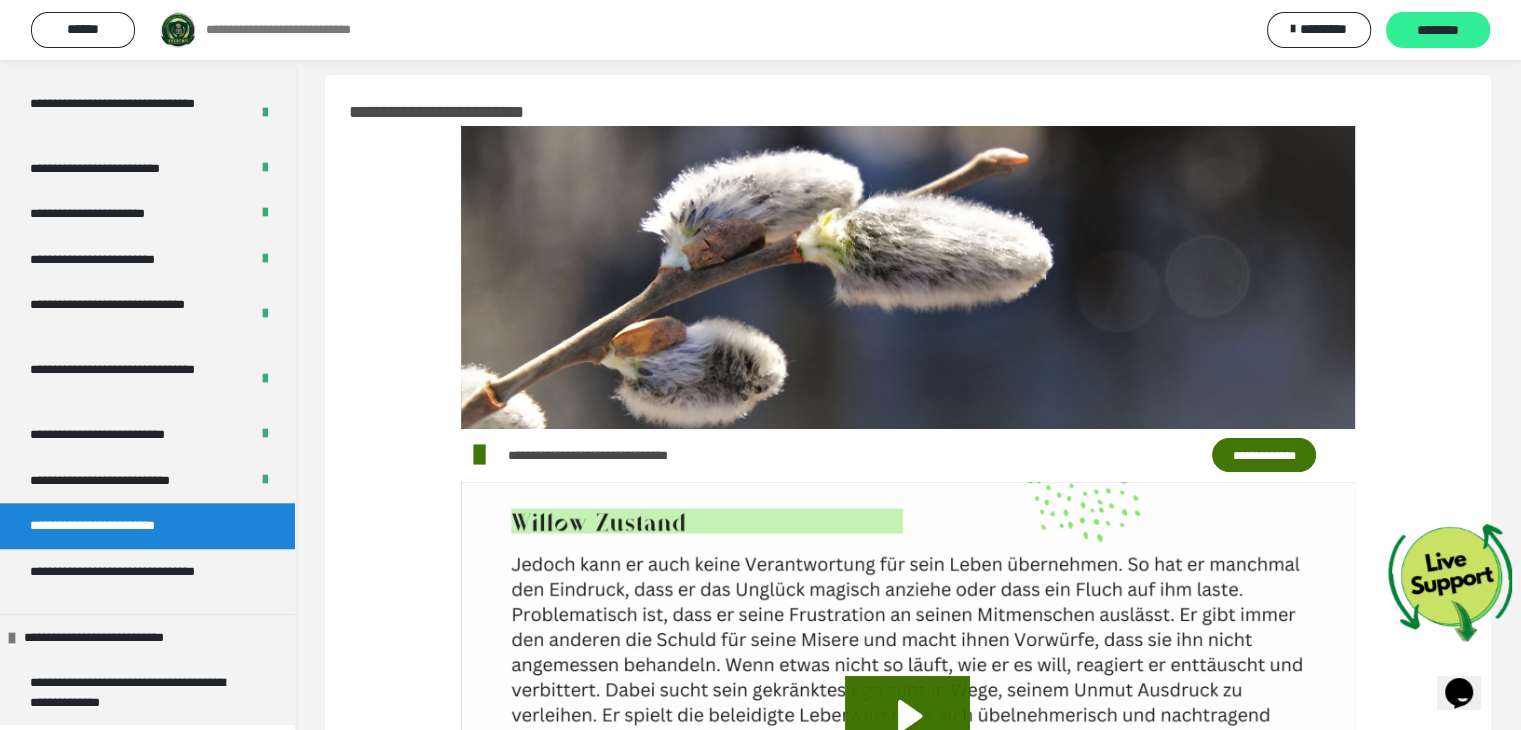 click on "********" at bounding box center [1438, 30] 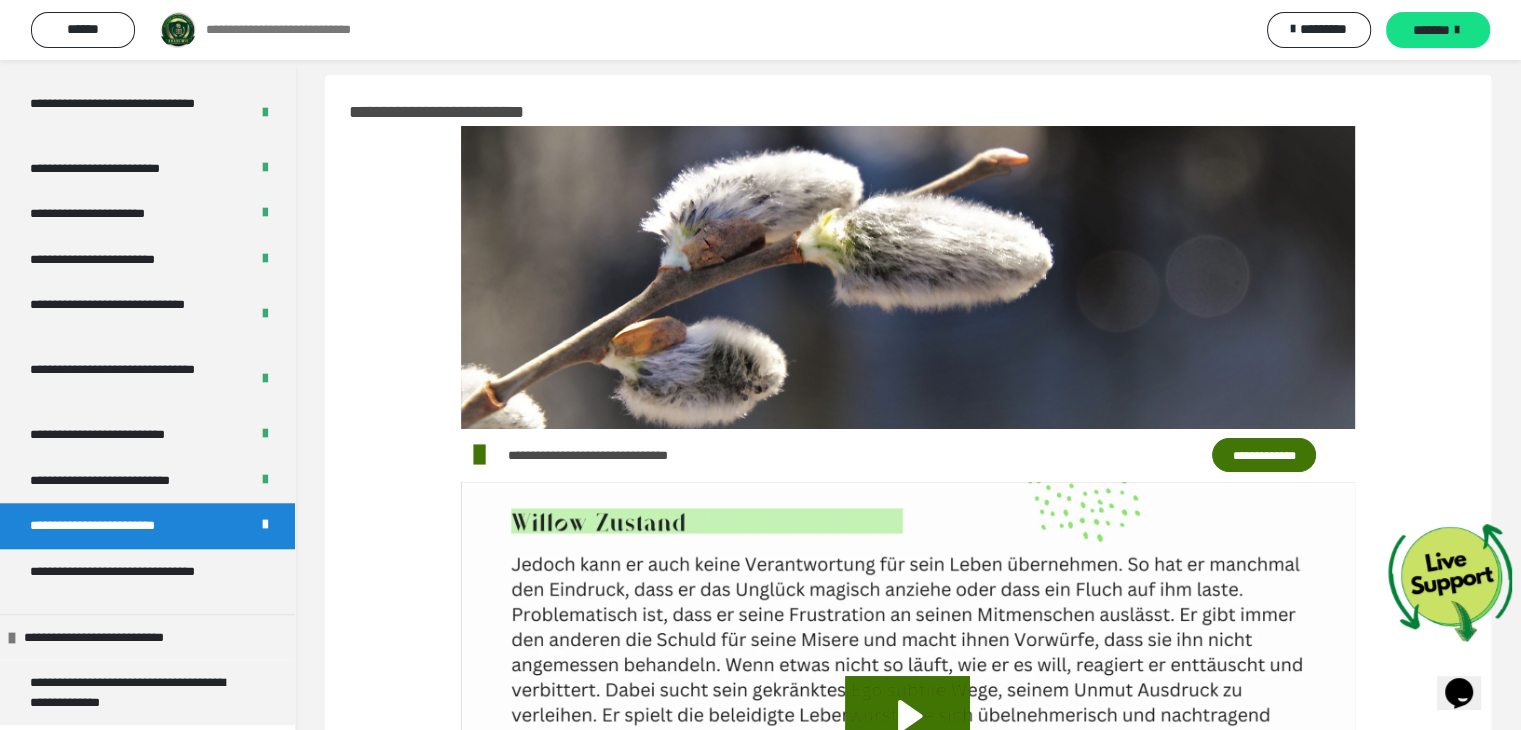 click on "*******" at bounding box center [1438, 30] 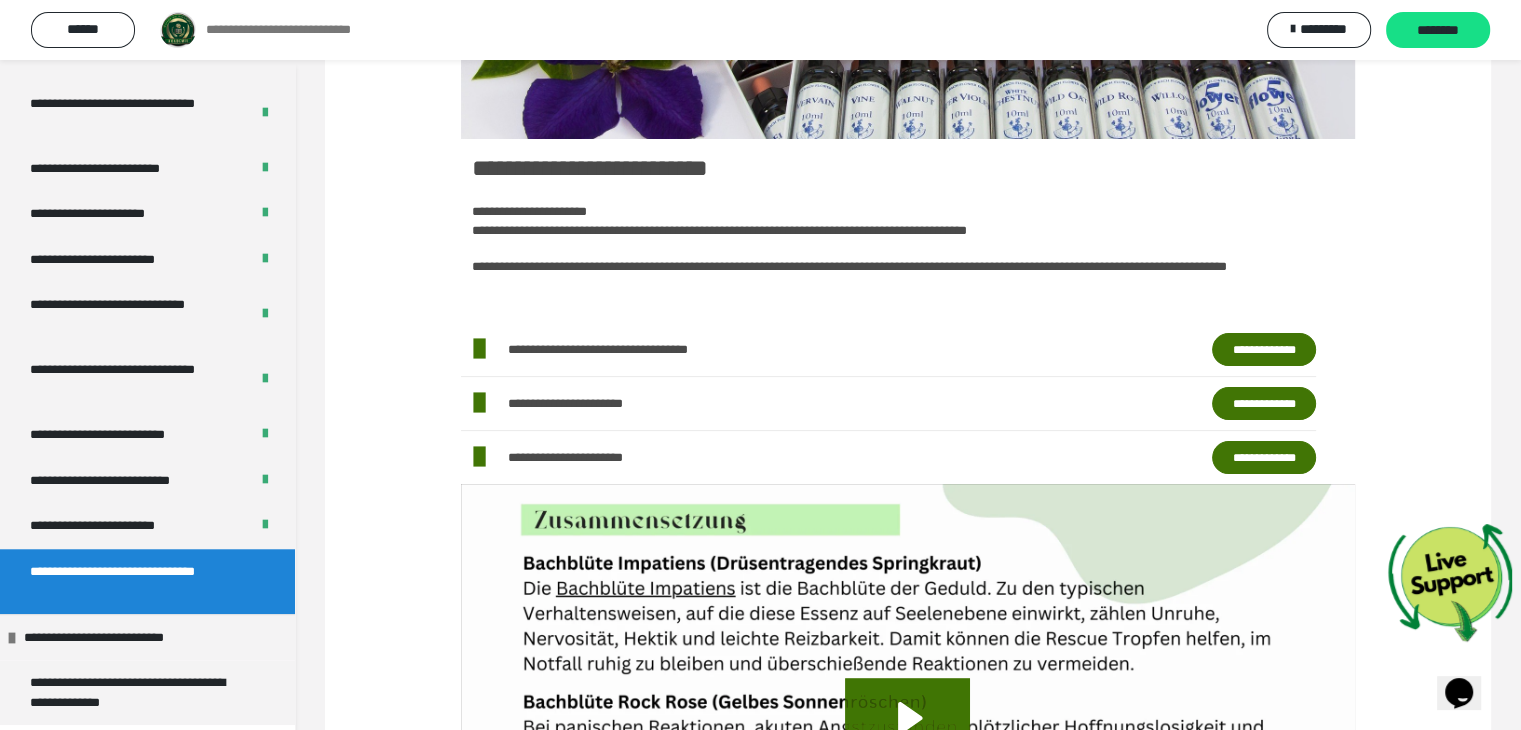 scroll, scrollTop: 416, scrollLeft: 0, axis: vertical 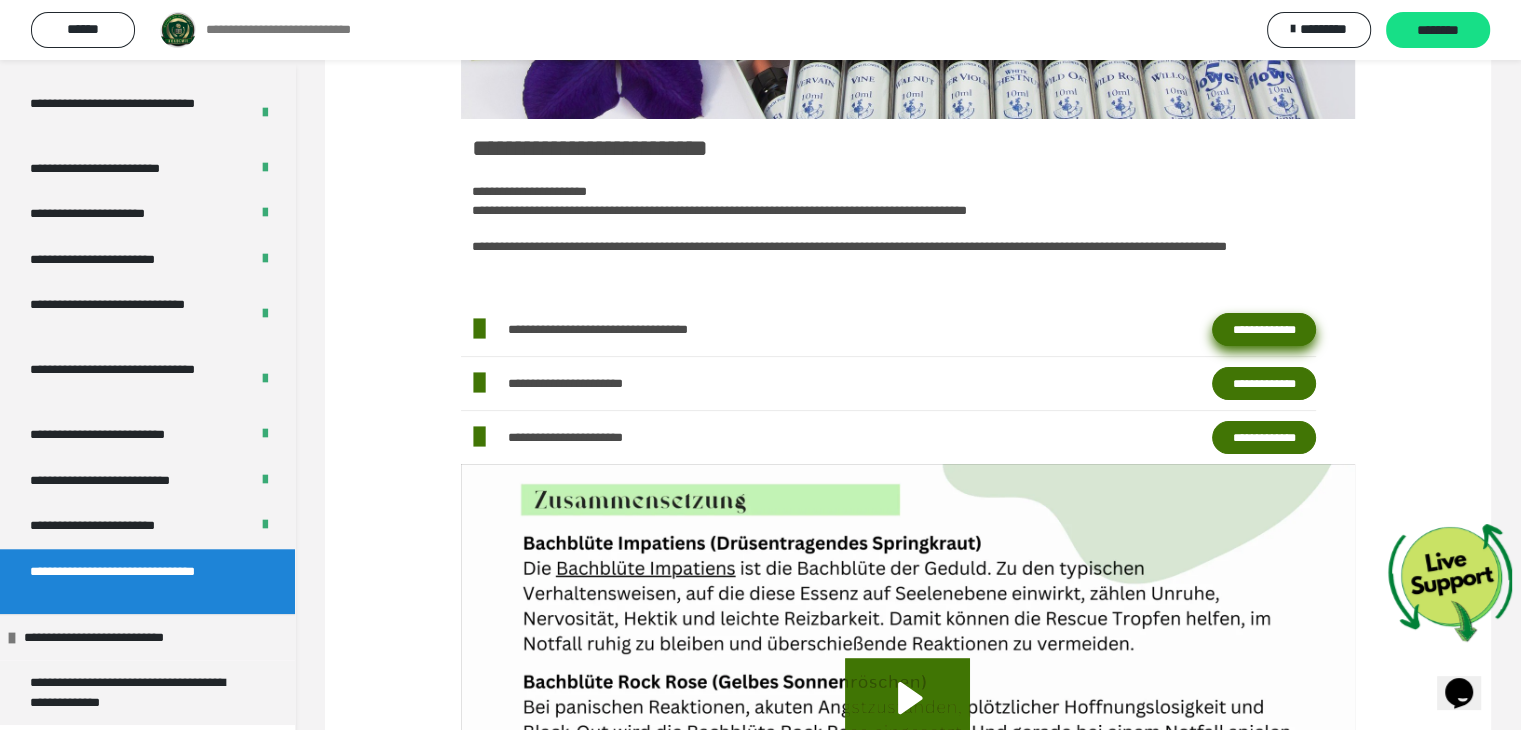 click on "**********" at bounding box center (1264, 330) 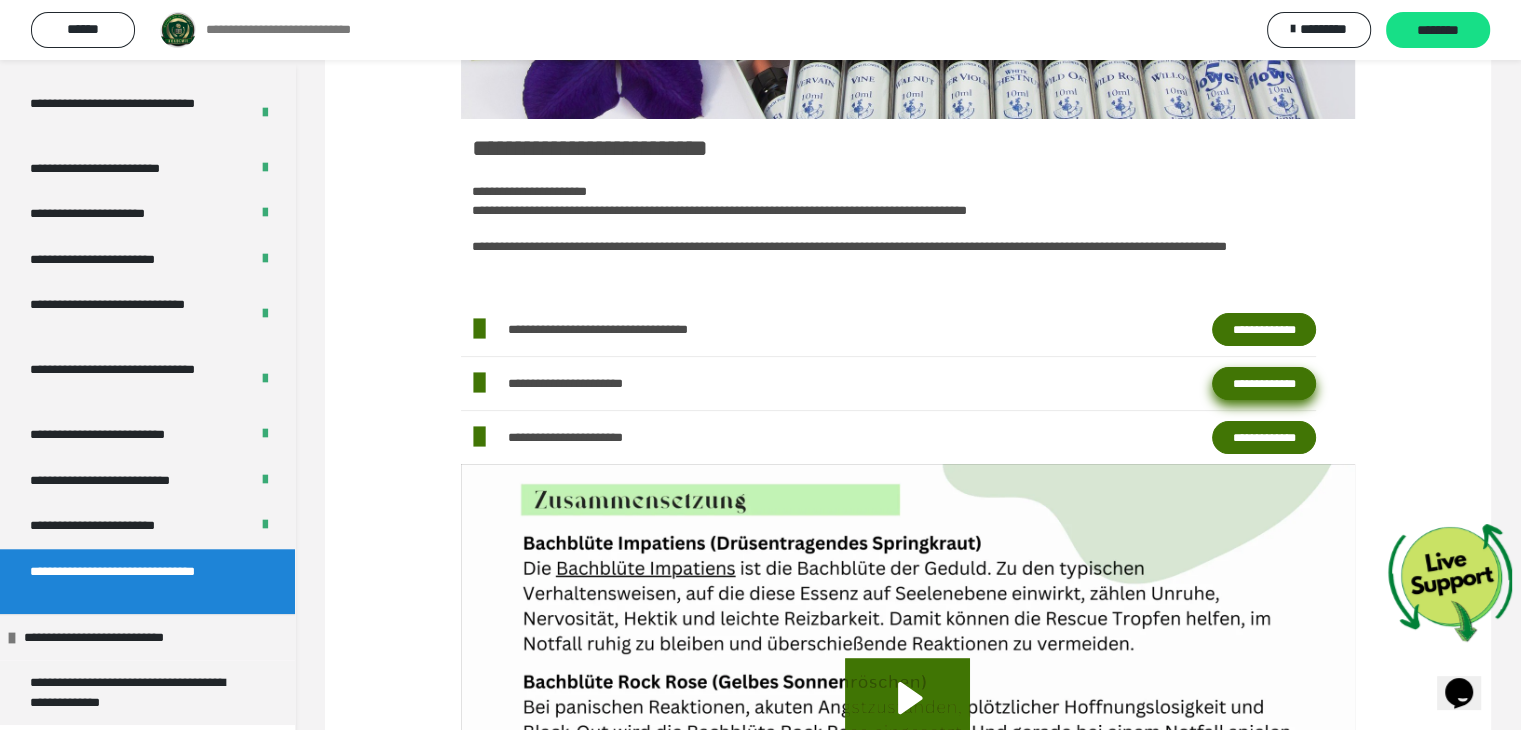 click on "**********" at bounding box center (1264, 384) 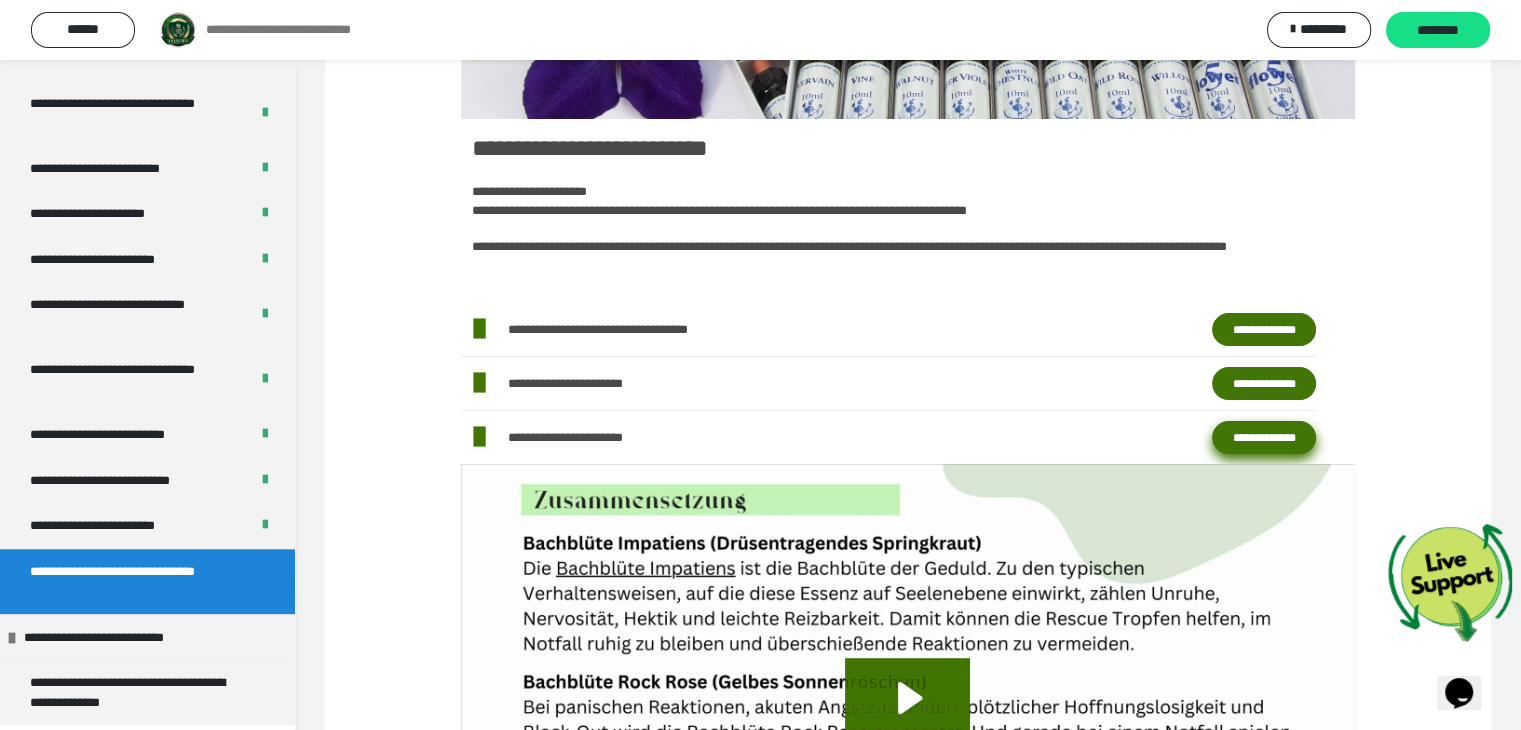 click on "**********" at bounding box center (1264, 438) 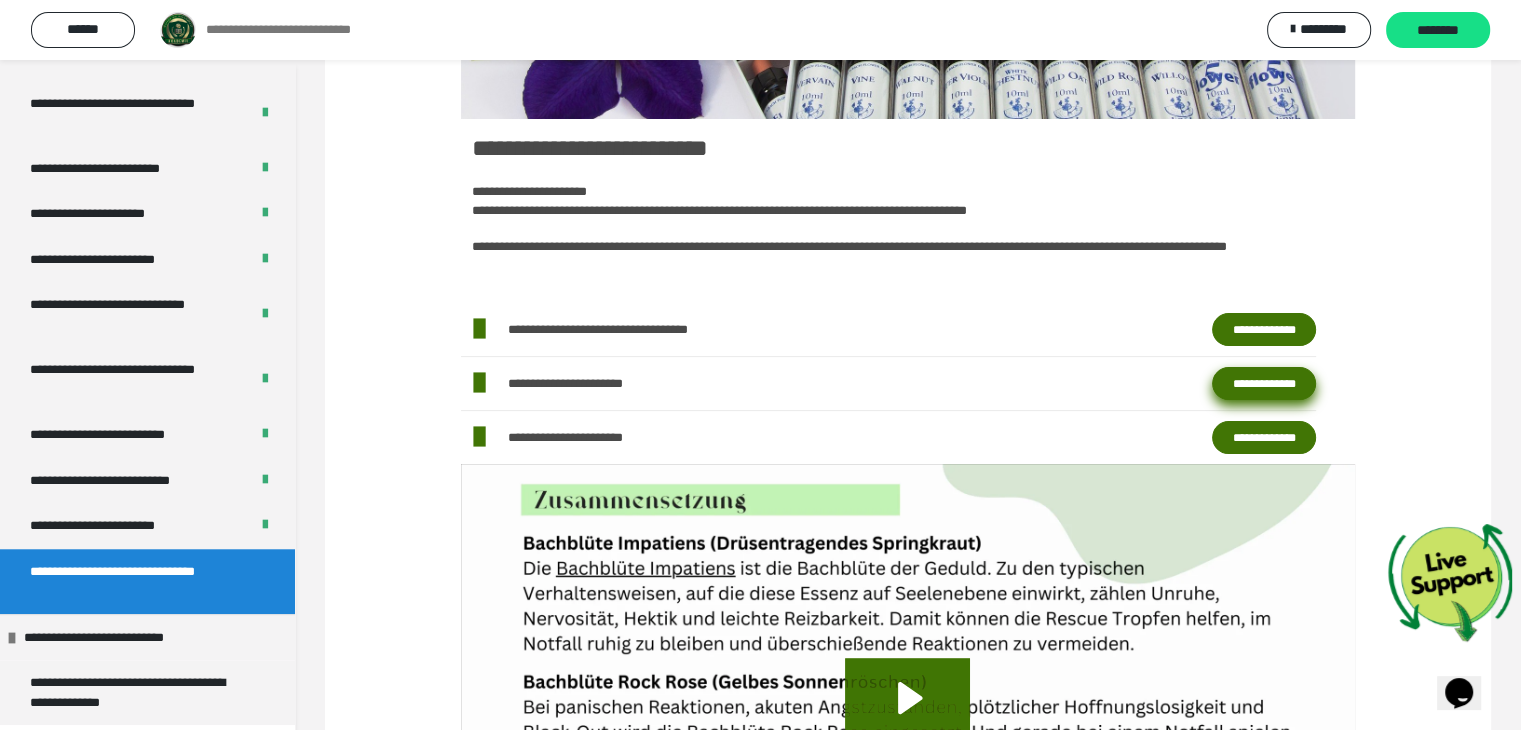 click on "**********" at bounding box center [1264, 384] 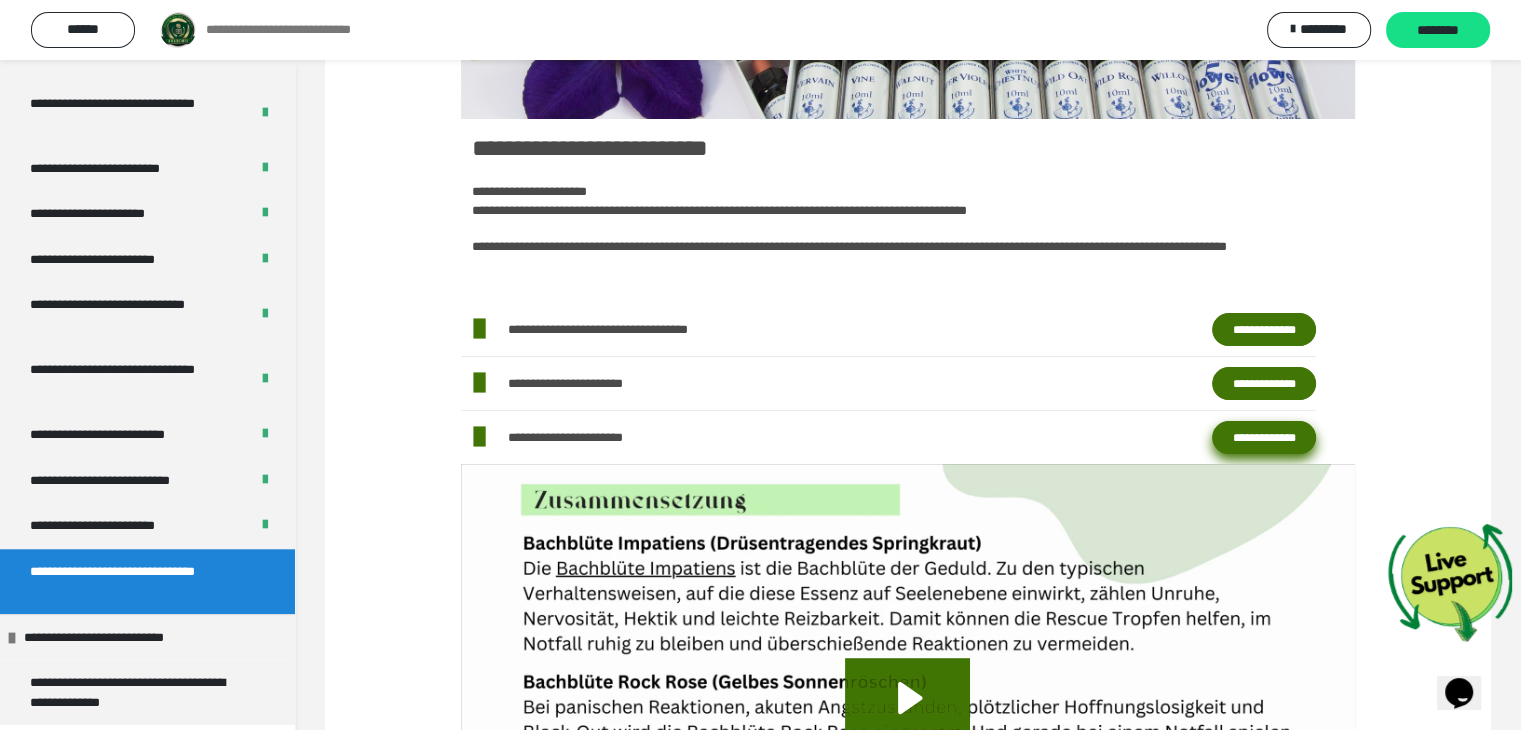 click on "**********" at bounding box center (1264, 438) 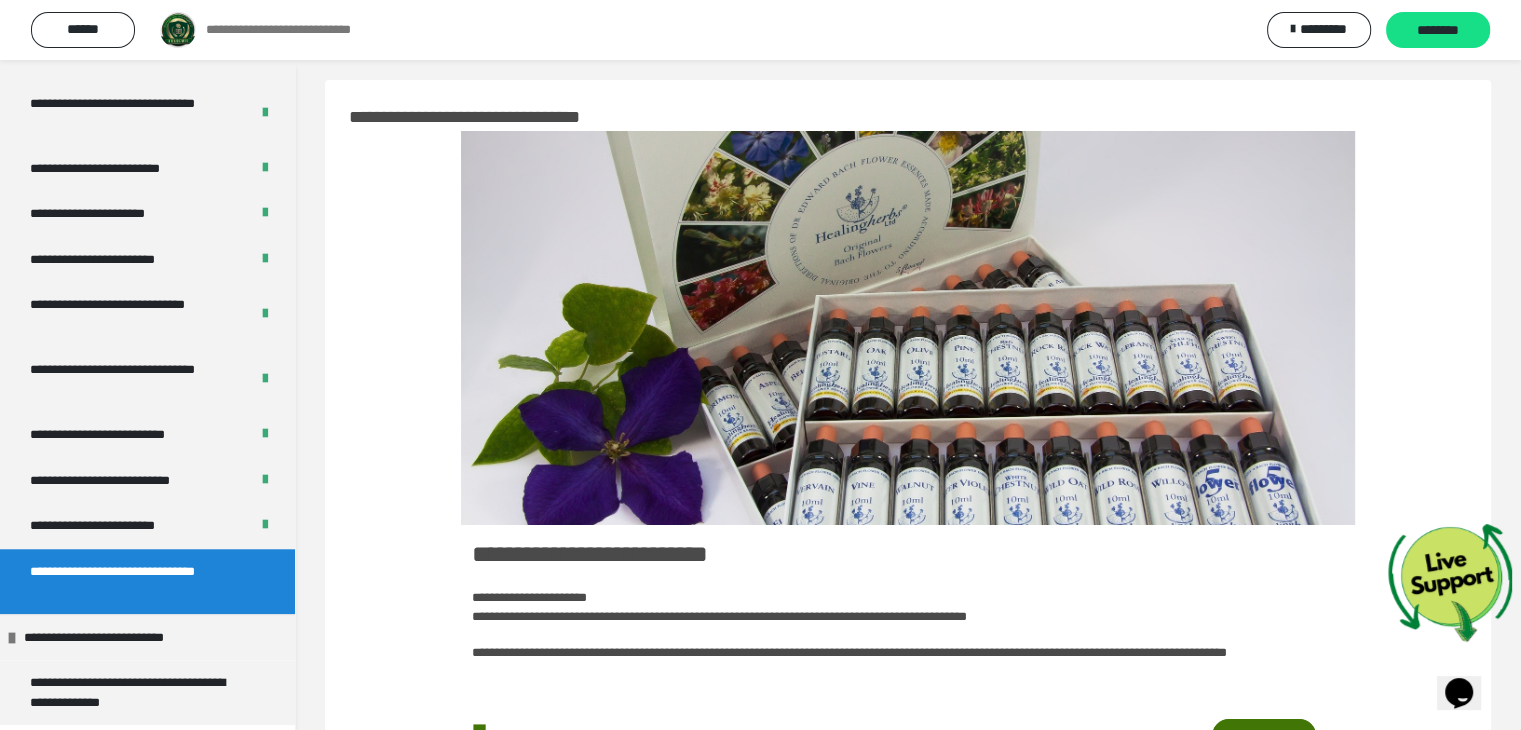 scroll, scrollTop: 0, scrollLeft: 0, axis: both 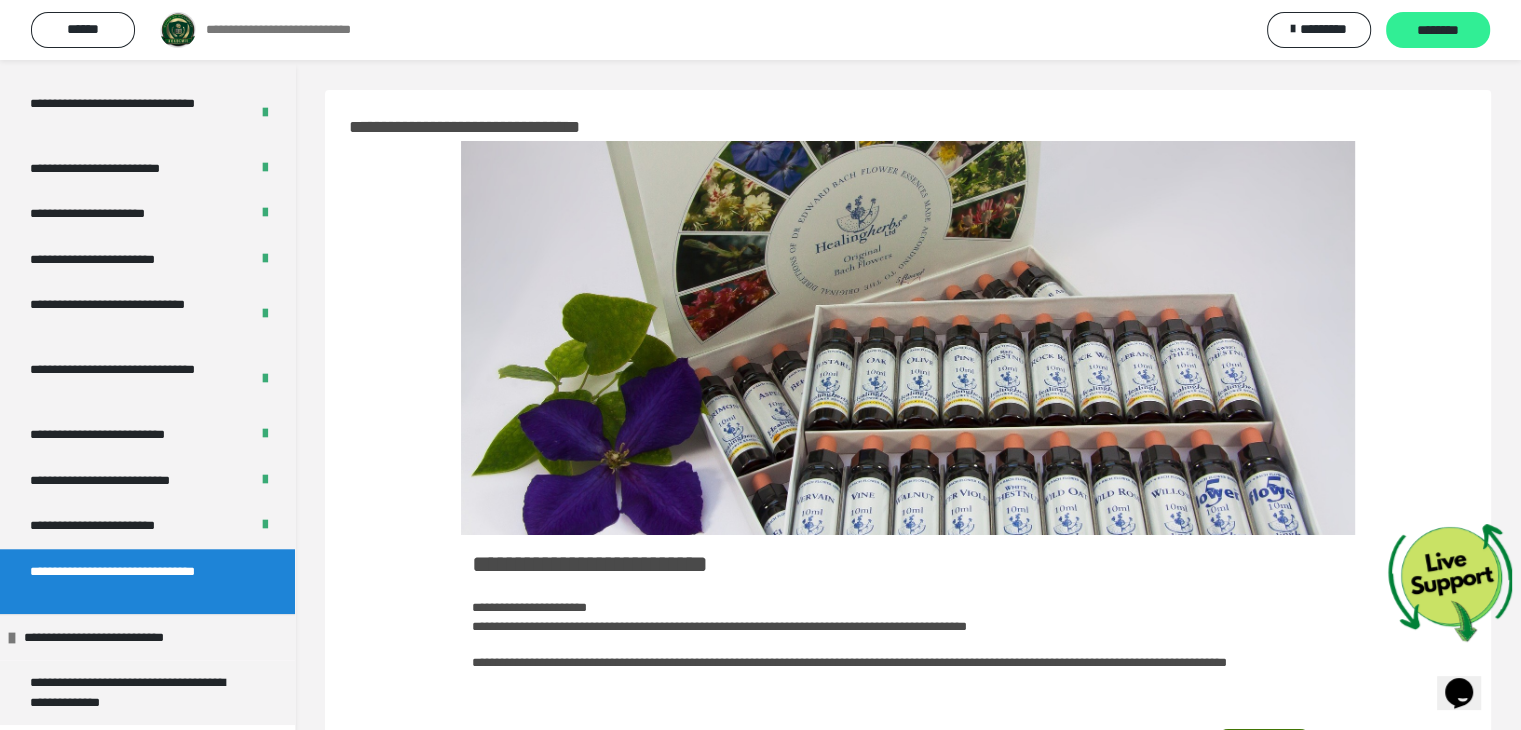 click on "********" at bounding box center (1438, 30) 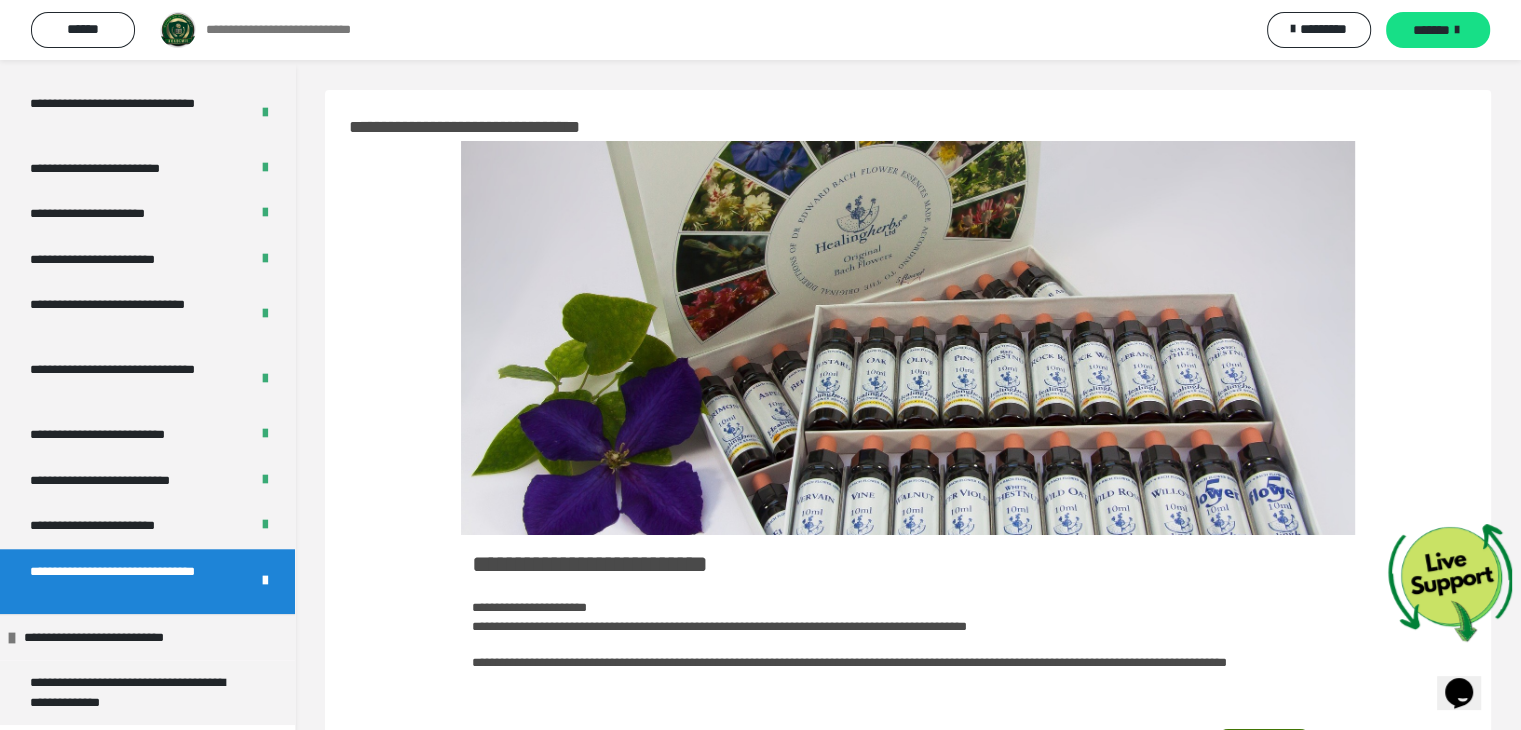 click on "*******" at bounding box center [1438, 30] 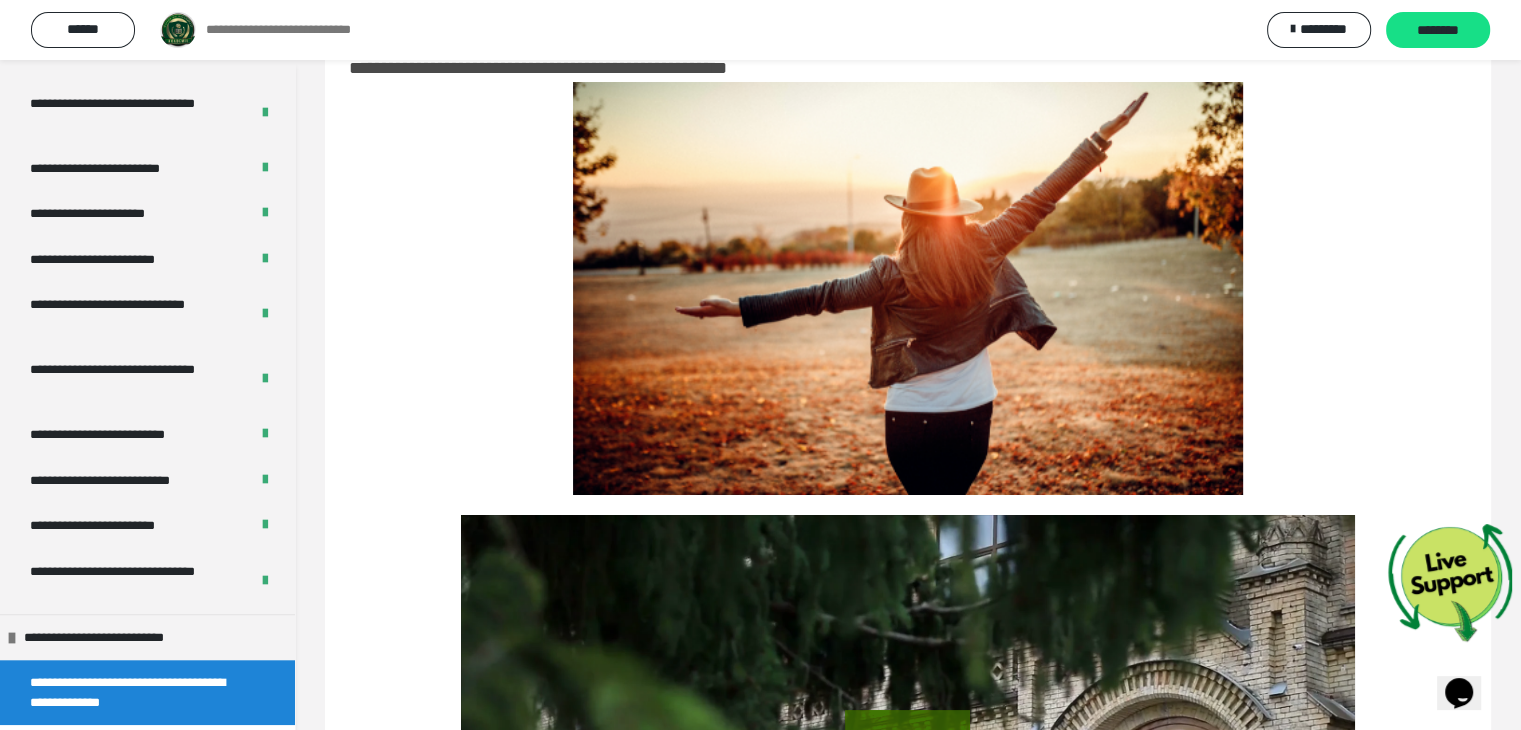 scroll, scrollTop: 1, scrollLeft: 0, axis: vertical 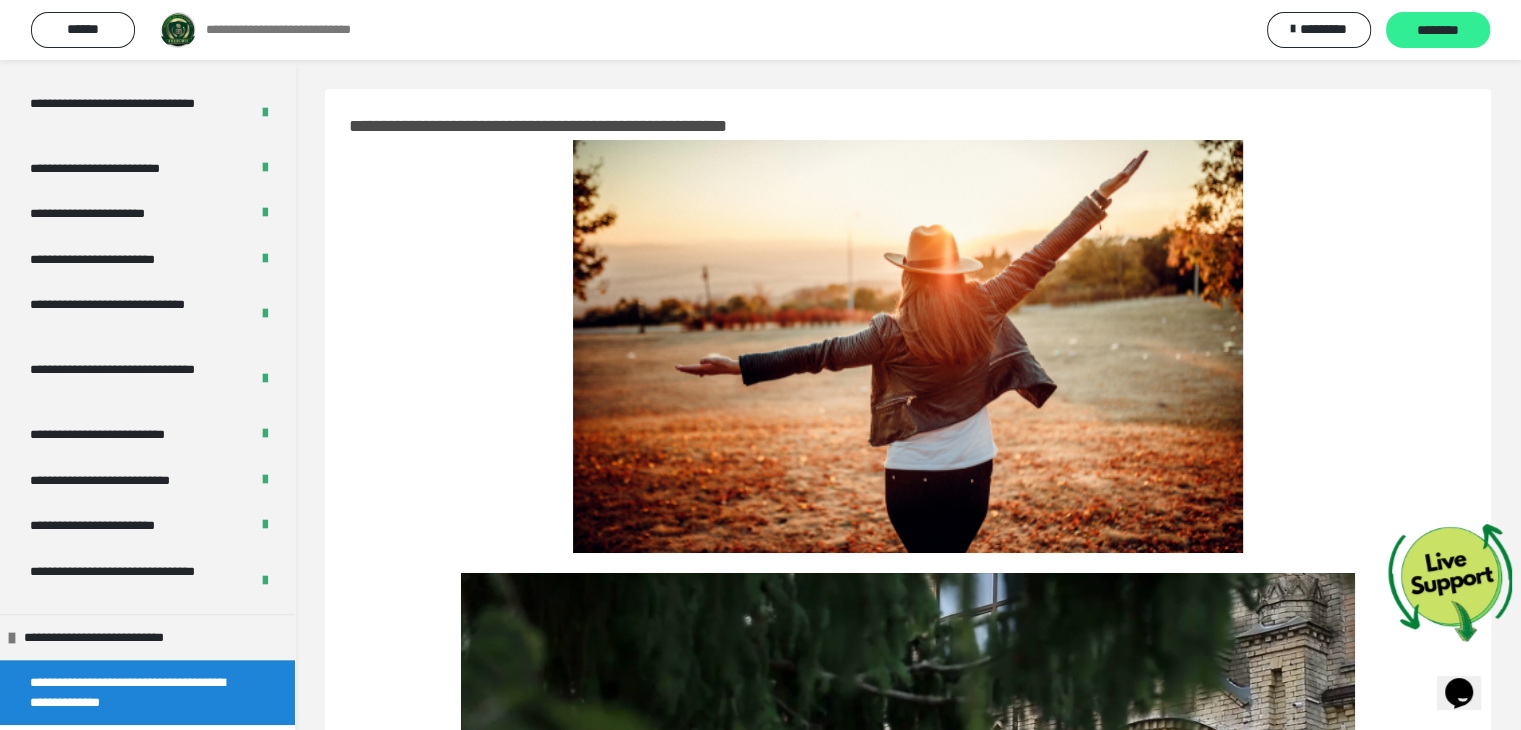 click on "********" at bounding box center (1438, 31) 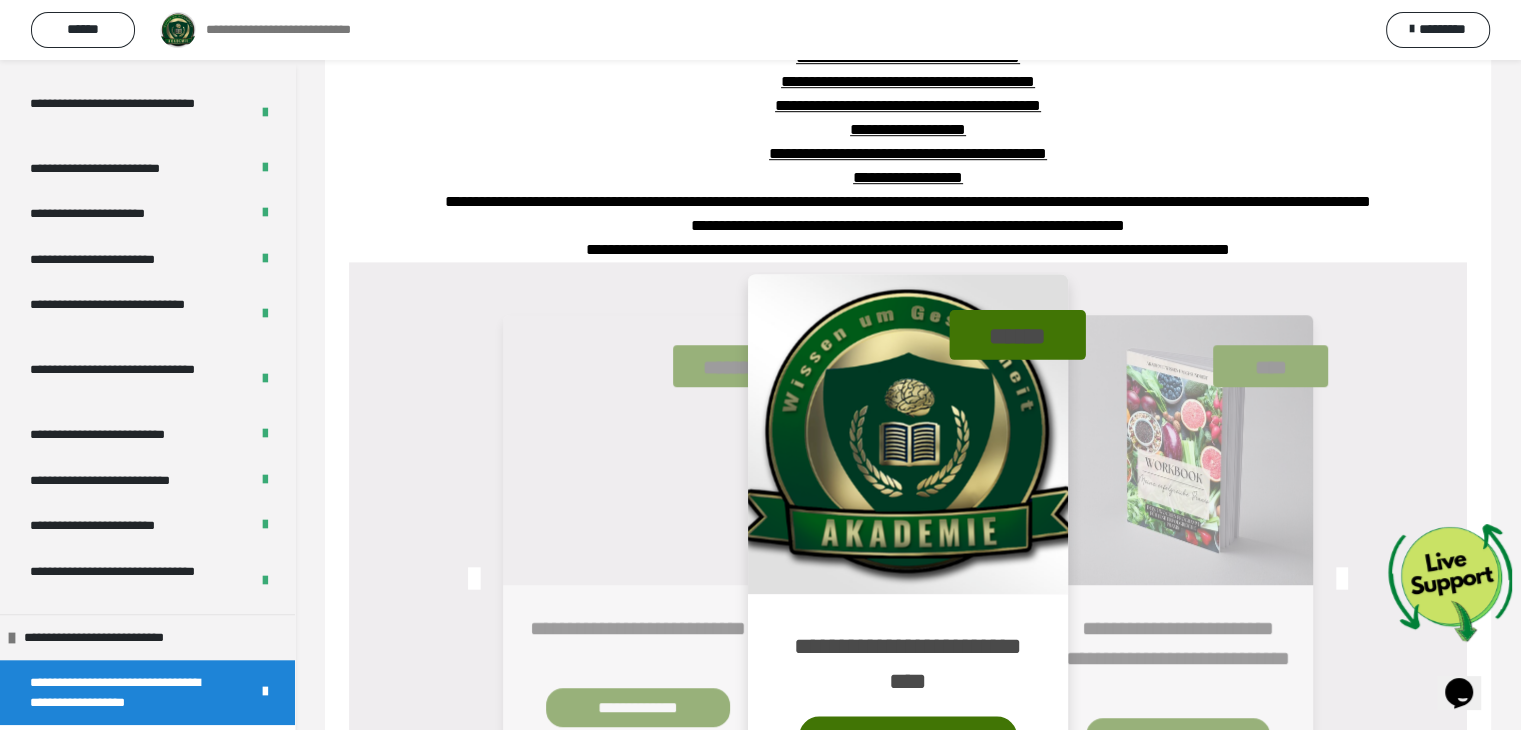 scroll, scrollTop: 1424, scrollLeft: 0, axis: vertical 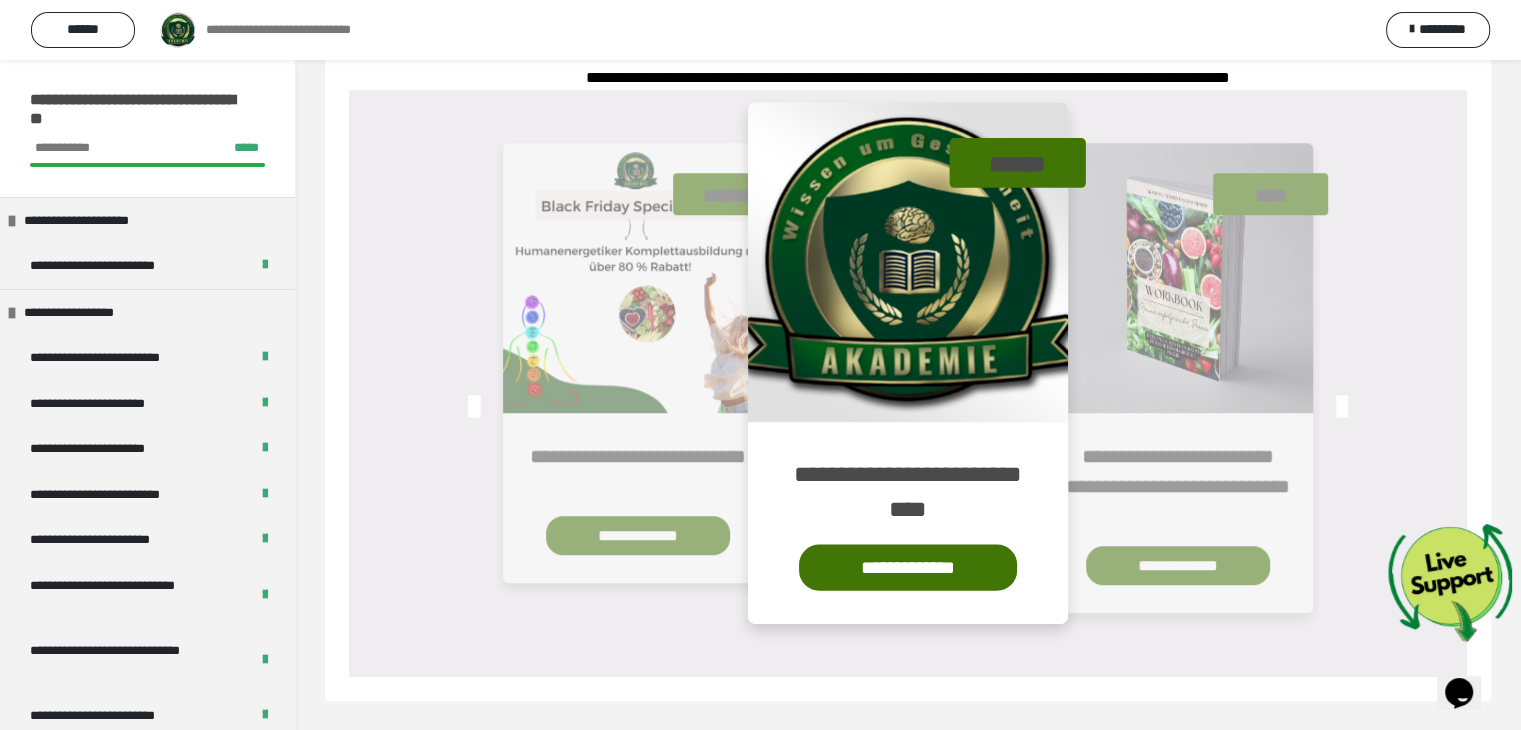 click on "**********" at bounding box center [140, 109] 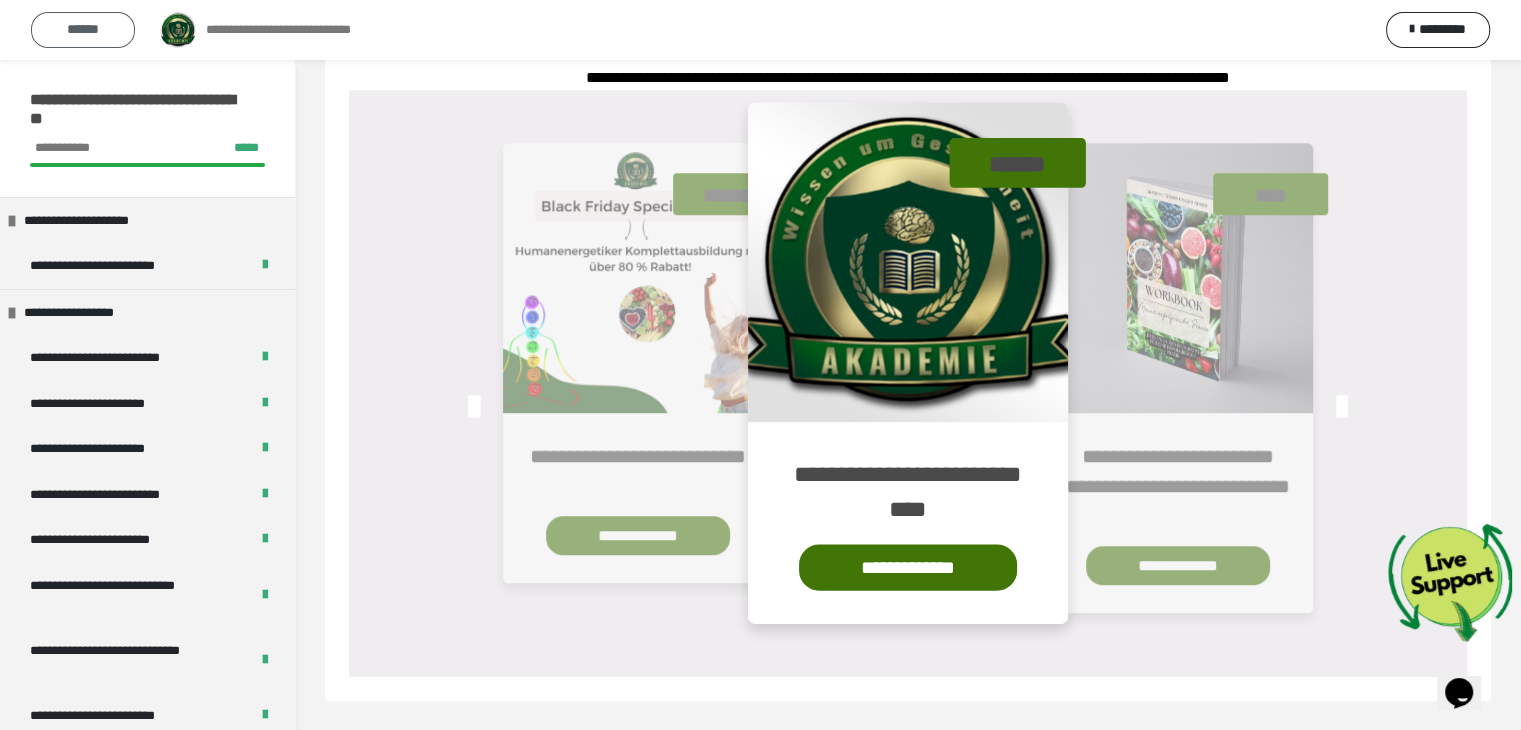 click on "******" at bounding box center (83, 29) 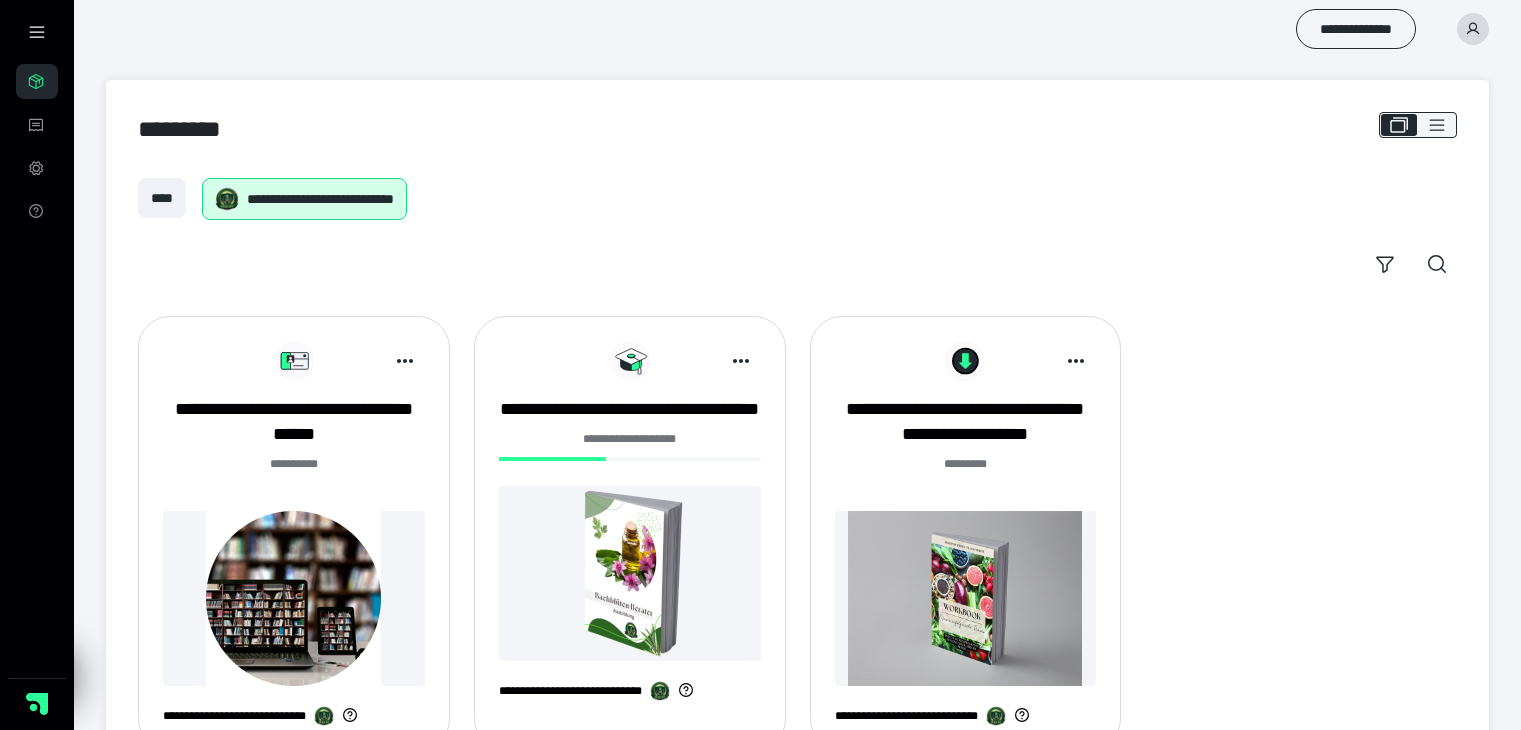 scroll, scrollTop: 76, scrollLeft: 0, axis: vertical 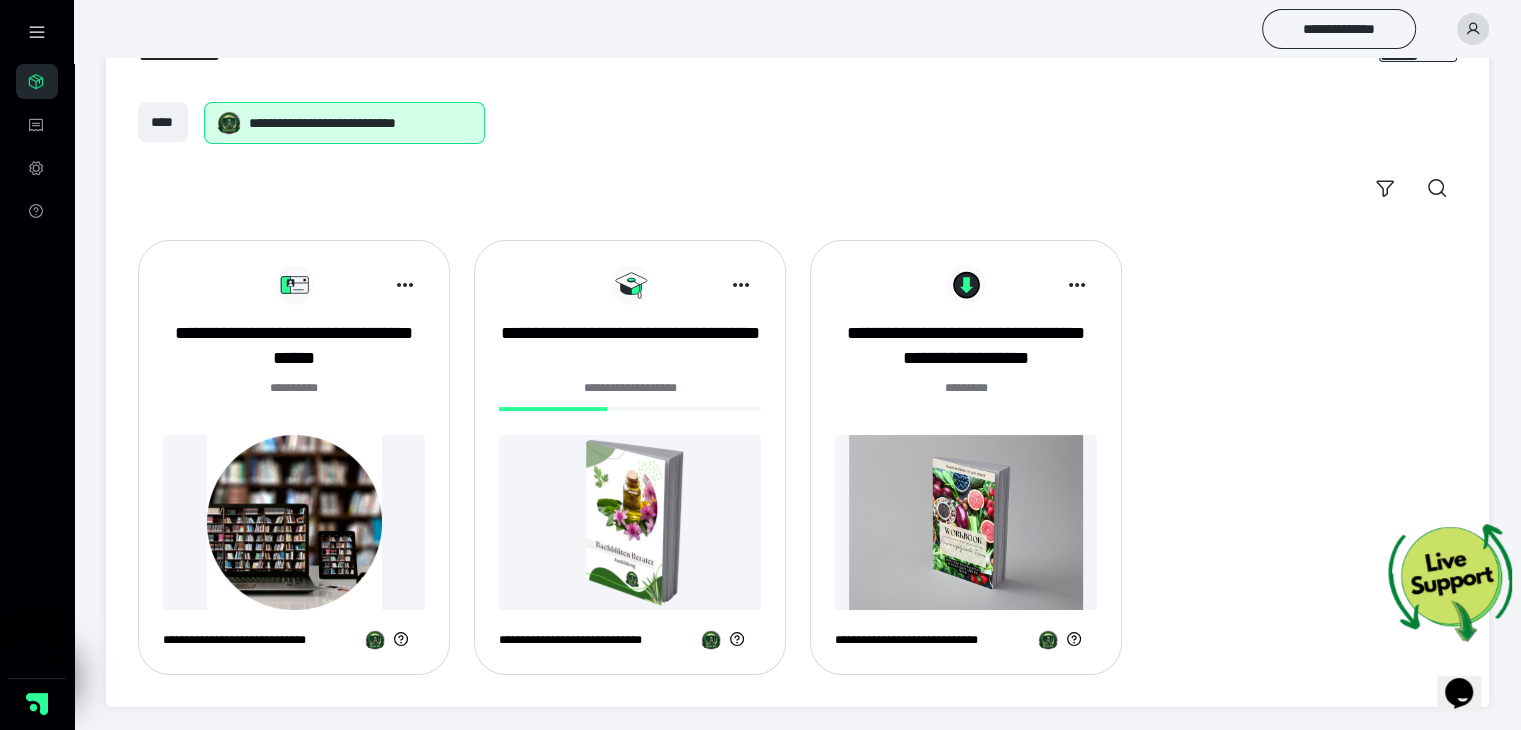 drag, startPoint x: 1526, startPoint y: 513, endPoint x: 672, endPoint y: 201, distance: 909.20844 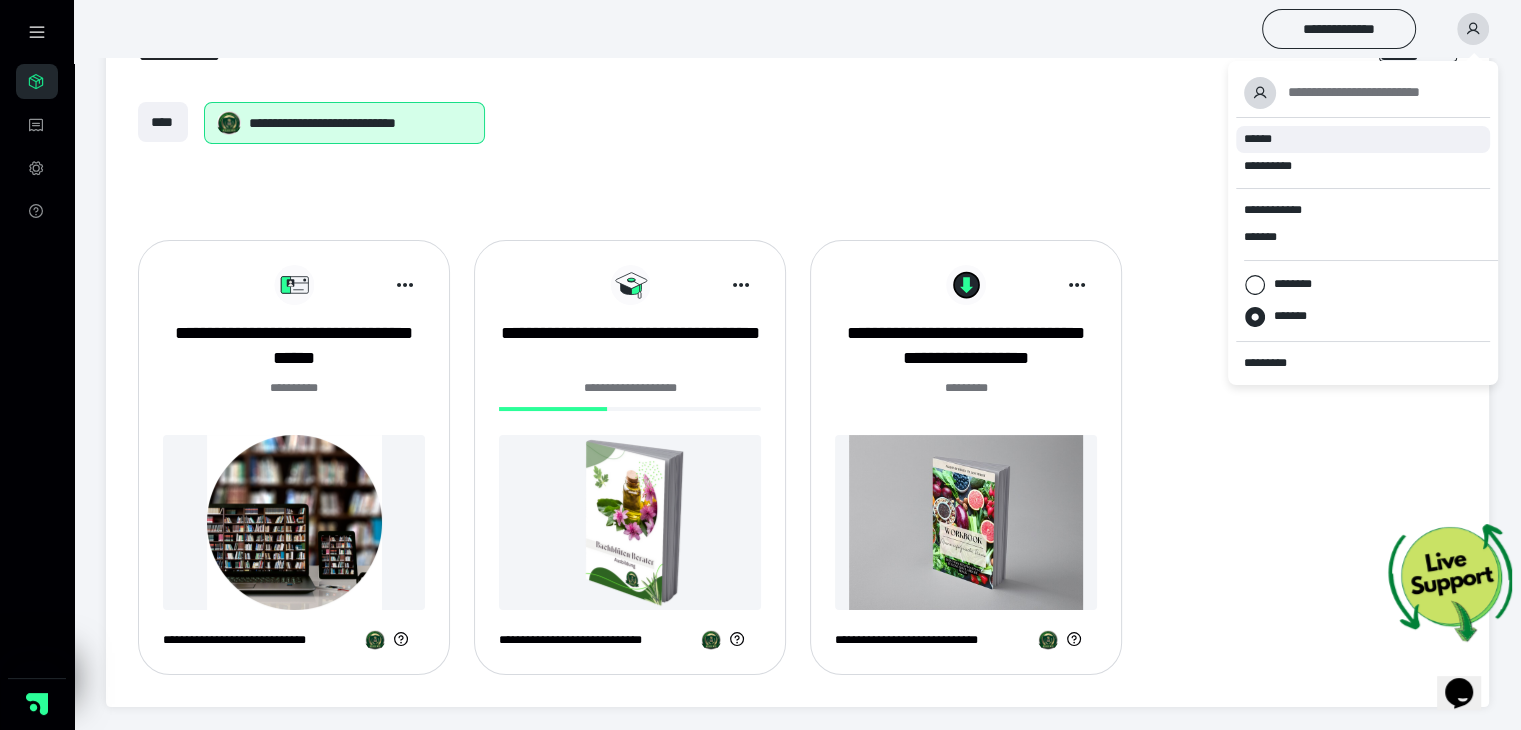 click on "******" at bounding box center [1258, 139] 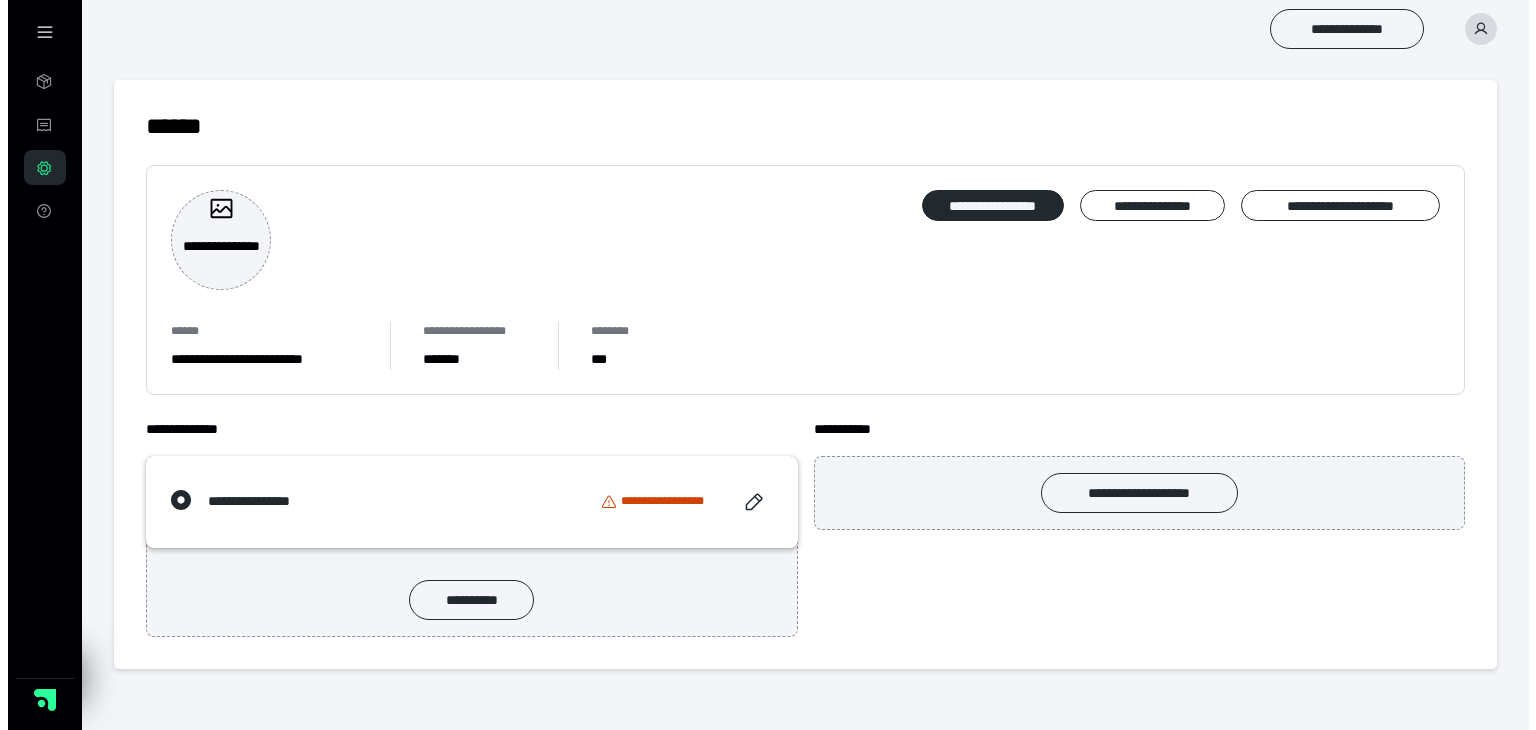 scroll, scrollTop: 0, scrollLeft: 0, axis: both 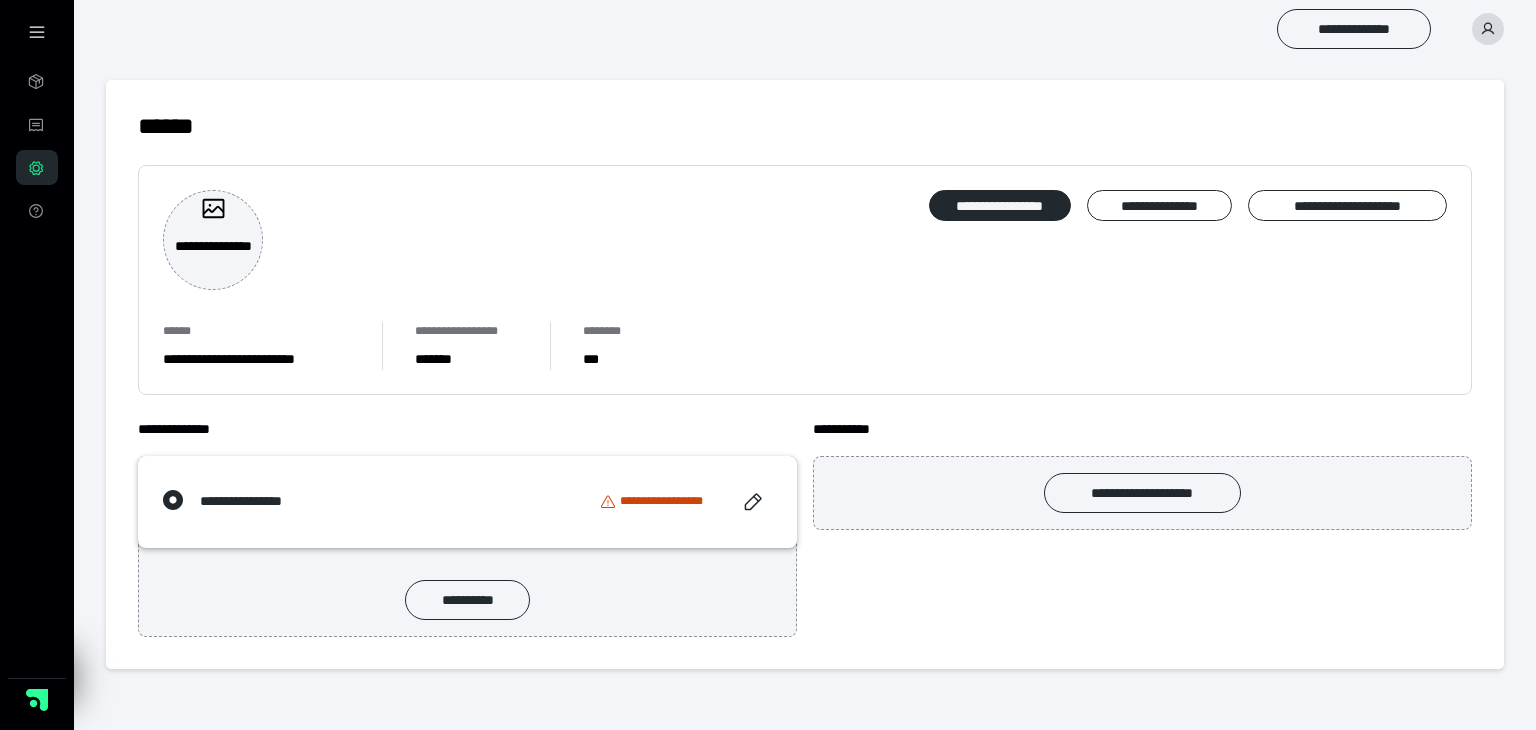 click 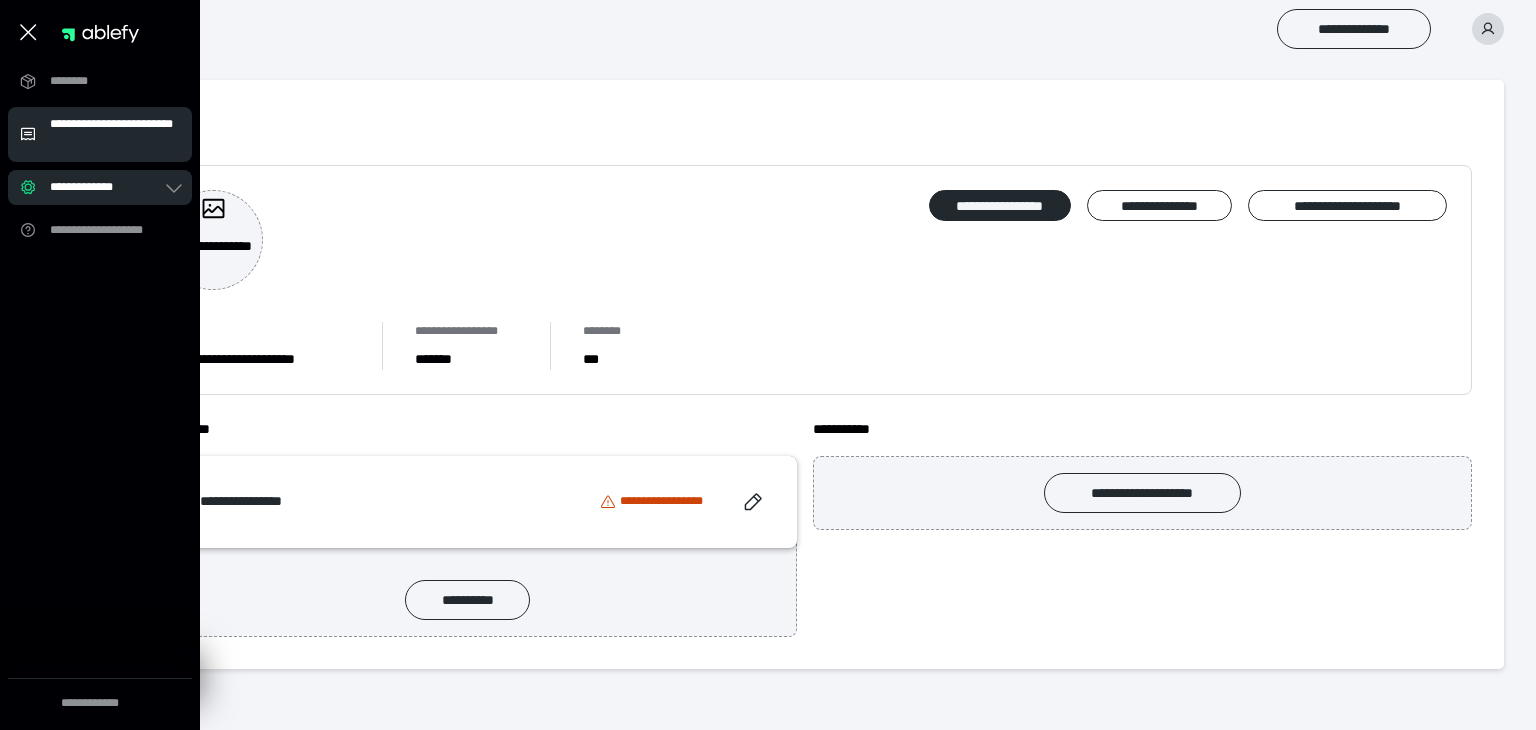 click on "**********" at bounding box center (115, 134) 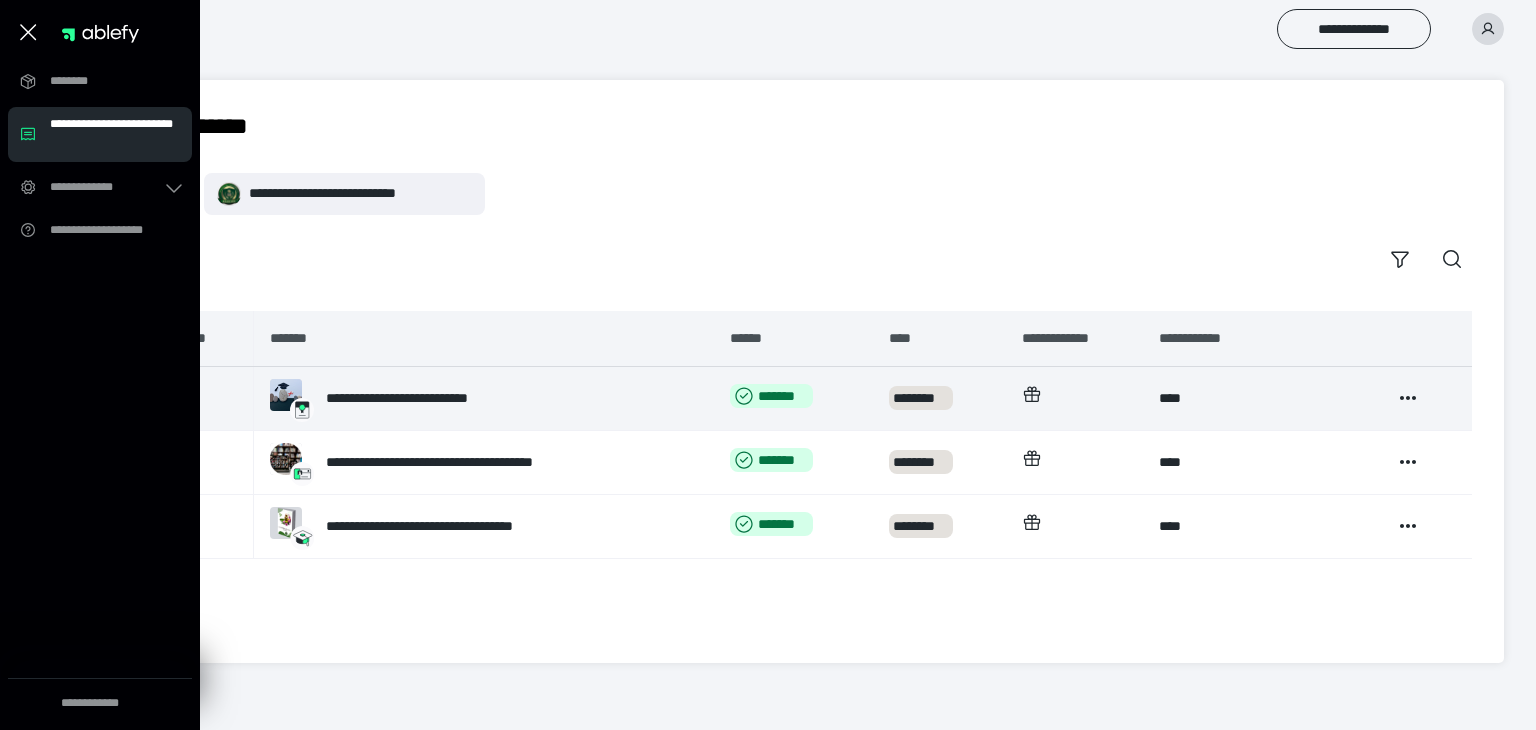 click on "**********" at bounding box center (421, 398) 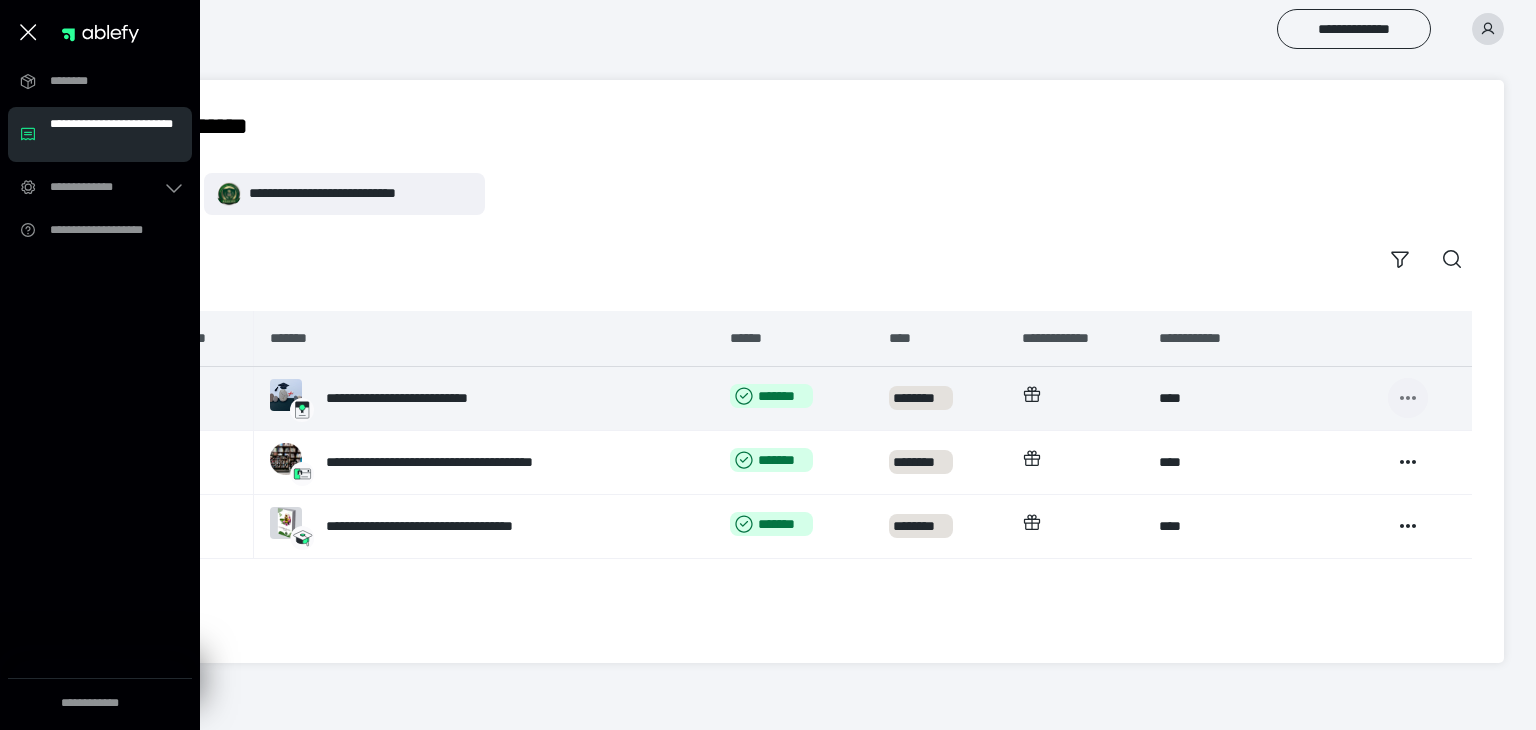 click 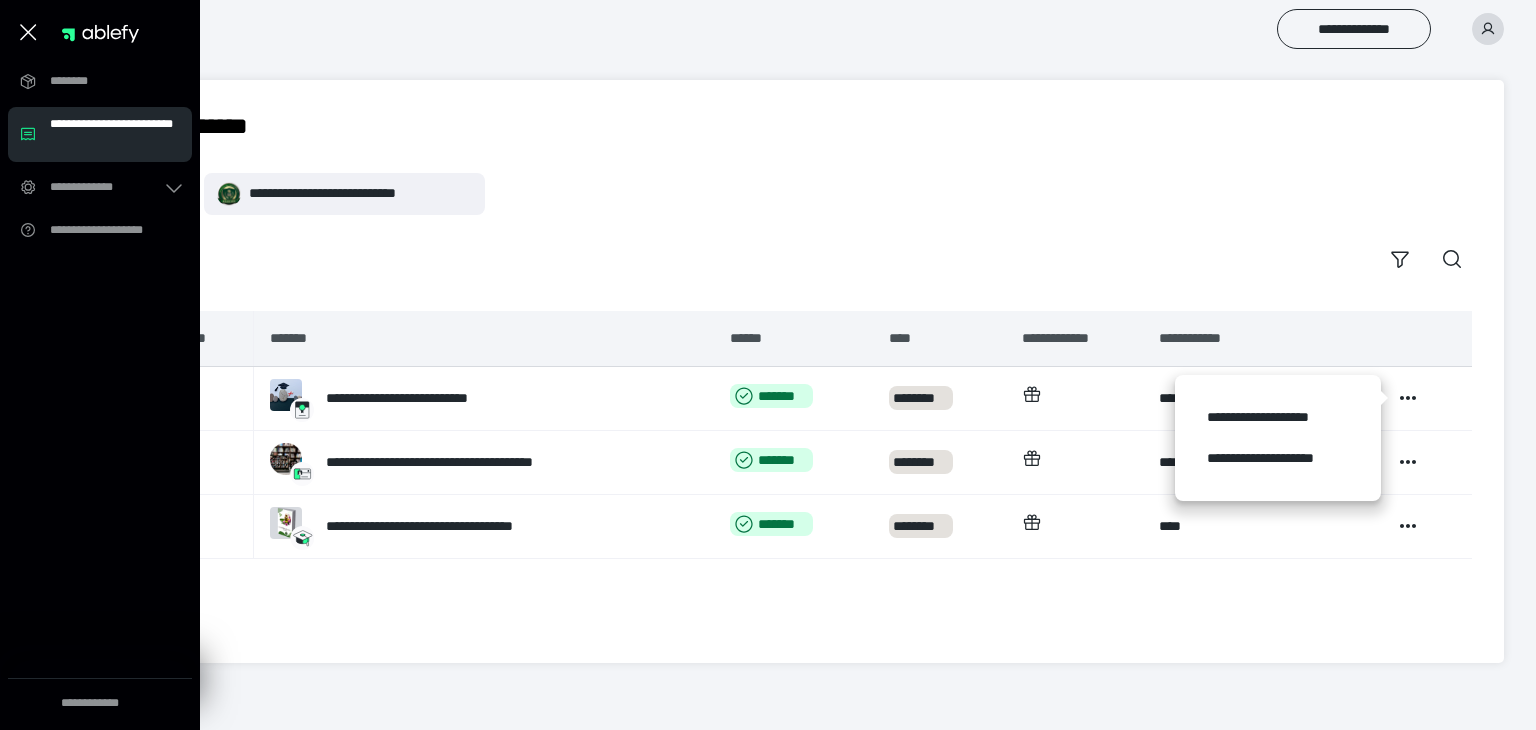 click on "**********" at bounding box center [805, 226] 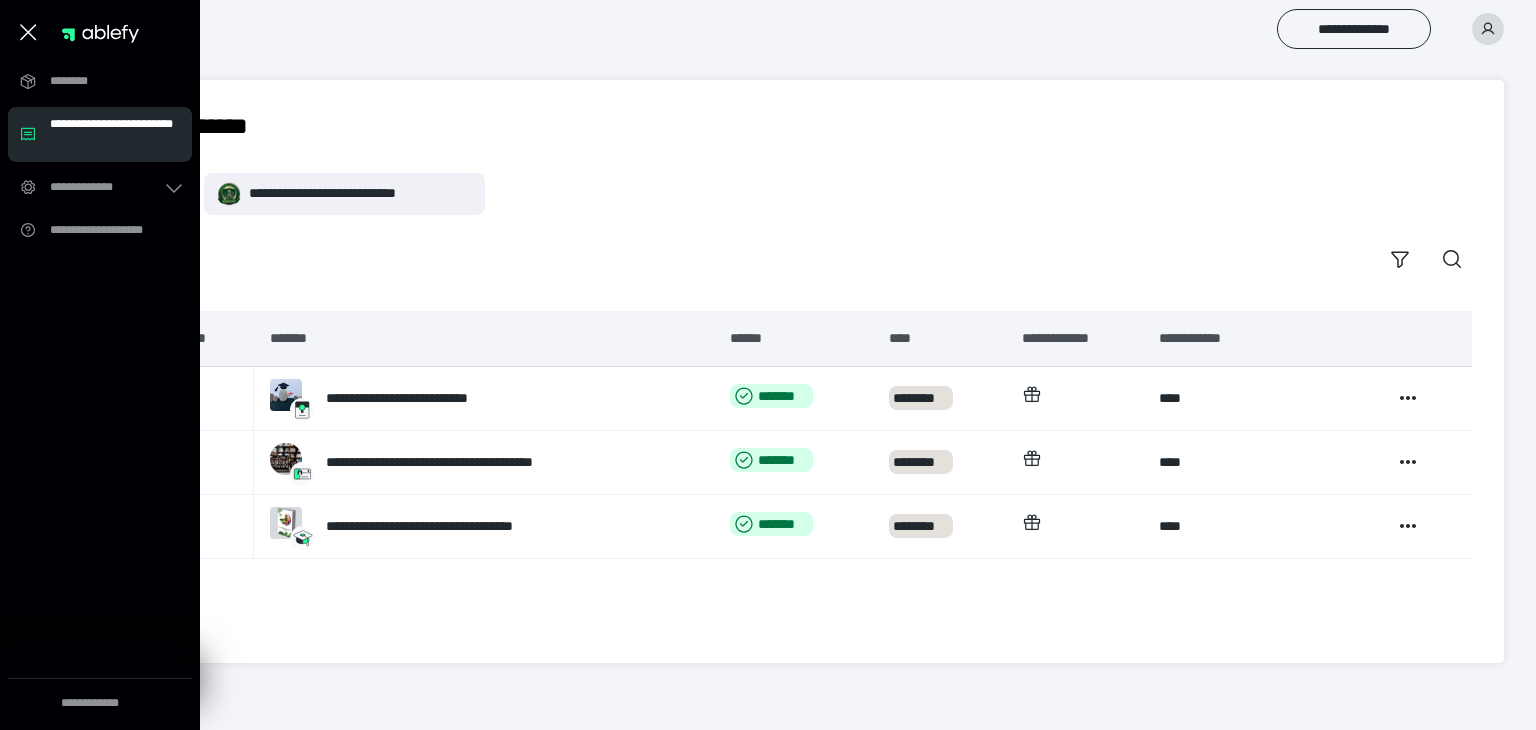 click on "**********" at bounding box center [805, 226] 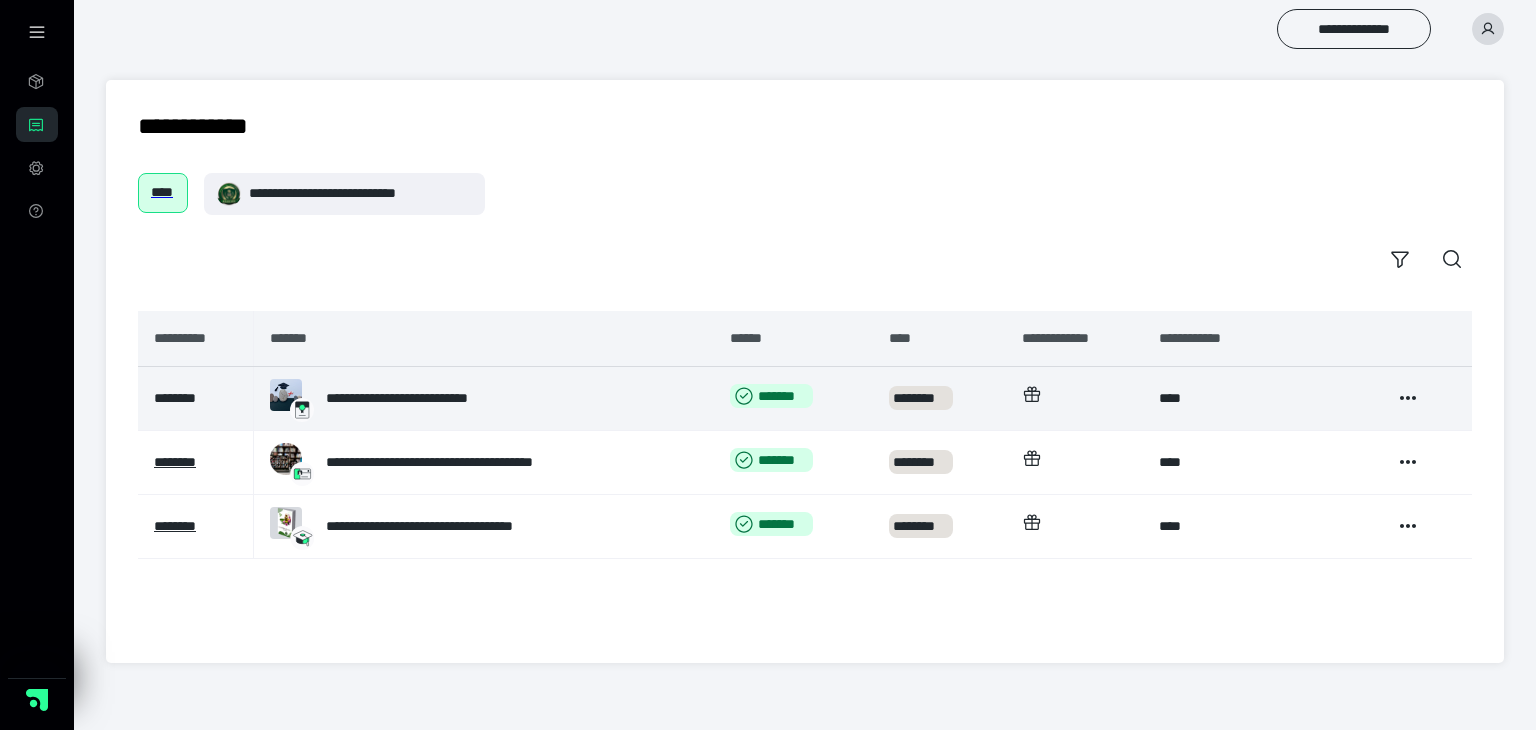 click on "********" at bounding box center (175, 398) 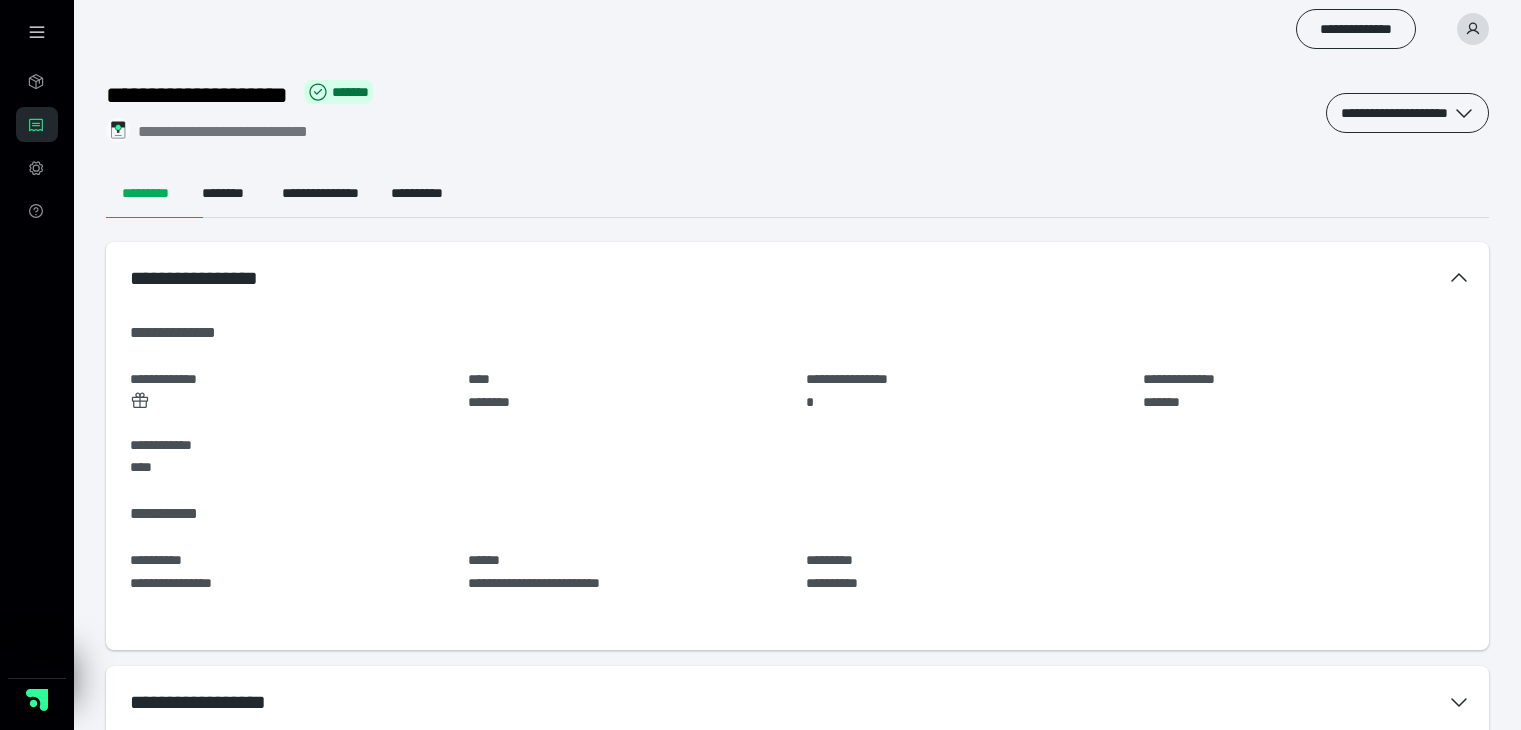 scroll, scrollTop: 0, scrollLeft: 0, axis: both 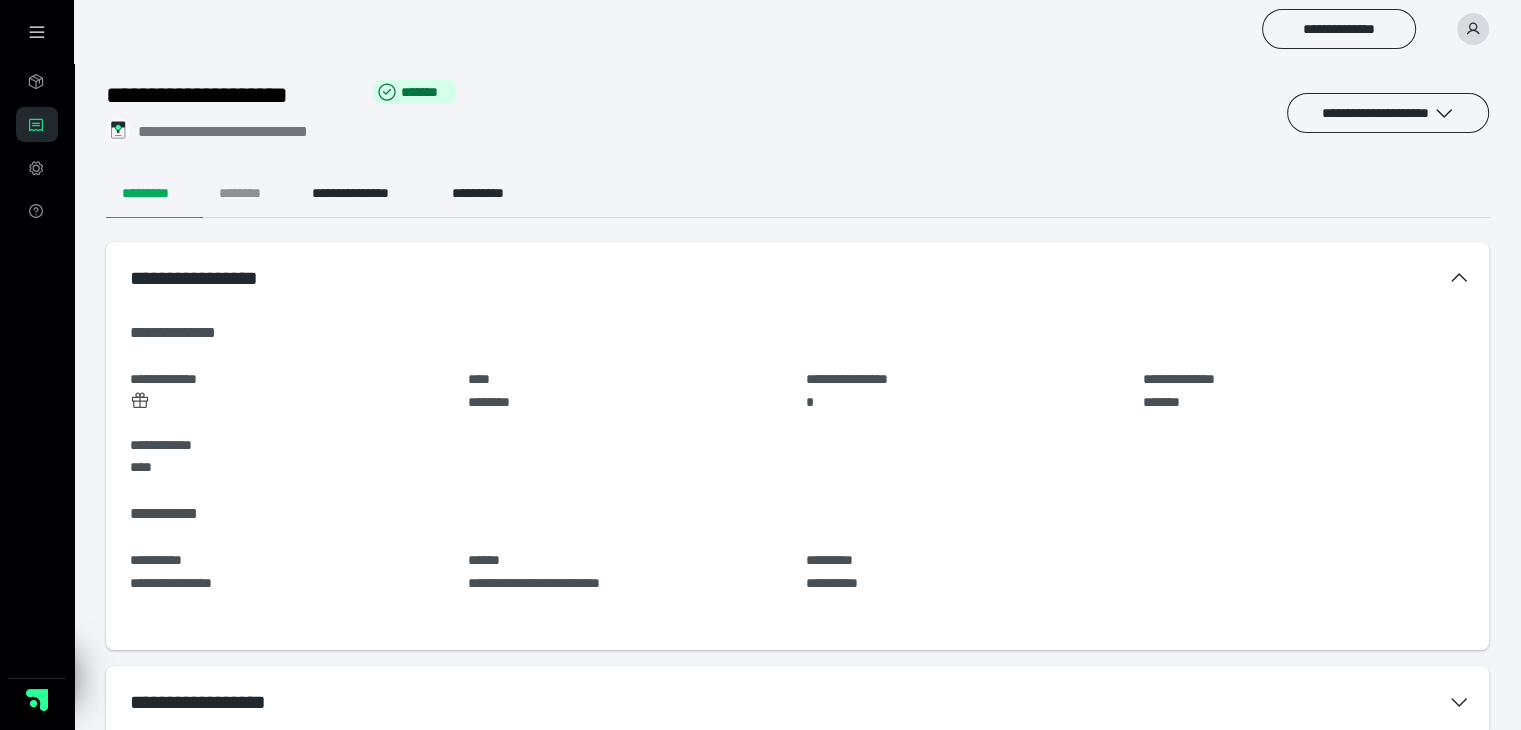 click on "********" at bounding box center (249, 194) 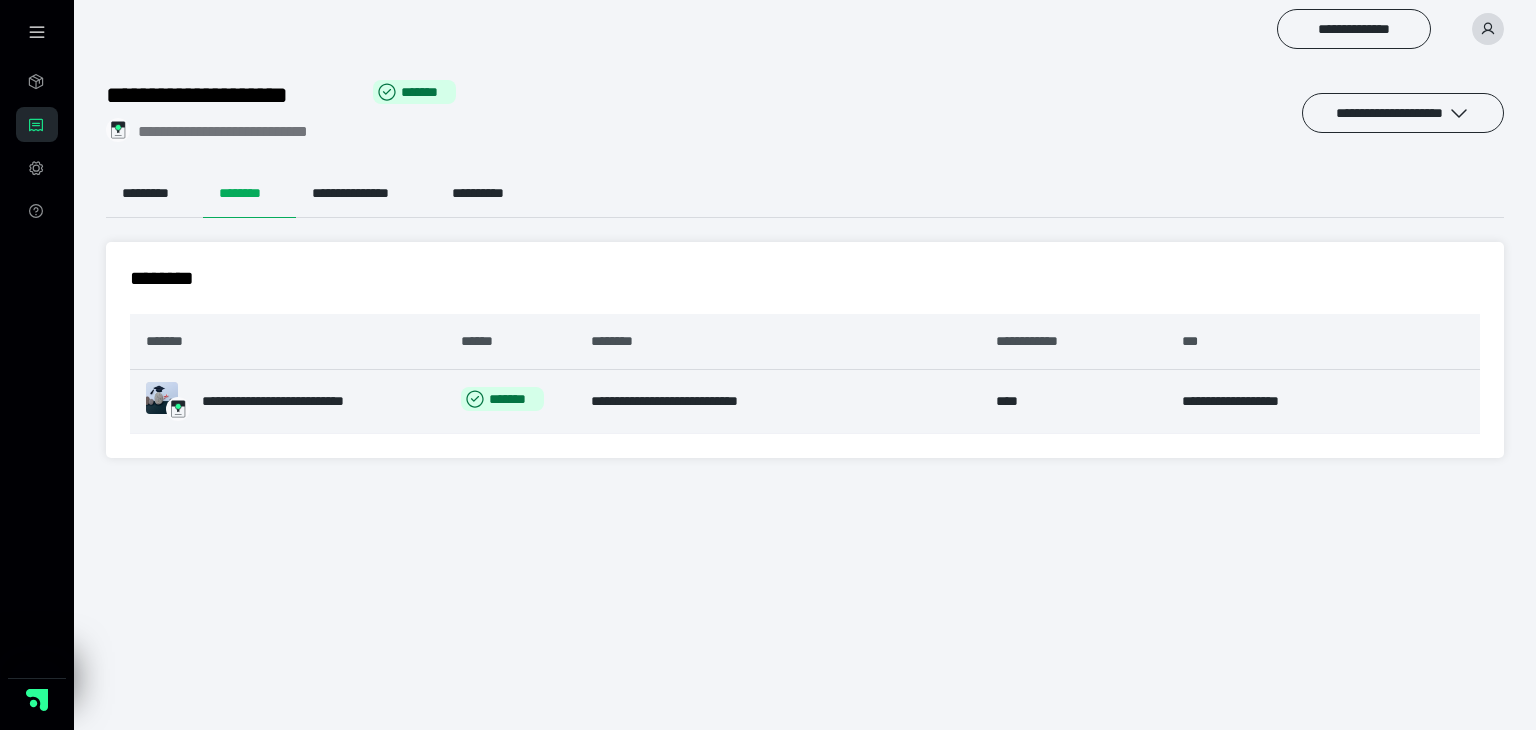 click on "**********" at bounding box center [1305, 402] 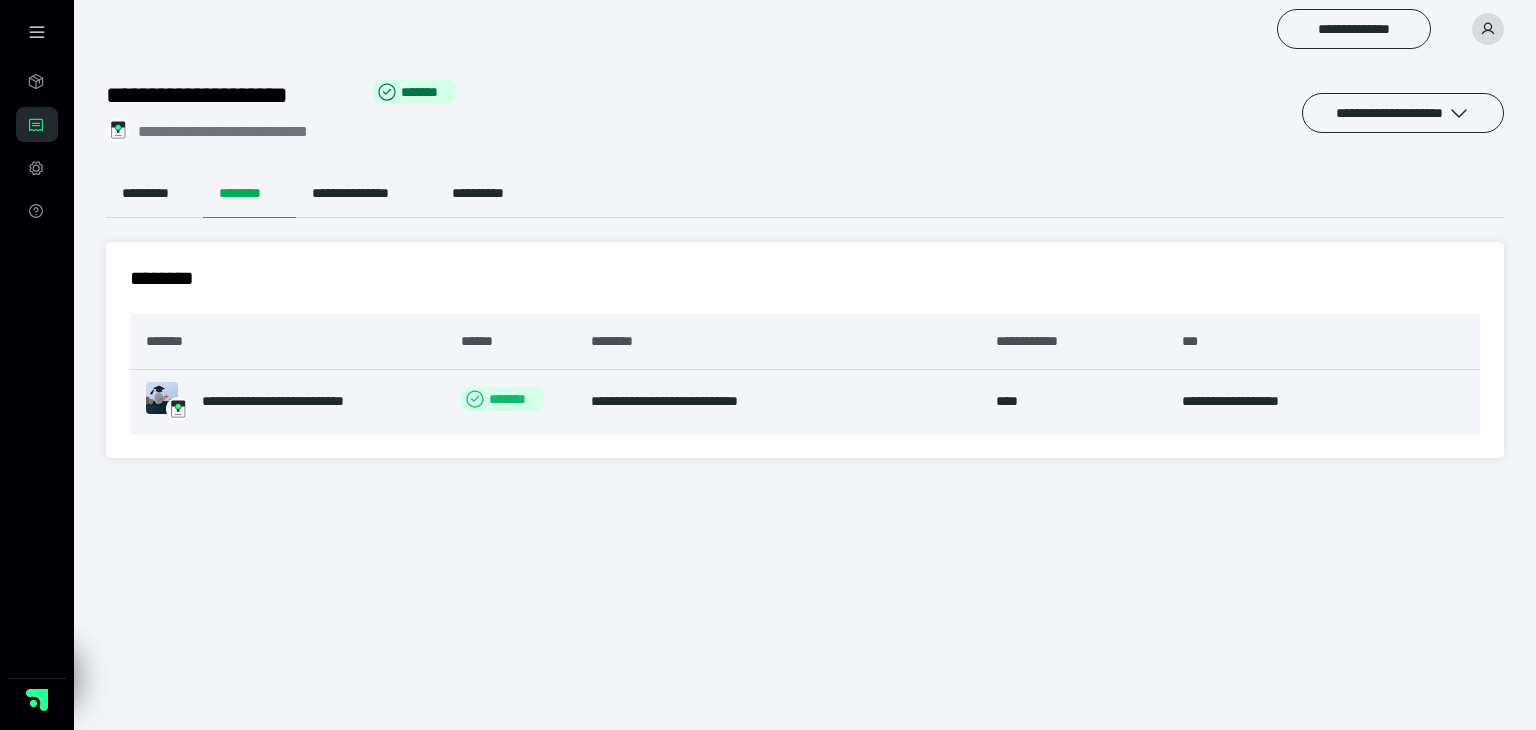 click 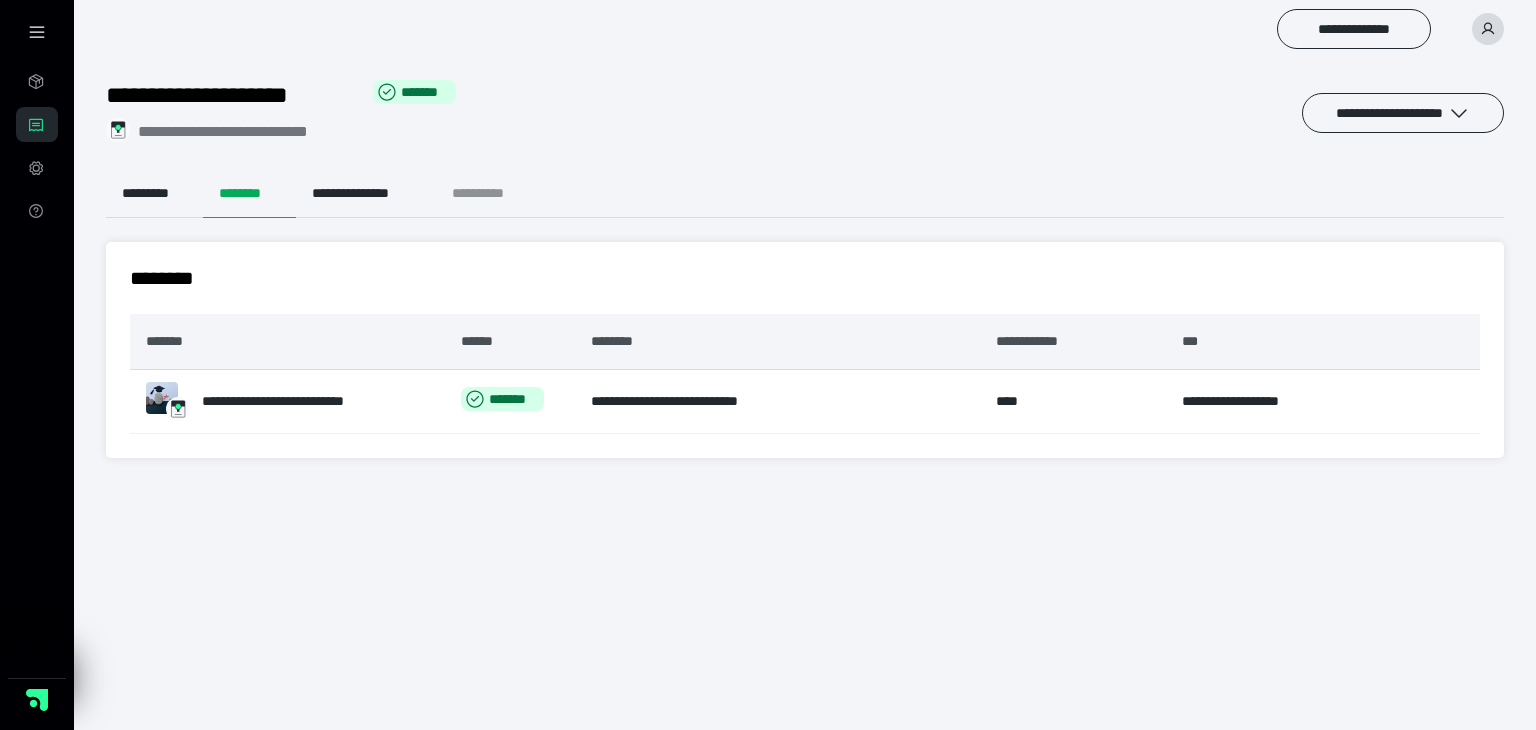 click on "**********" at bounding box center (494, 194) 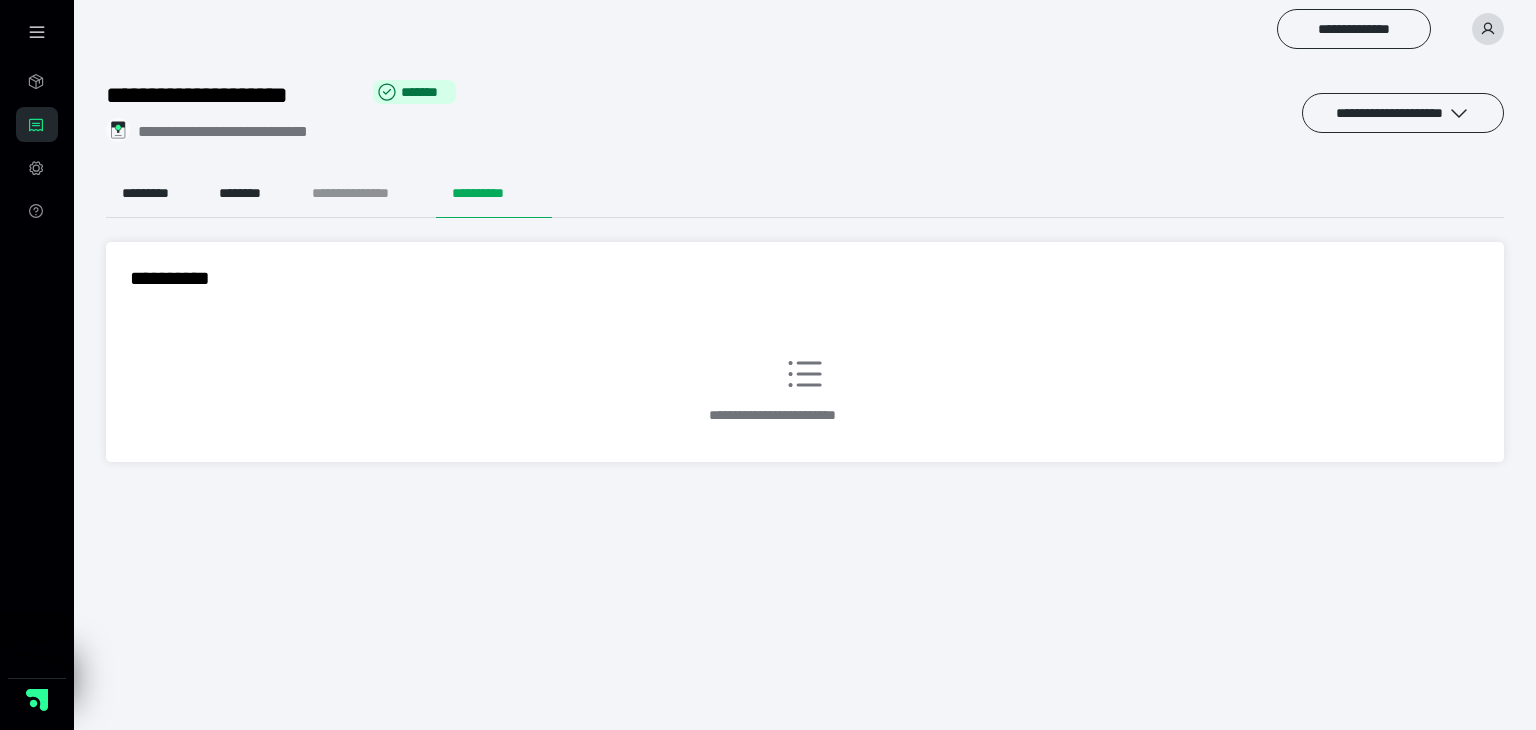click on "**********" at bounding box center [366, 194] 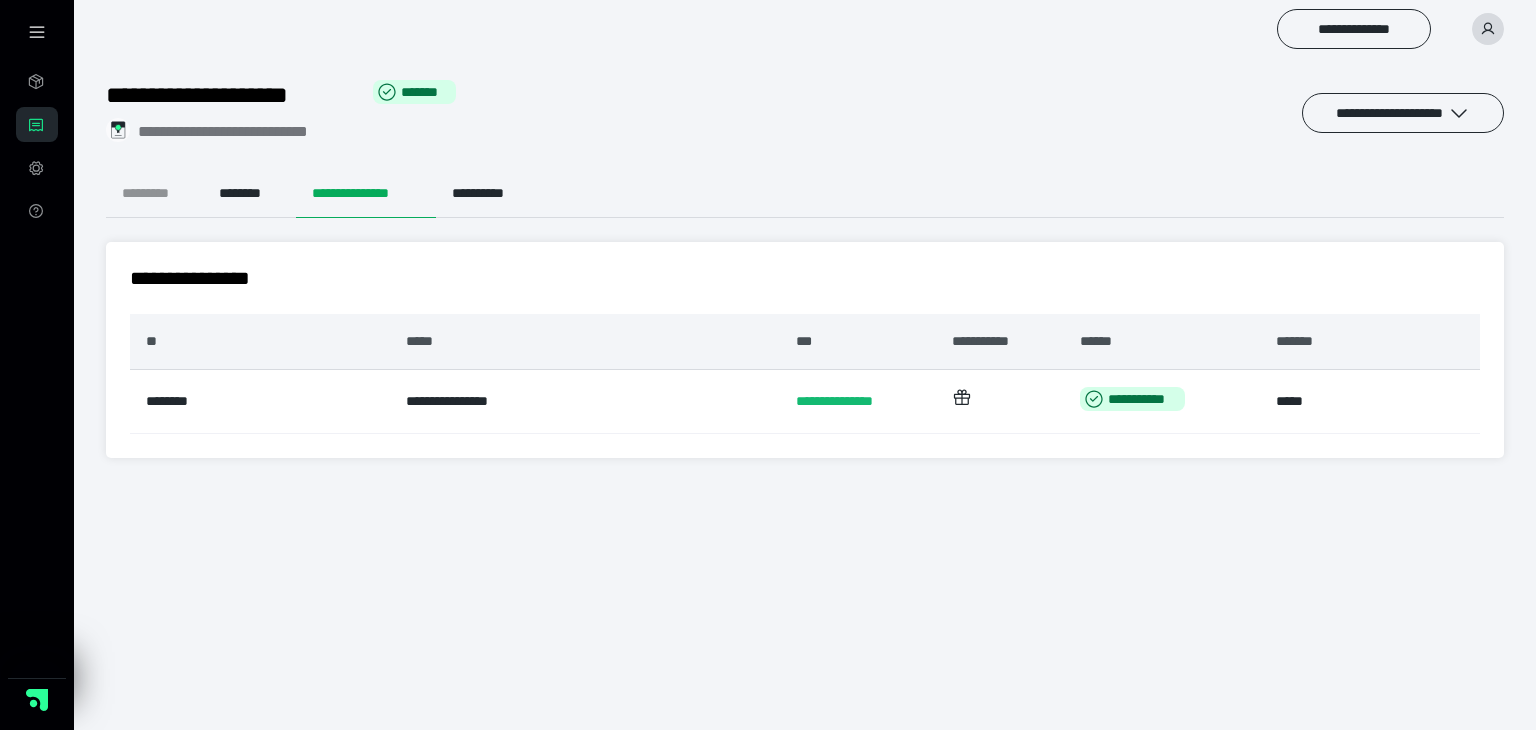 click on "*********" at bounding box center (154, 194) 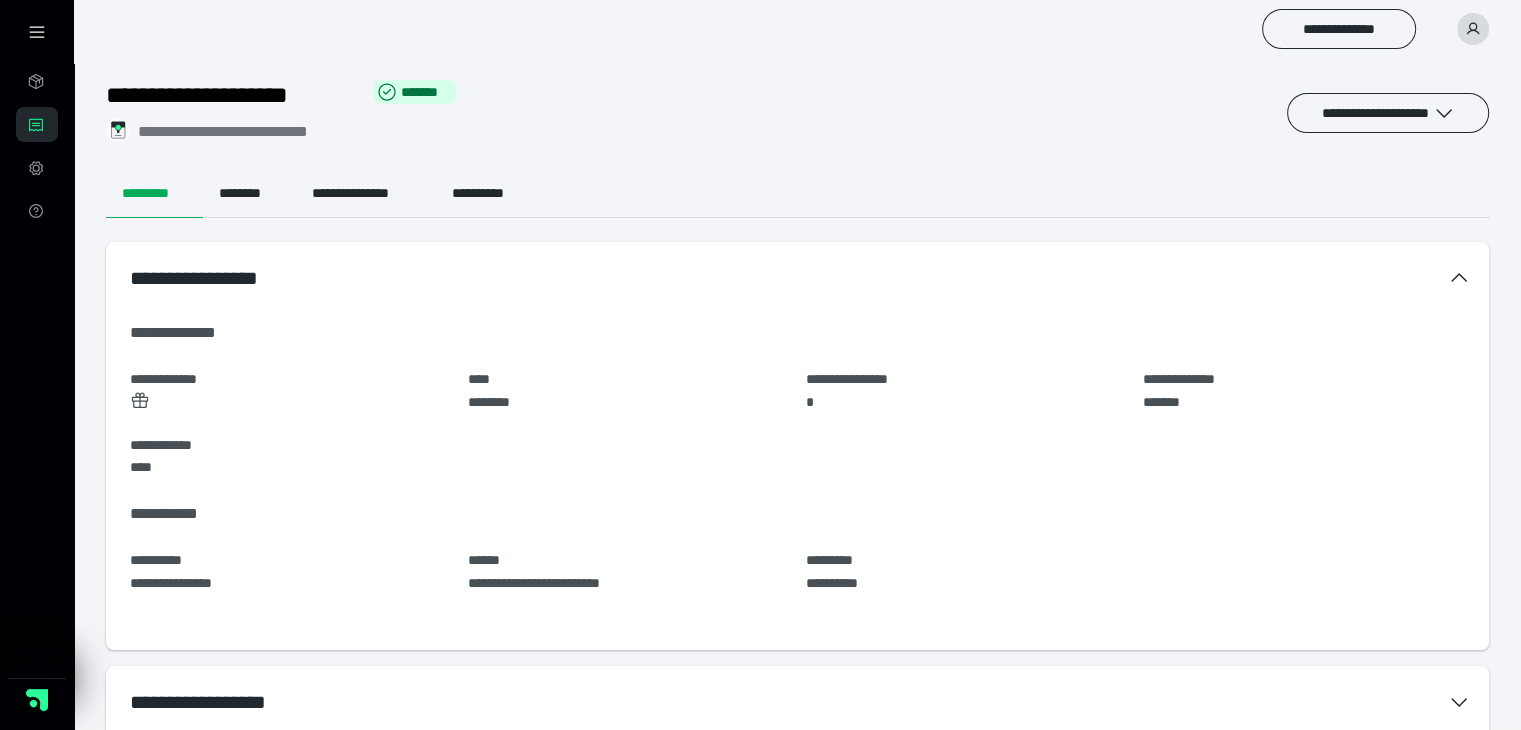scroll, scrollTop: 44, scrollLeft: 0, axis: vertical 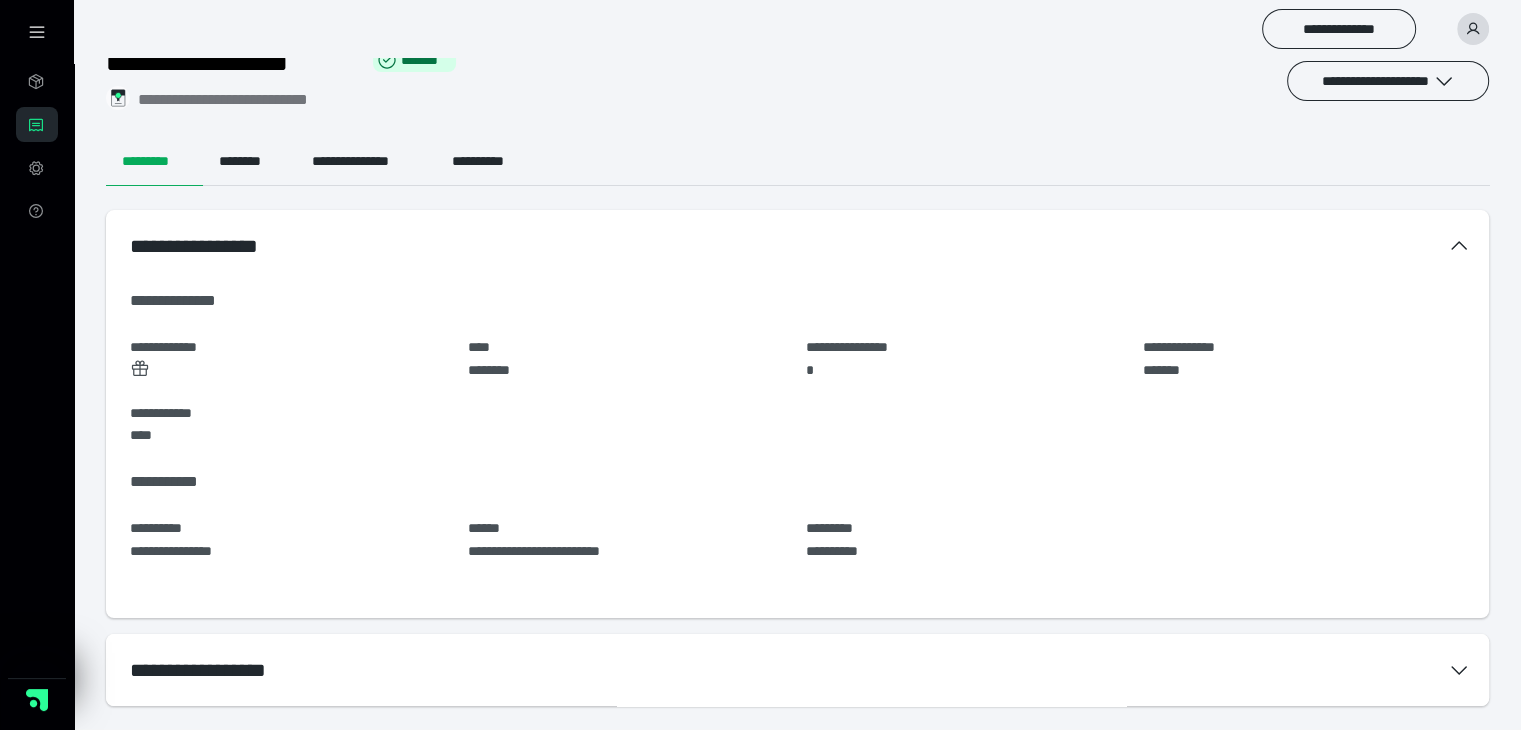 click 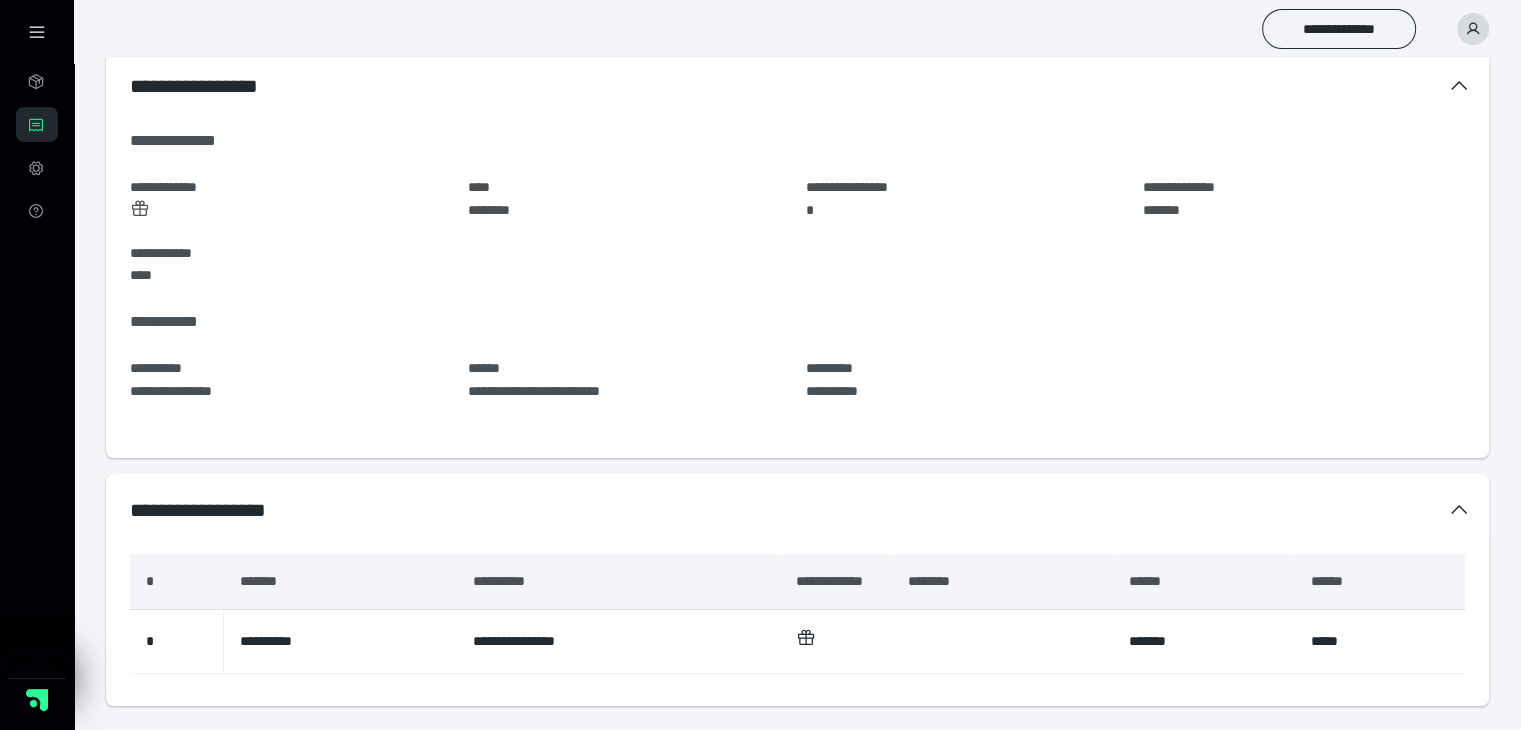 scroll, scrollTop: 0, scrollLeft: 0, axis: both 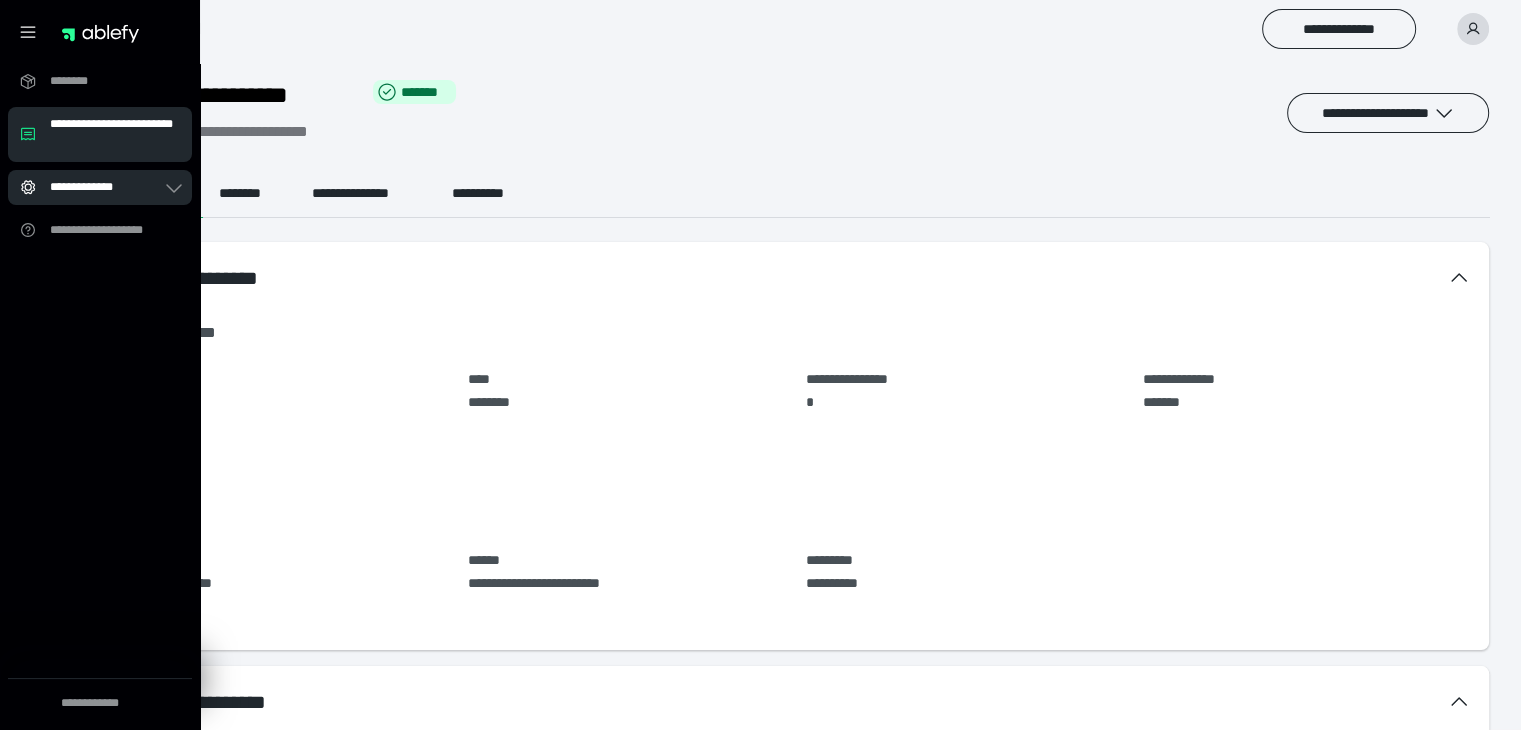 click on "**********" at bounding box center [92, 187] 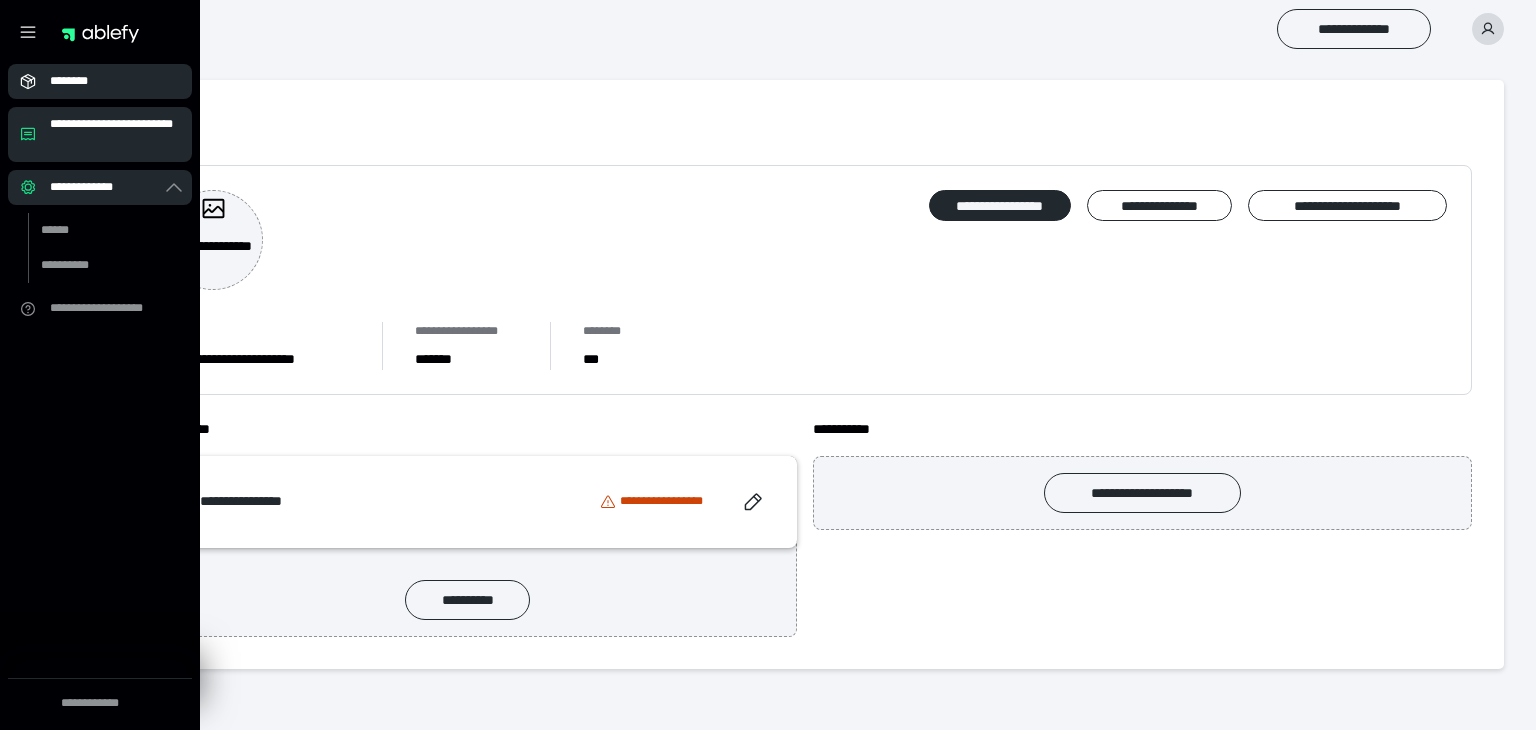 click on "********" at bounding box center [100, 81] 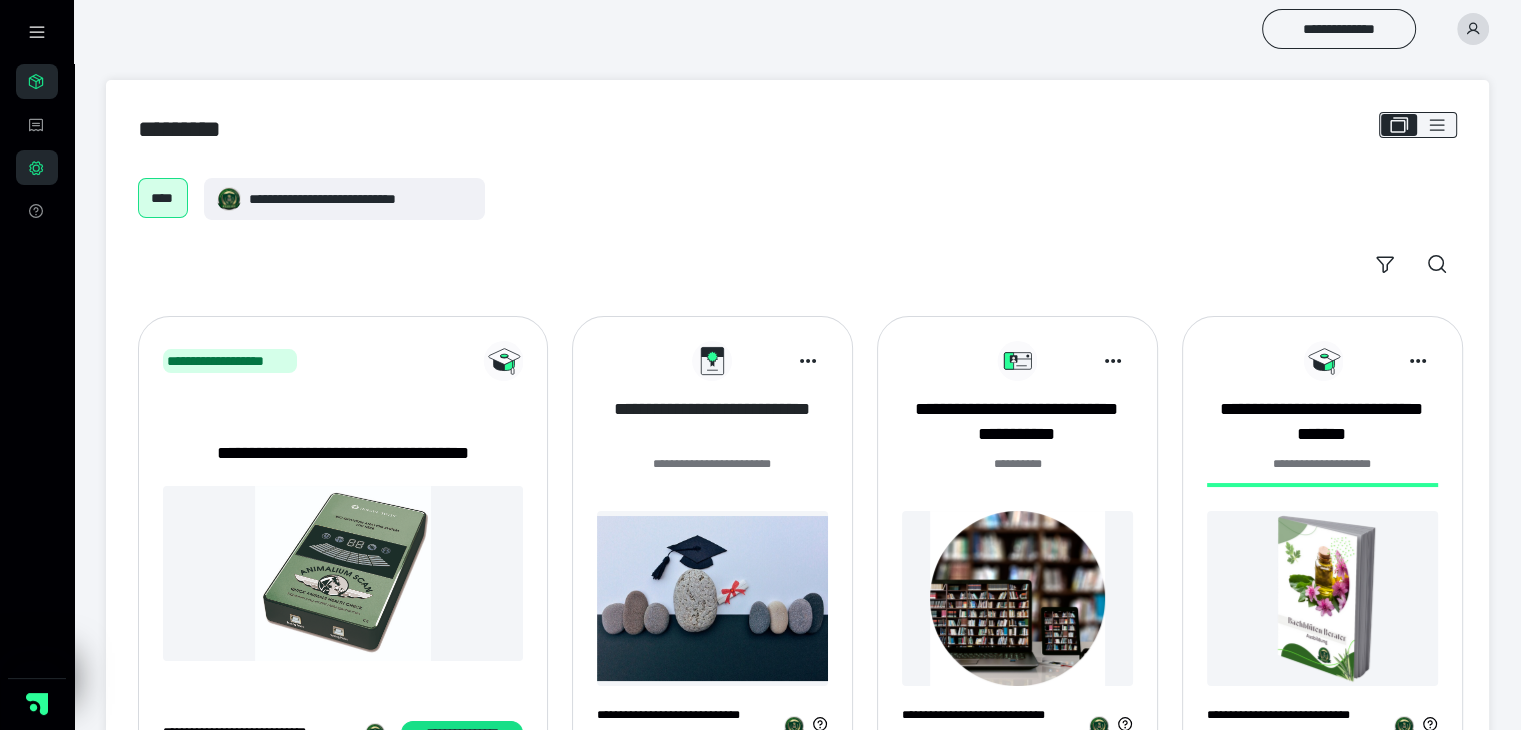 click on "**********" at bounding box center [712, 422] 